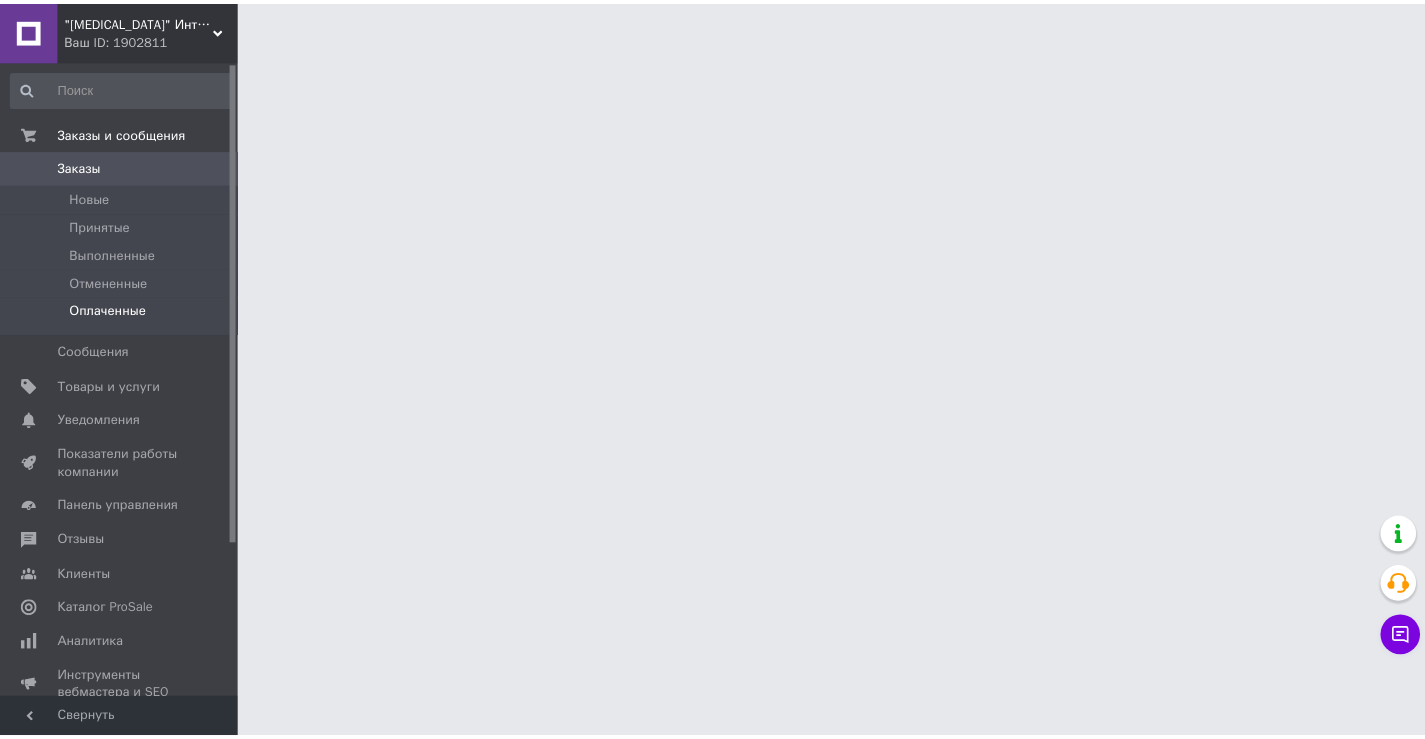 scroll, scrollTop: 0, scrollLeft: 0, axis: both 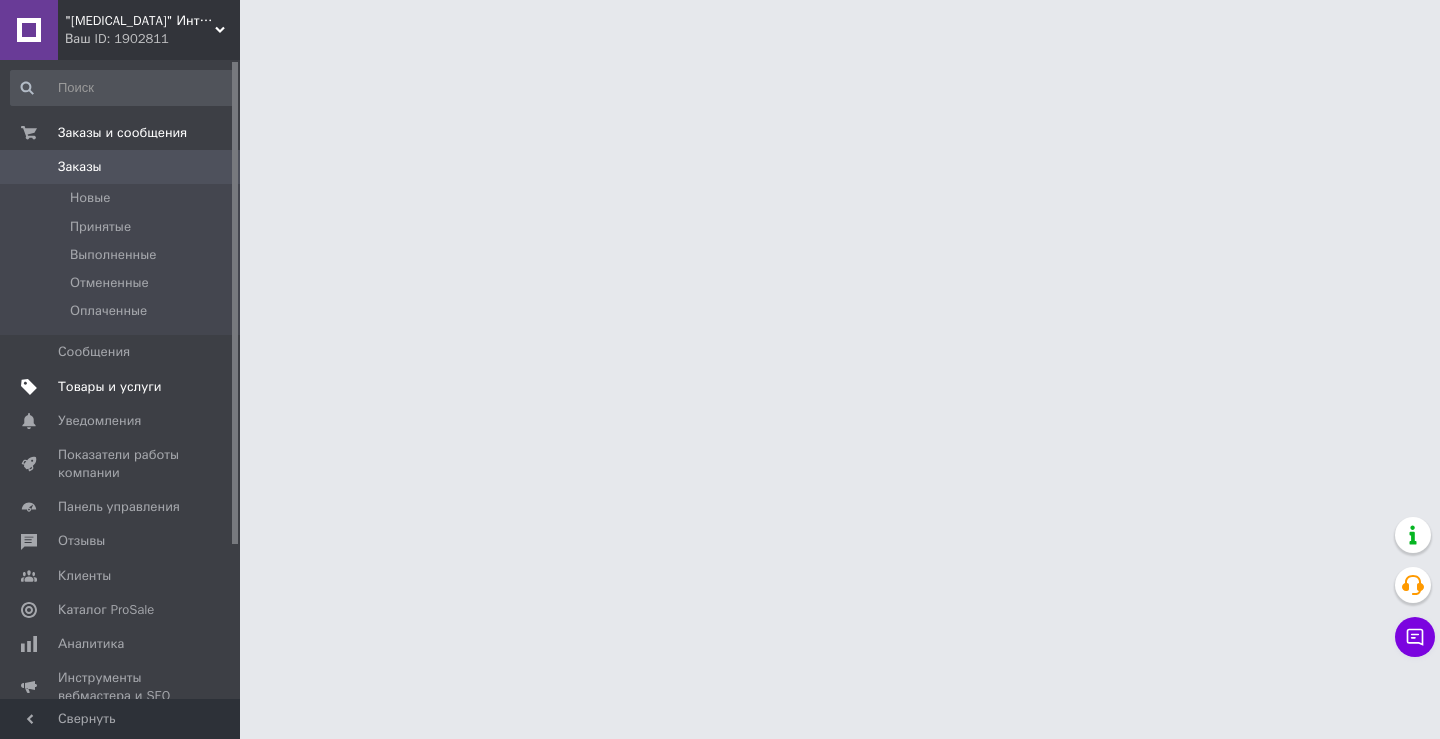 click on "Товары и услуги" at bounding box center (110, 387) 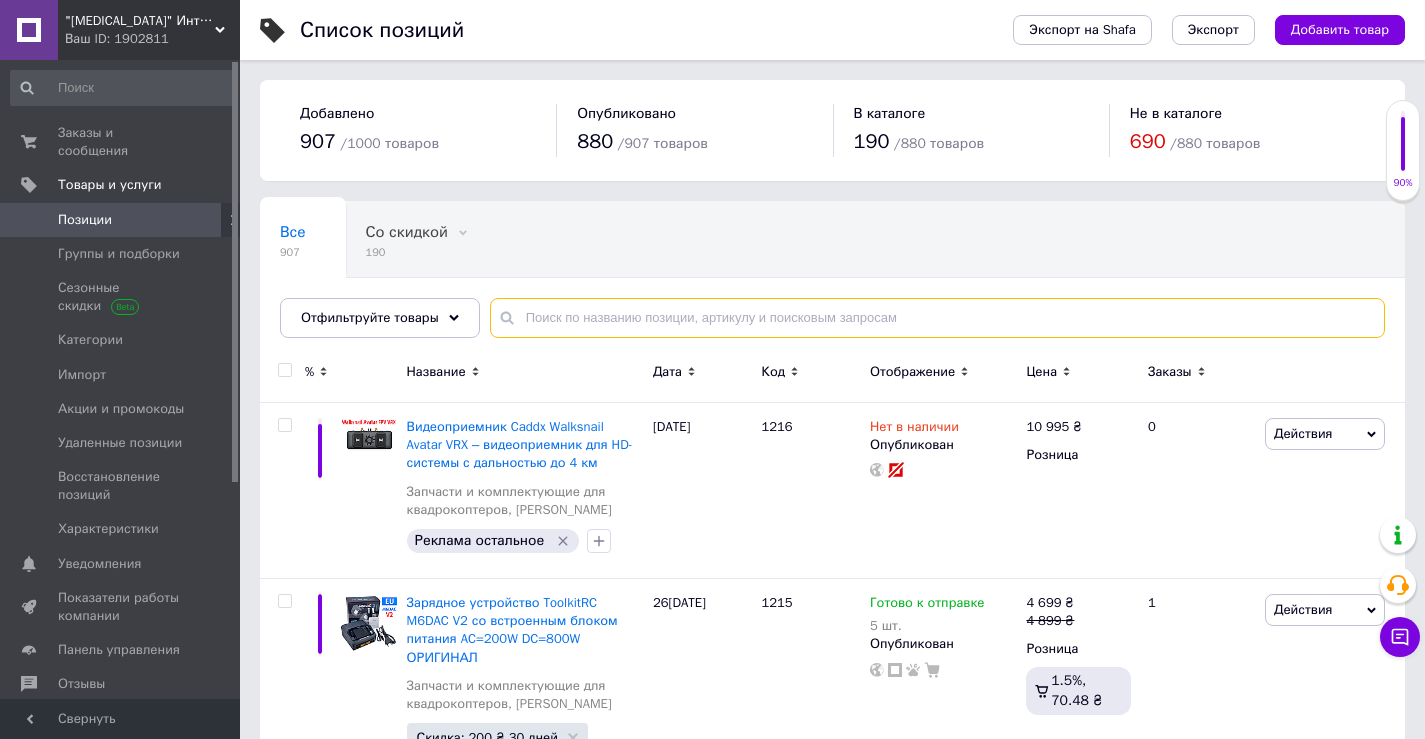 paste on "EPRC MATEN 3.3G" 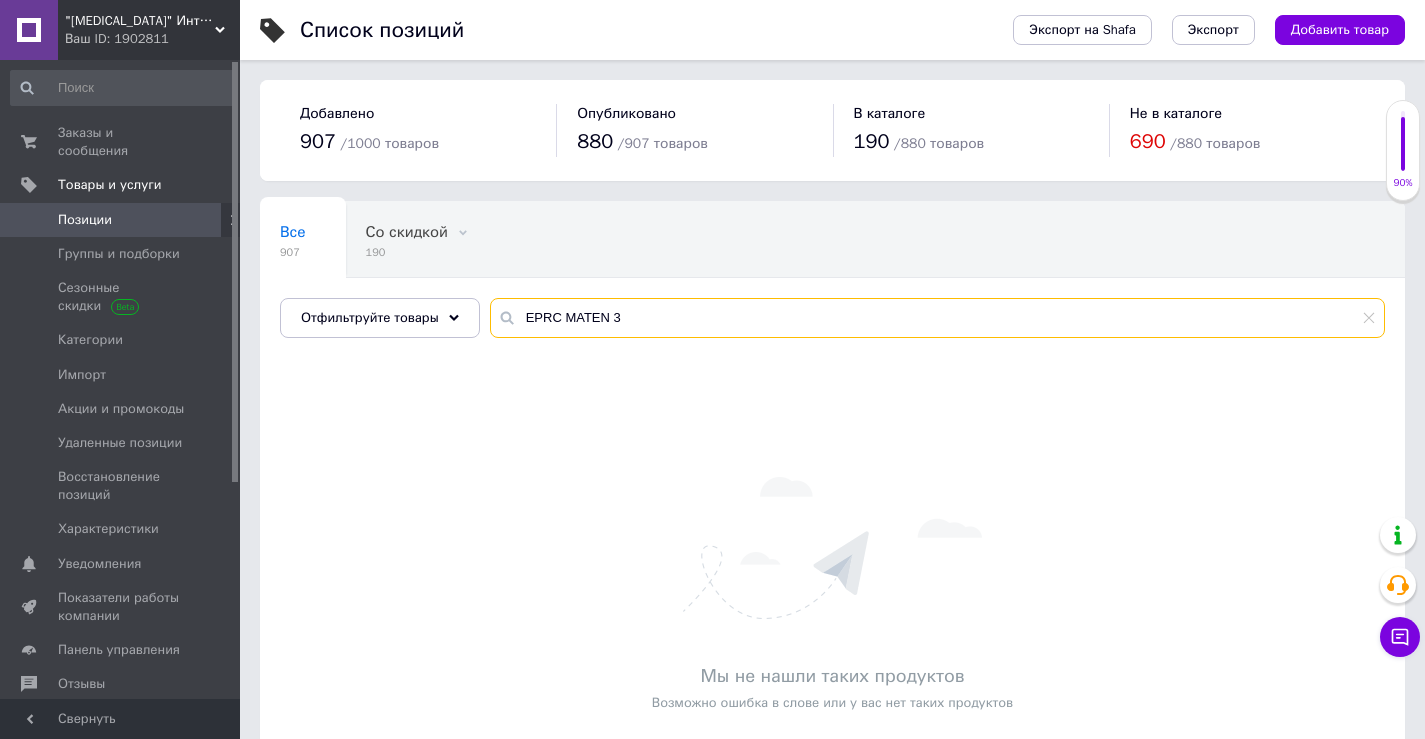 drag, startPoint x: 612, startPoint y: 320, endPoint x: 718, endPoint y: 320, distance: 106 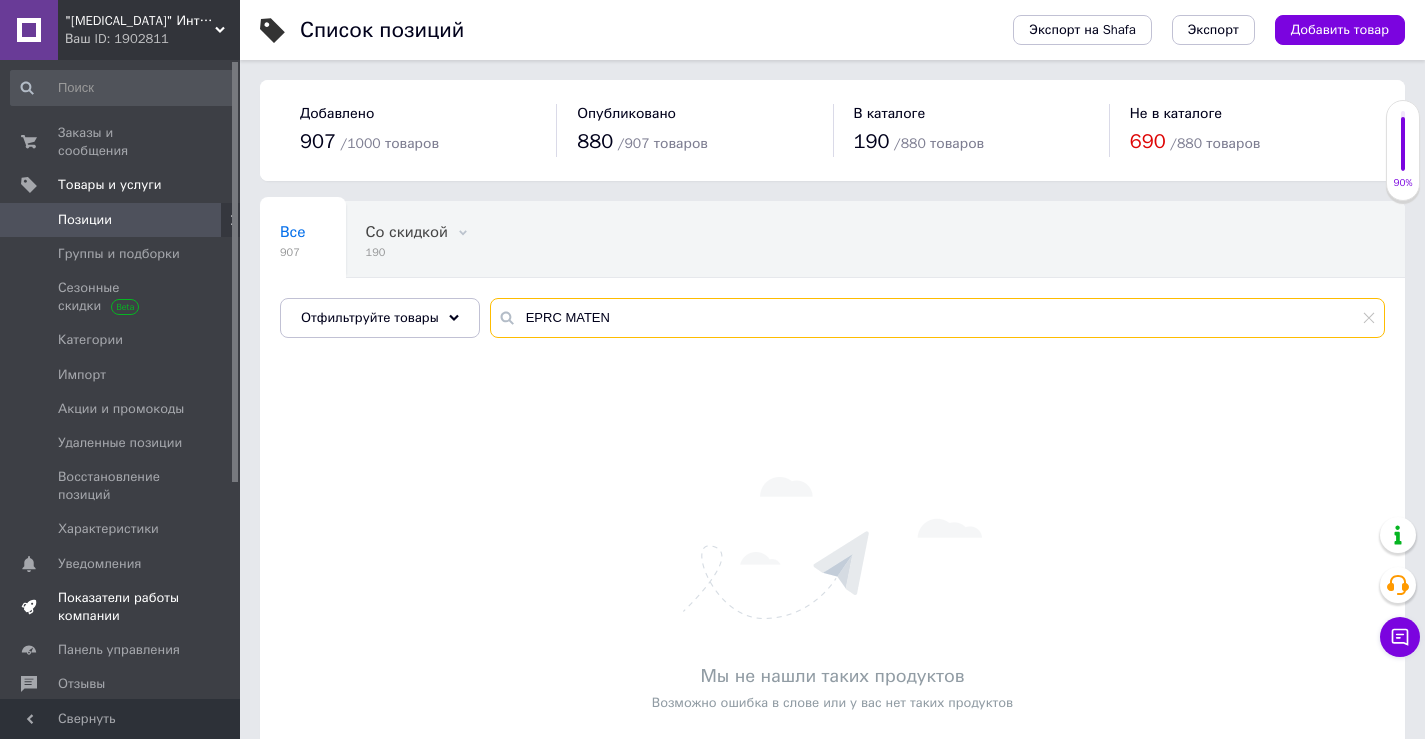 type on "EPRC MATEN" 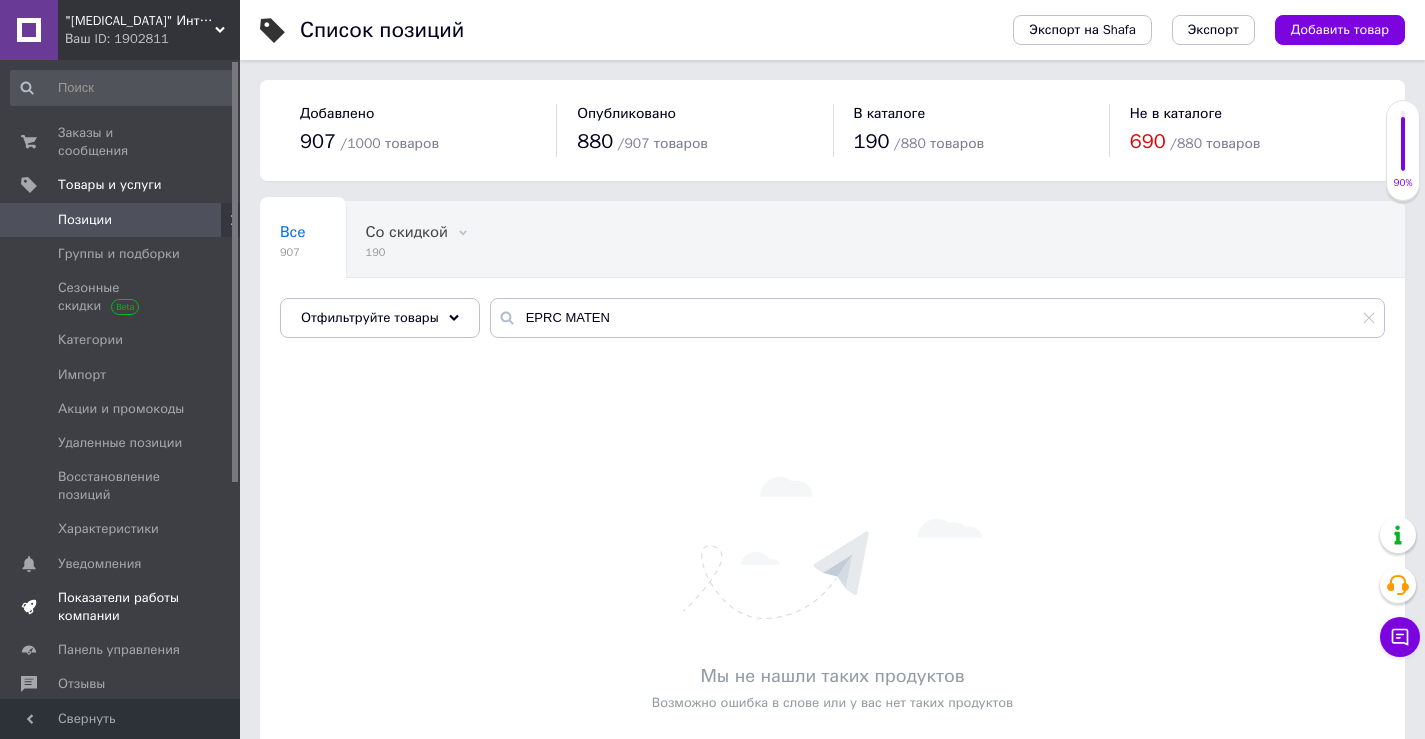 click on "Показатели работы компании" at bounding box center (123, 607) 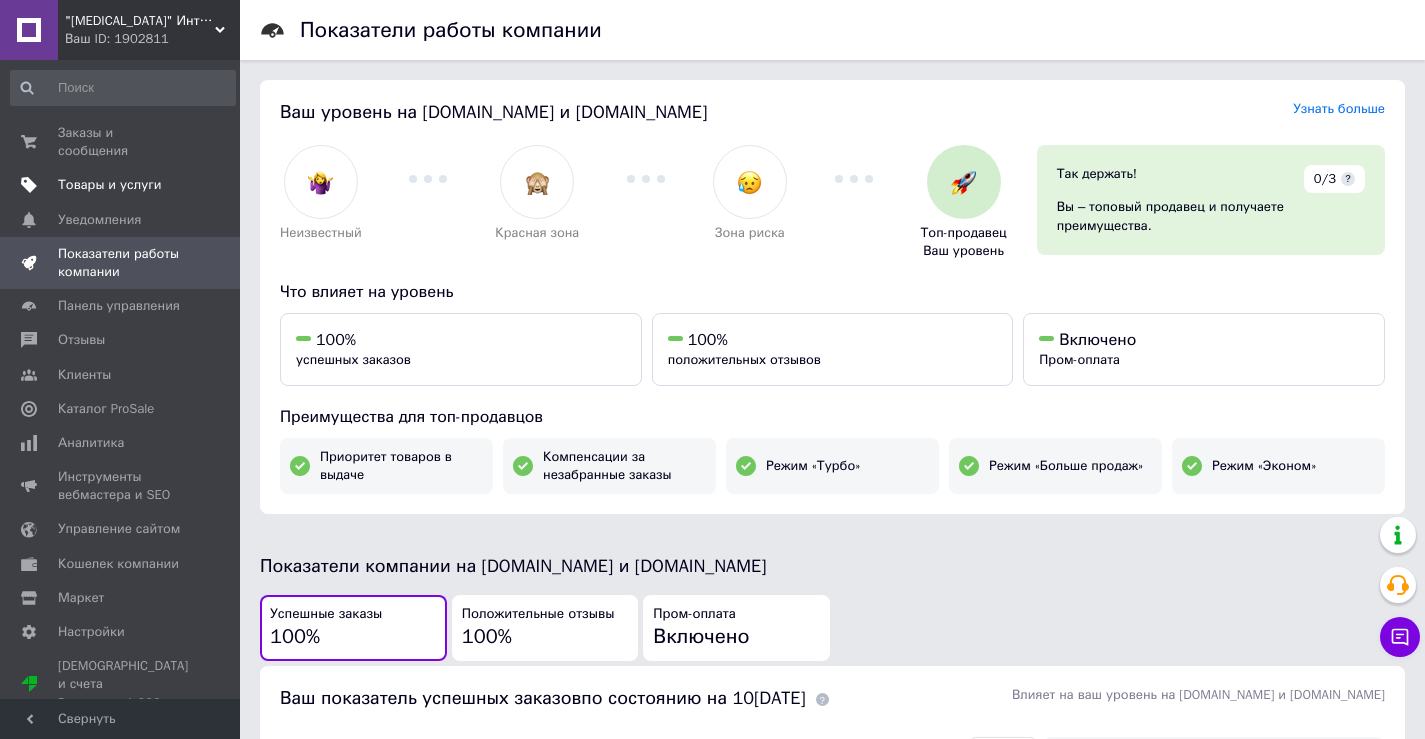 click on "Товары и услуги" at bounding box center [110, 185] 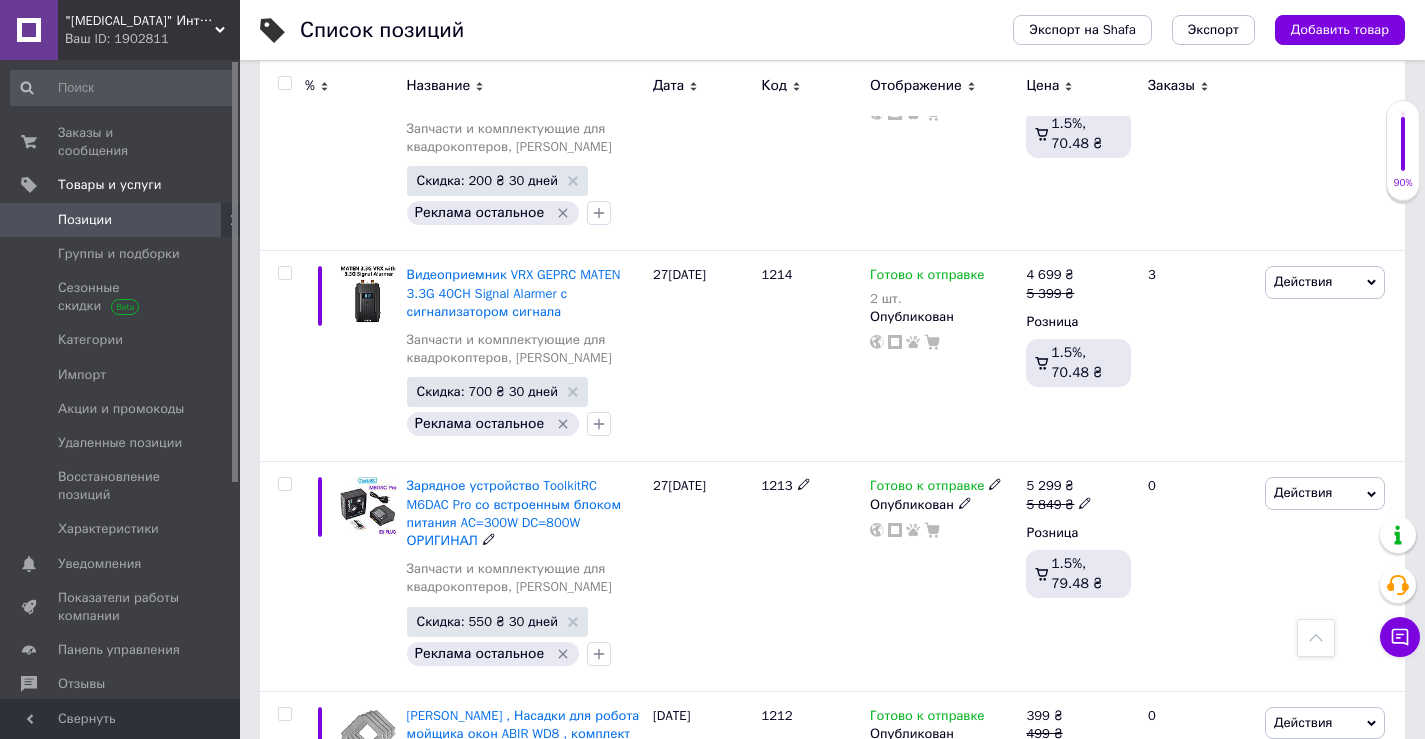 scroll, scrollTop: 300, scrollLeft: 0, axis: vertical 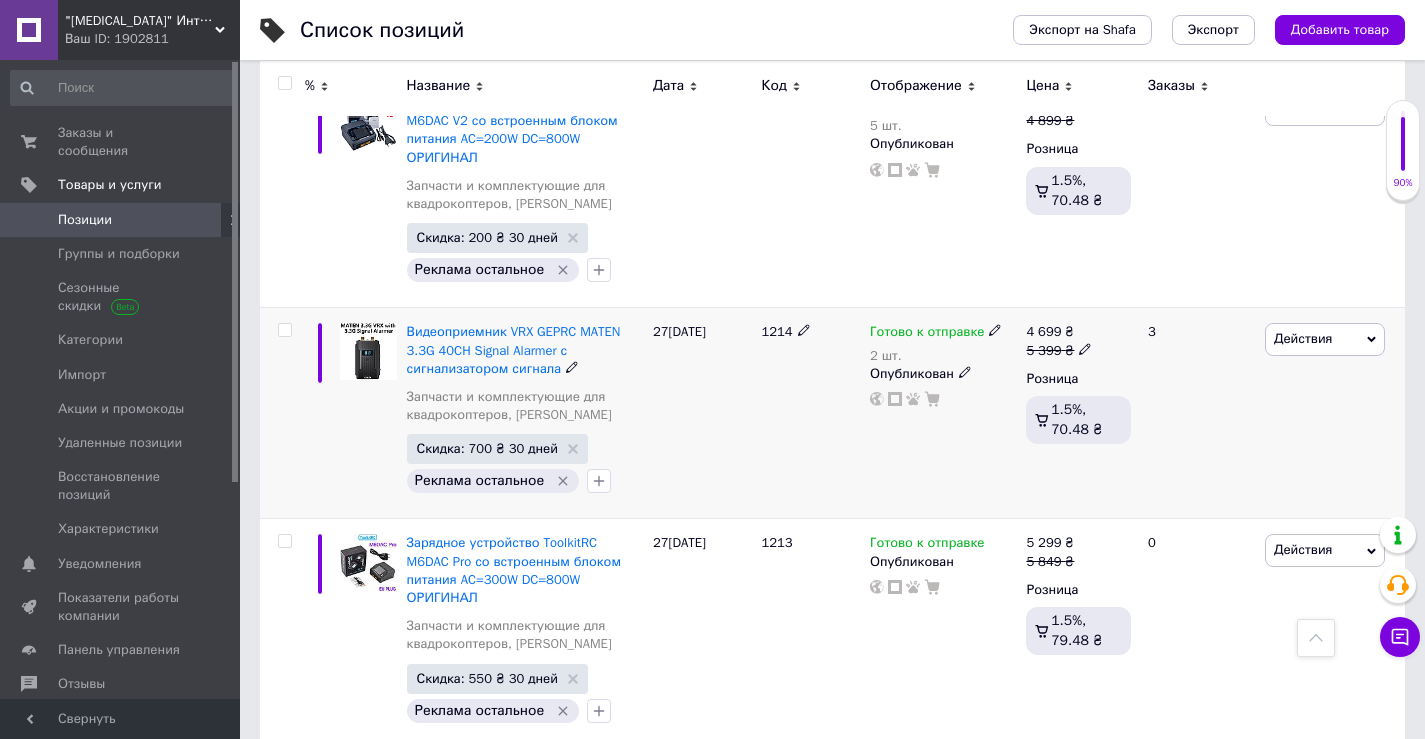 click 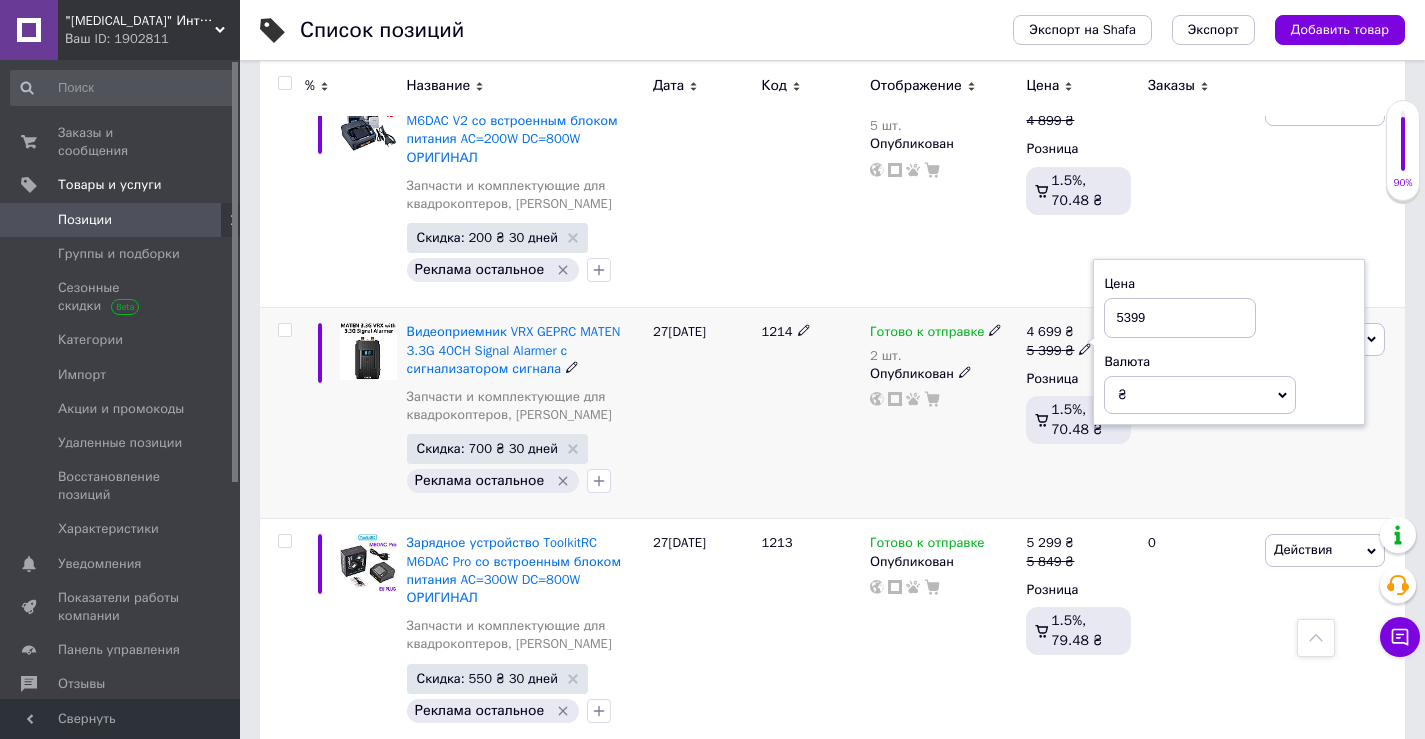 drag, startPoint x: 1132, startPoint y: 300, endPoint x: 1139, endPoint y: 292, distance: 10.630146 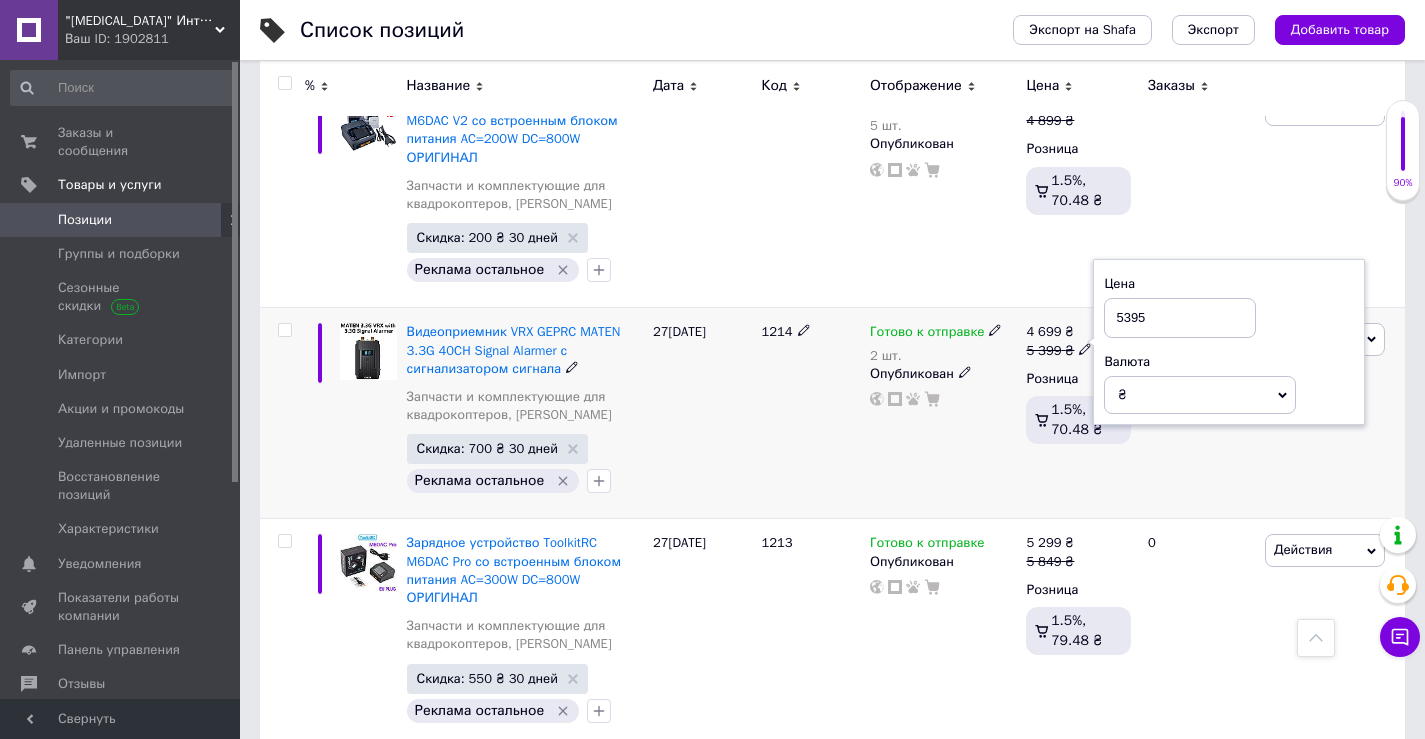 type on "5395" 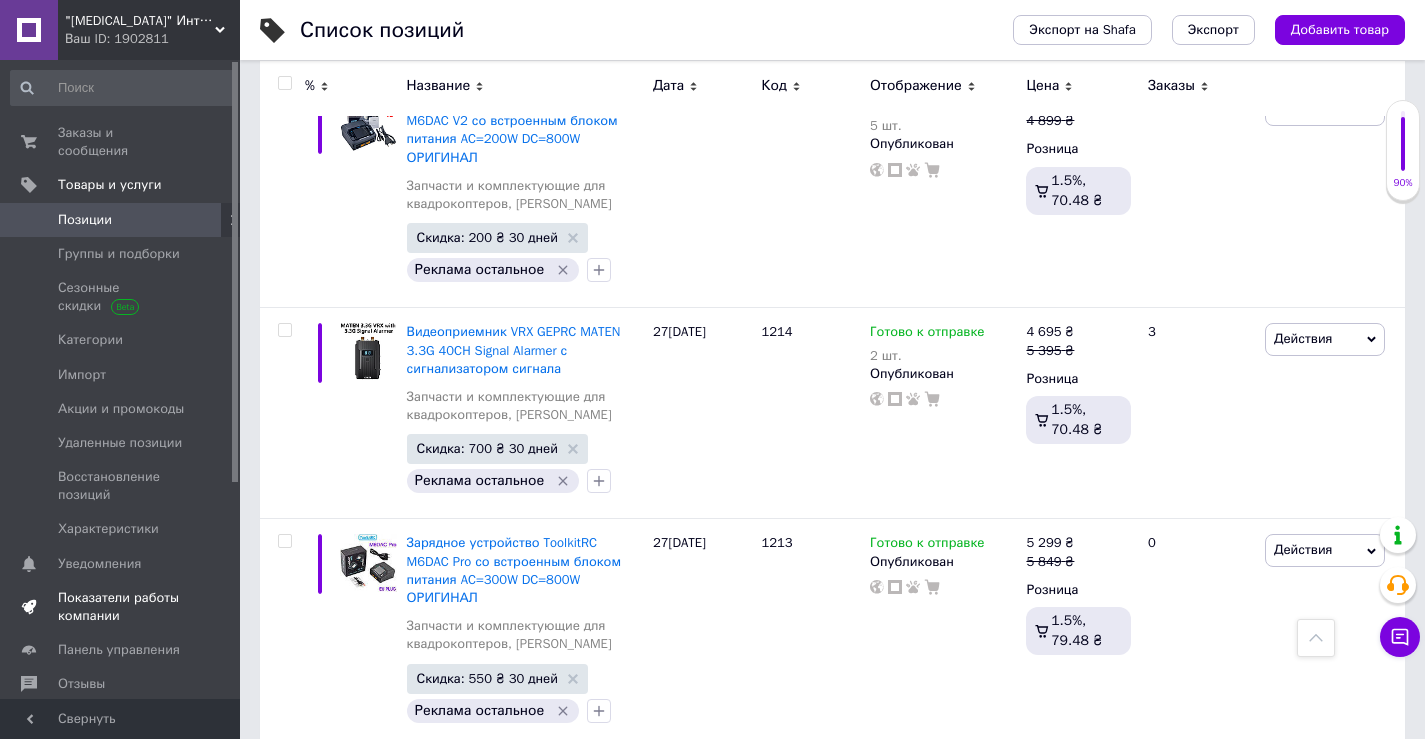click on "Показатели работы компании" at bounding box center (121, 607) 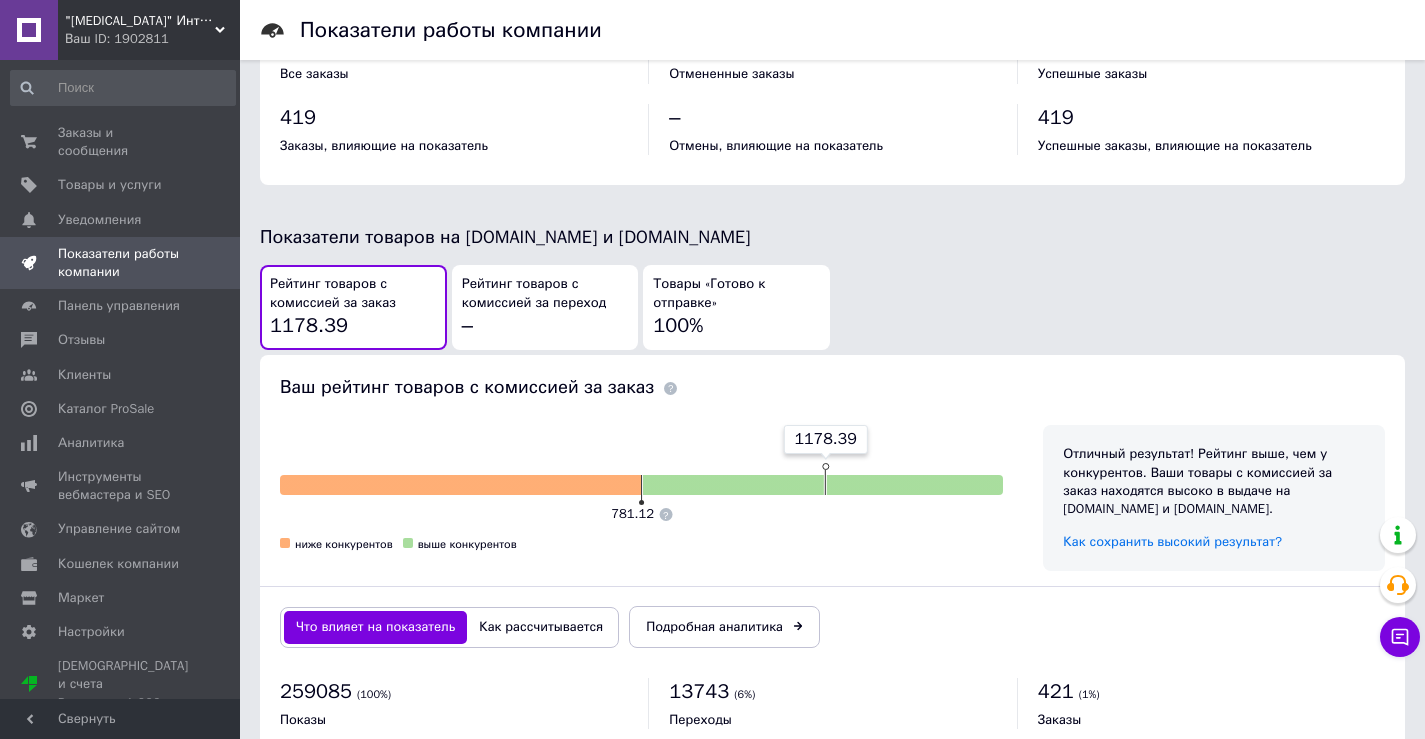 scroll, scrollTop: 700, scrollLeft: 0, axis: vertical 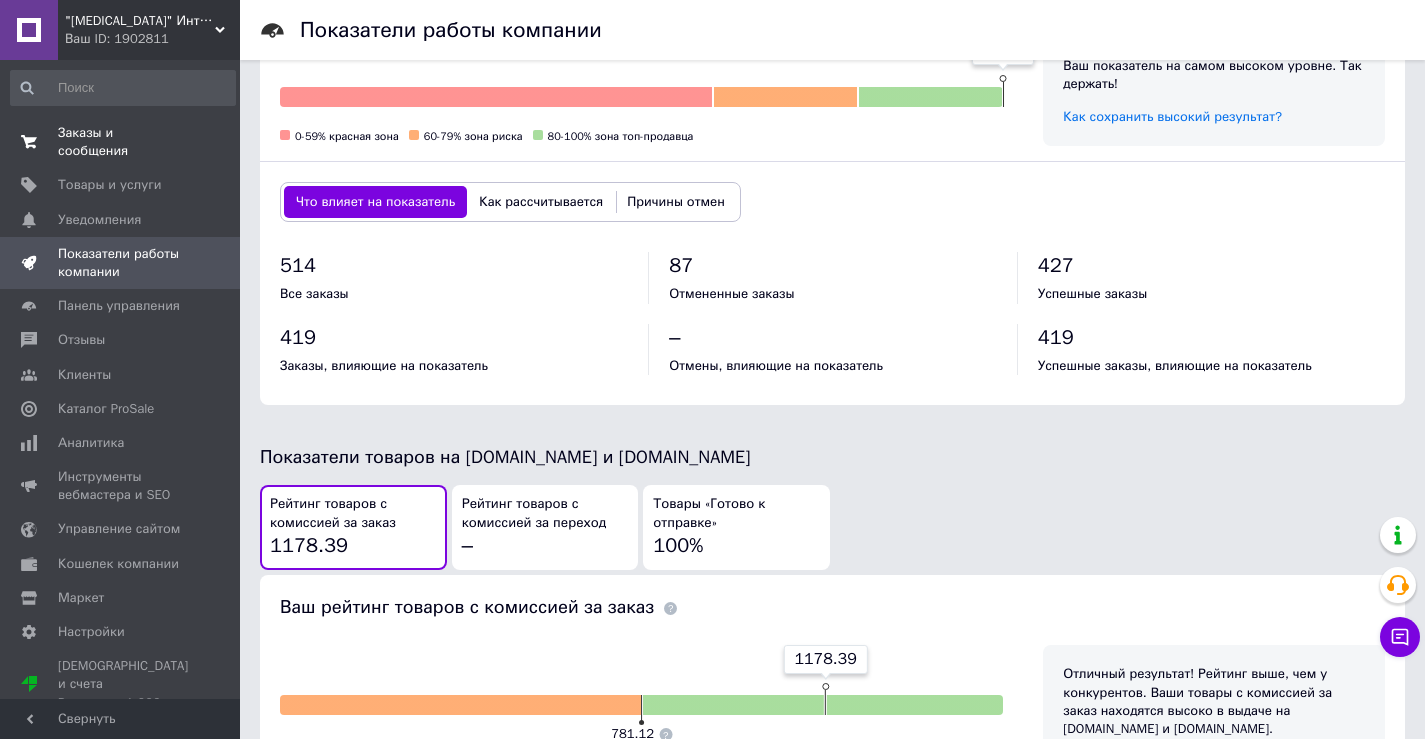 click on "Заказы и сообщения" at bounding box center [121, 142] 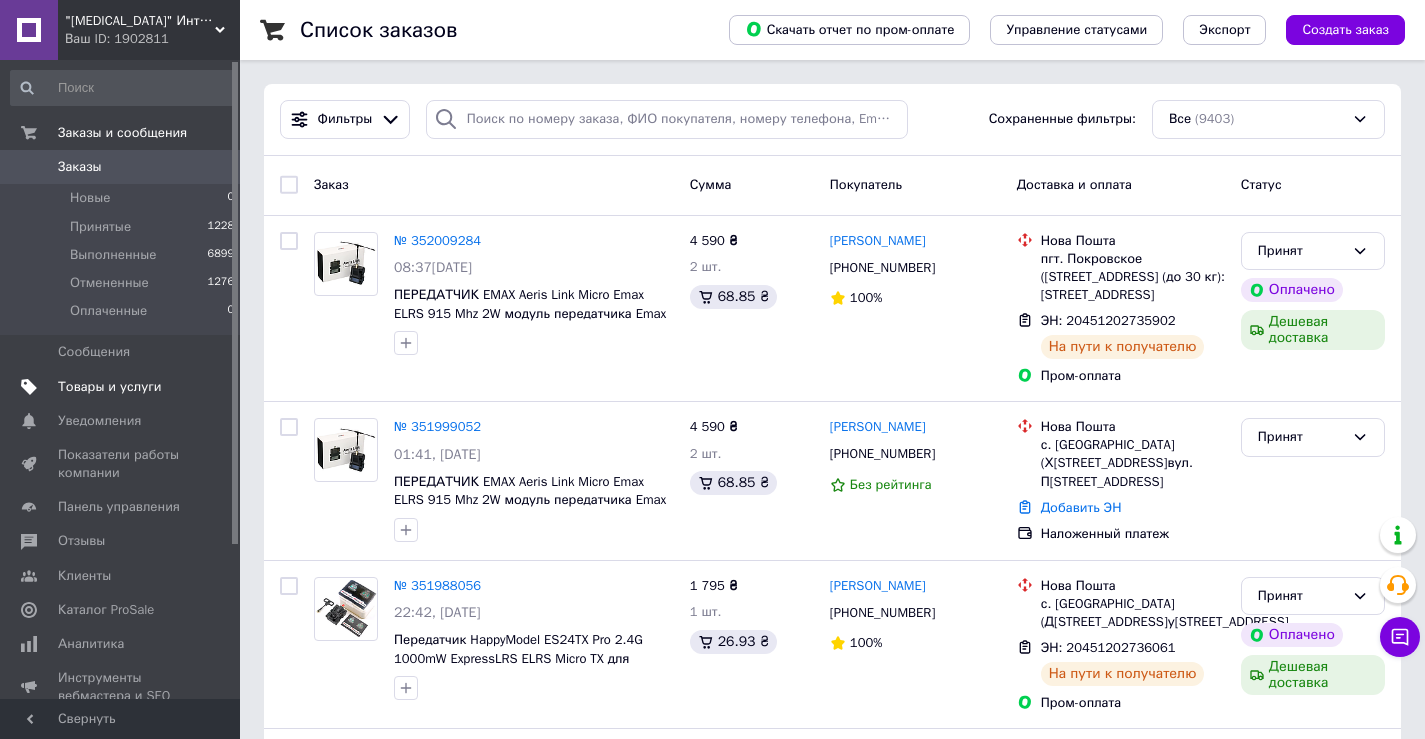 click on "Товары и услуги" at bounding box center (110, 387) 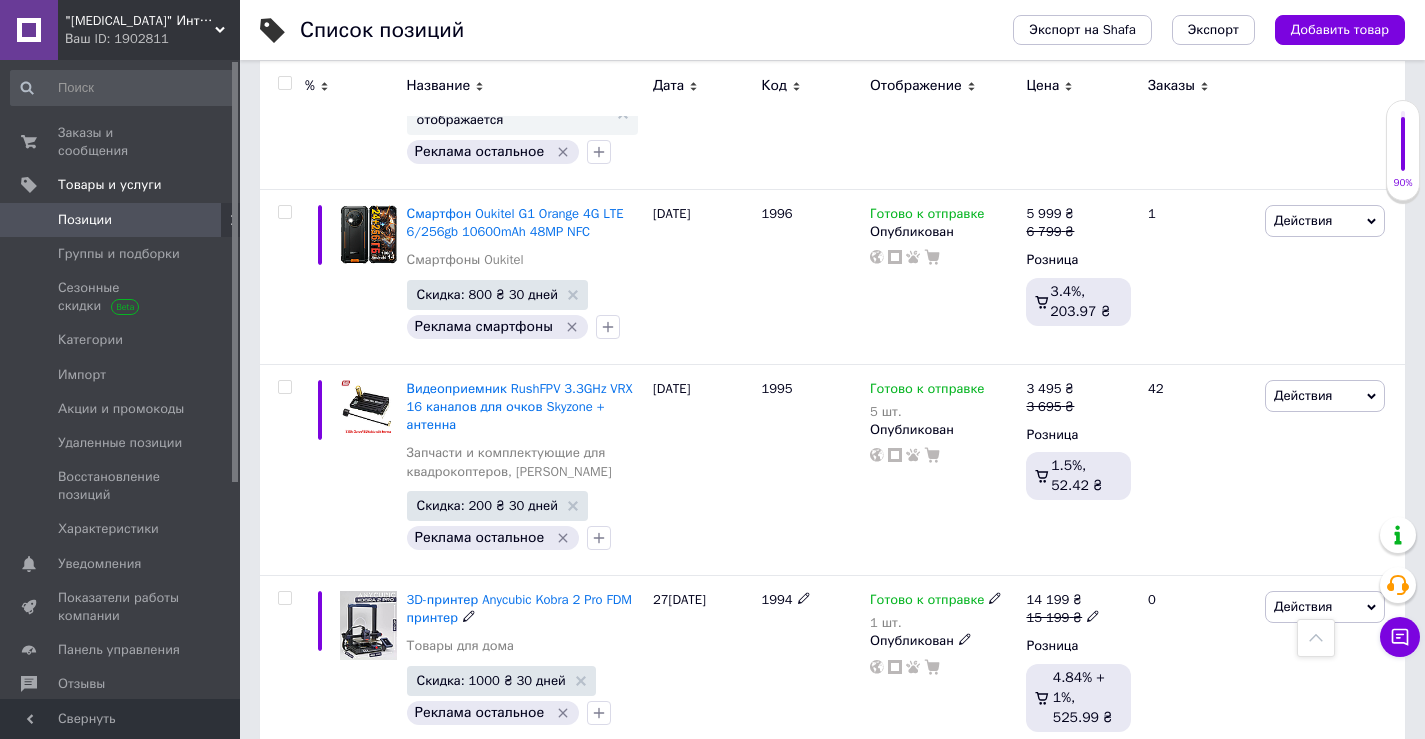 scroll, scrollTop: 4300, scrollLeft: 0, axis: vertical 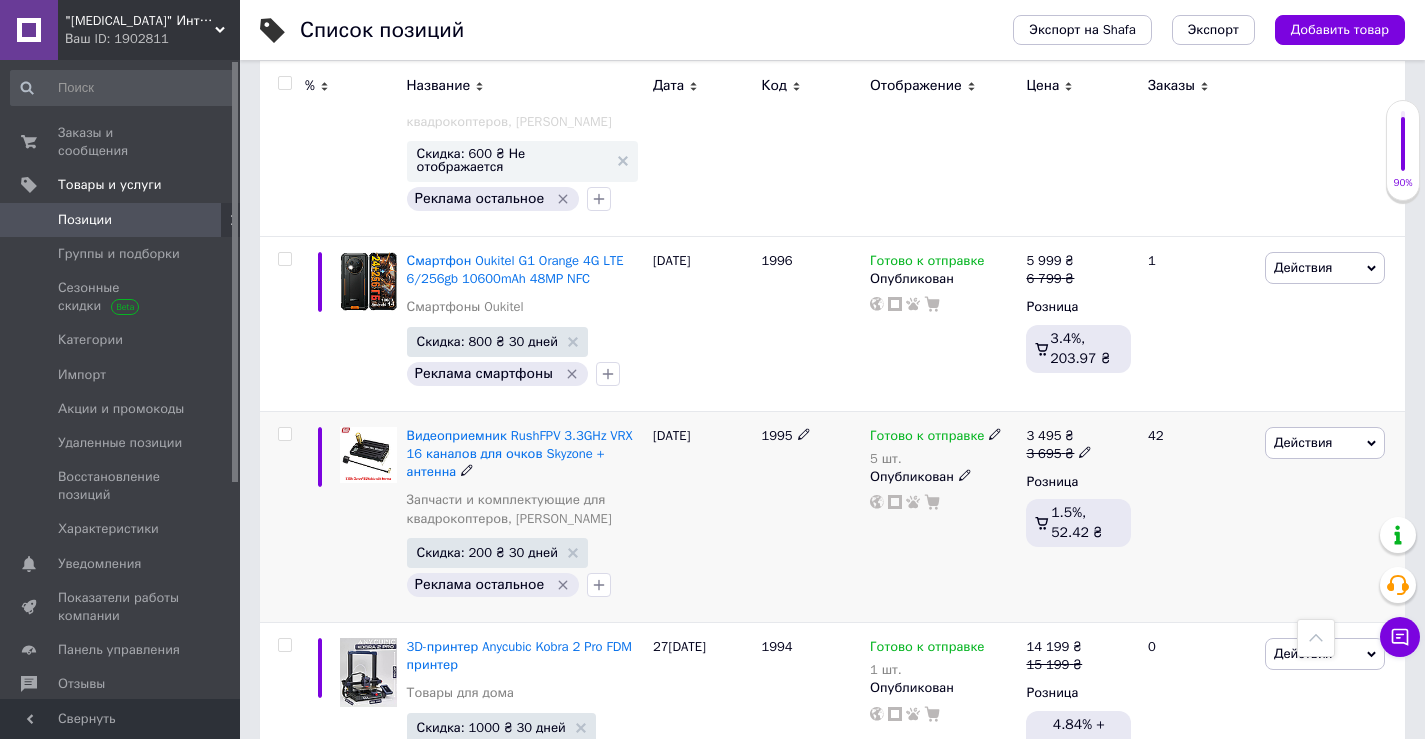click on "5 шт." at bounding box center [936, 459] 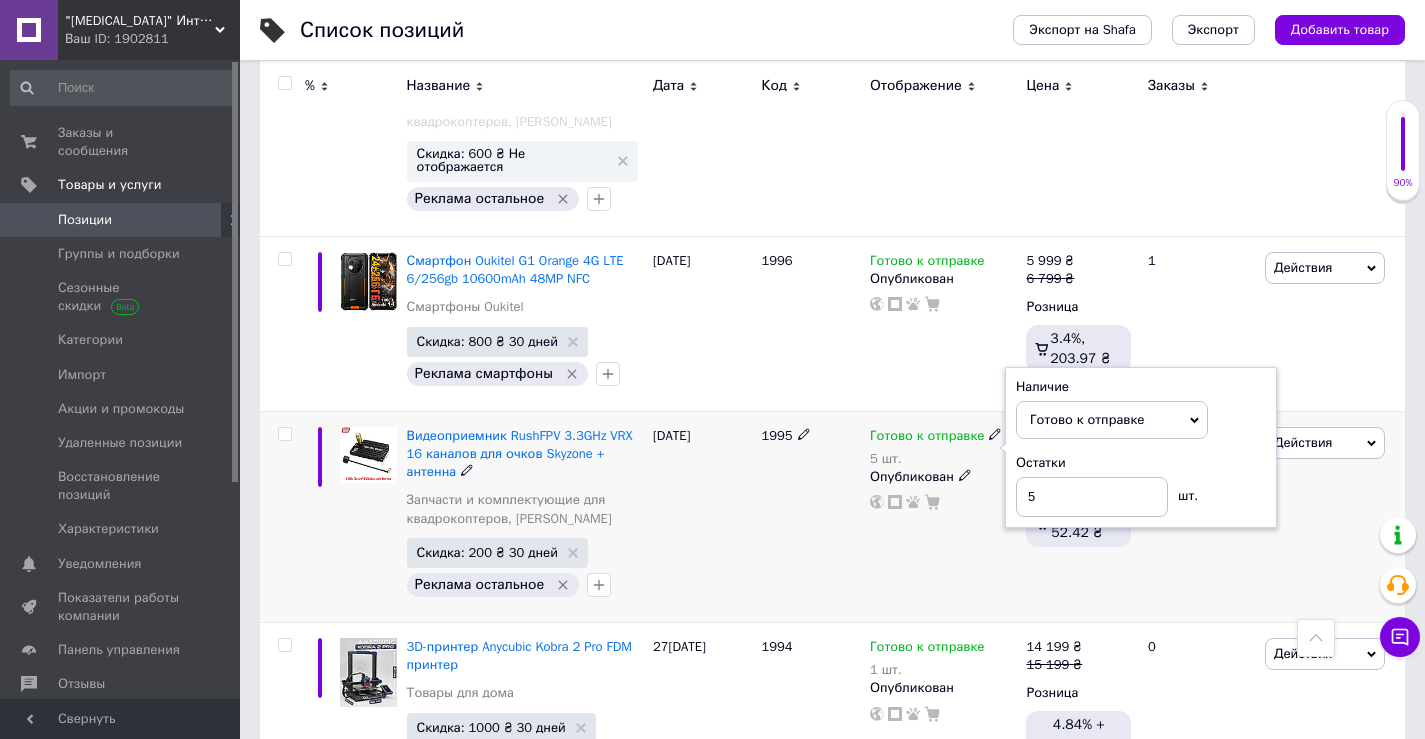 click on "5 шт." at bounding box center [936, 459] 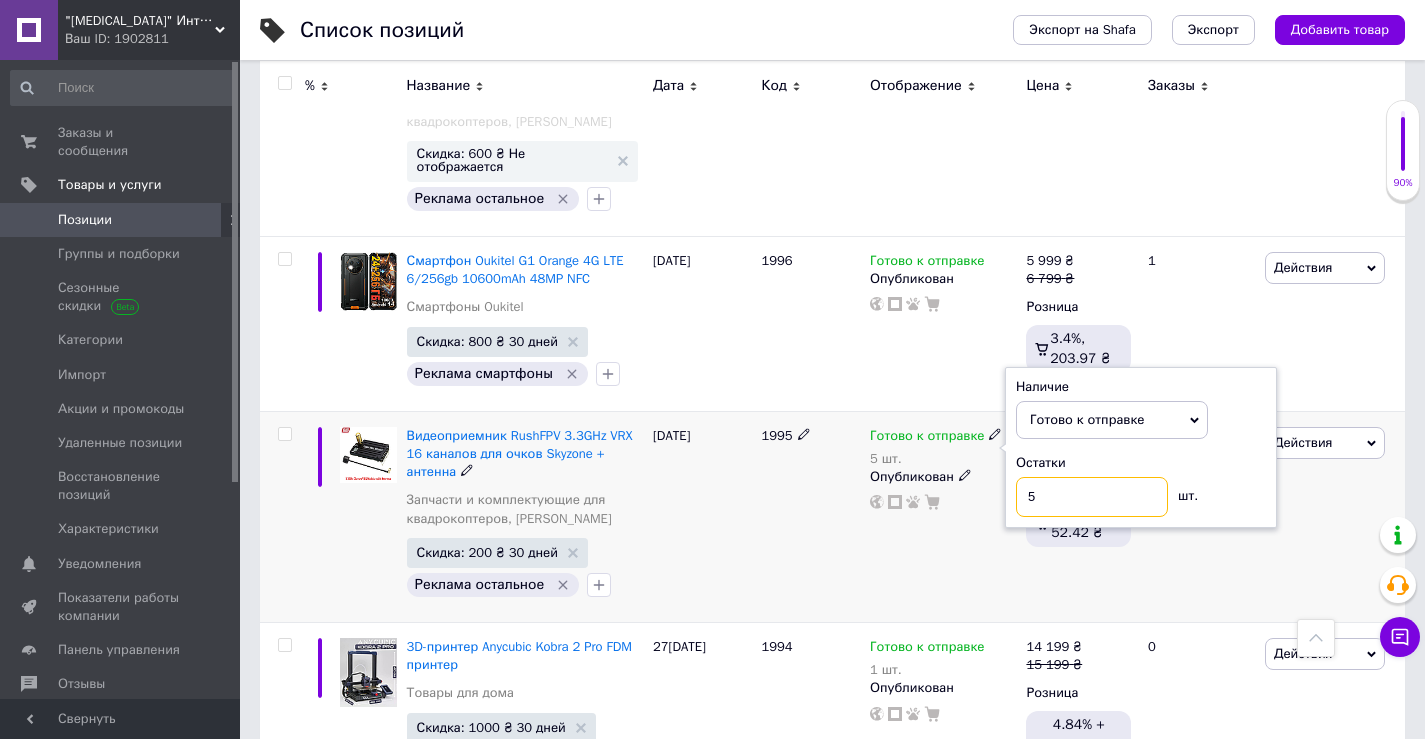 drag, startPoint x: 1063, startPoint y: 421, endPoint x: 983, endPoint y: 418, distance: 80.05623 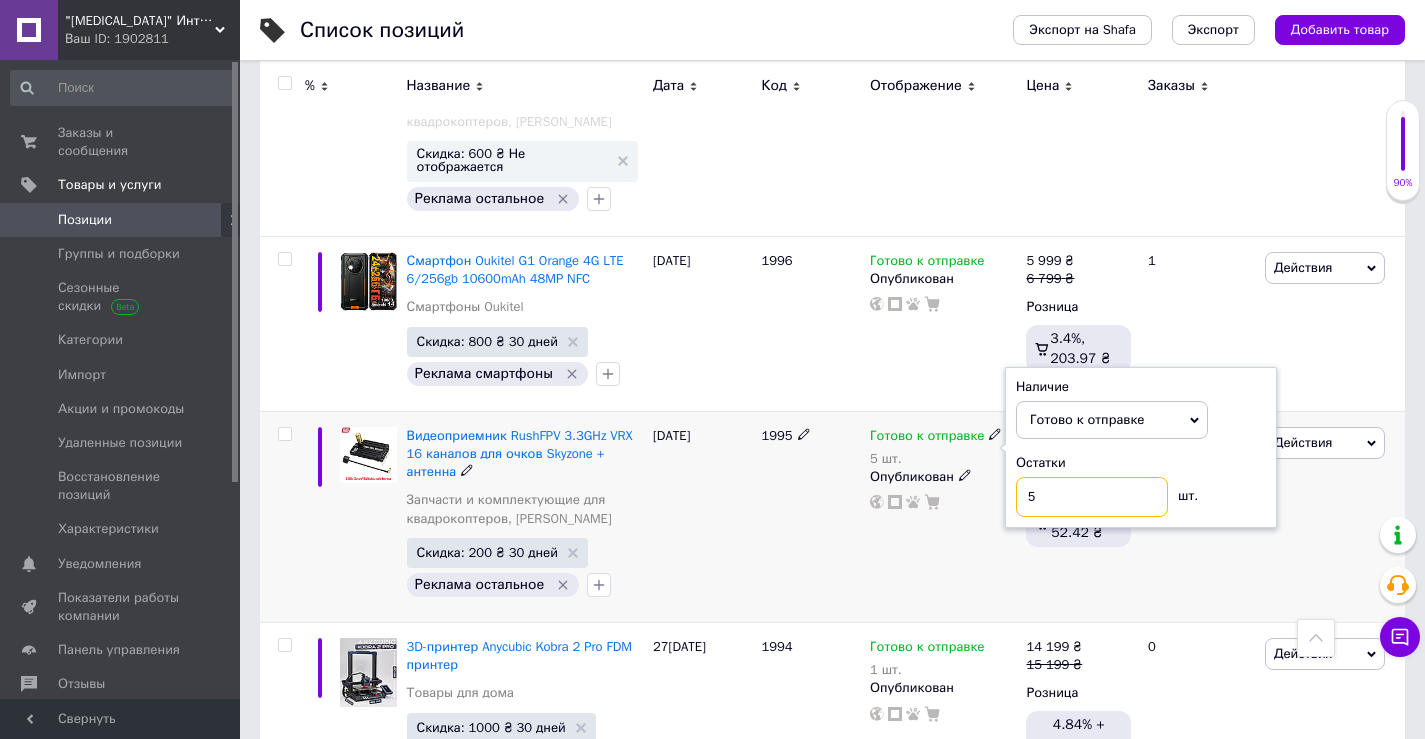 click on "Готово к отправке 5 шт. Наличие Готово к отправке В наличии Нет в наличии Под заказ Остатки 5 шт. Опубликован" at bounding box center [943, 469] 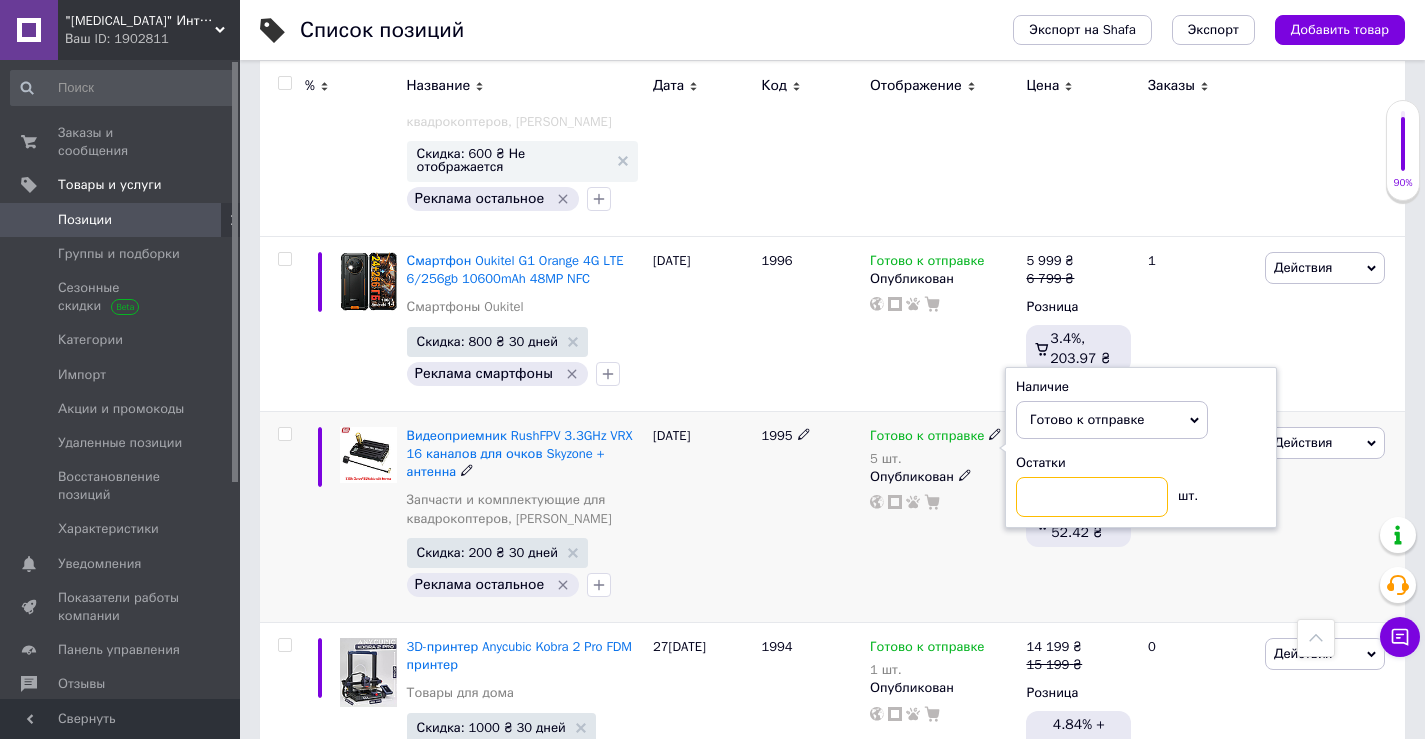 type 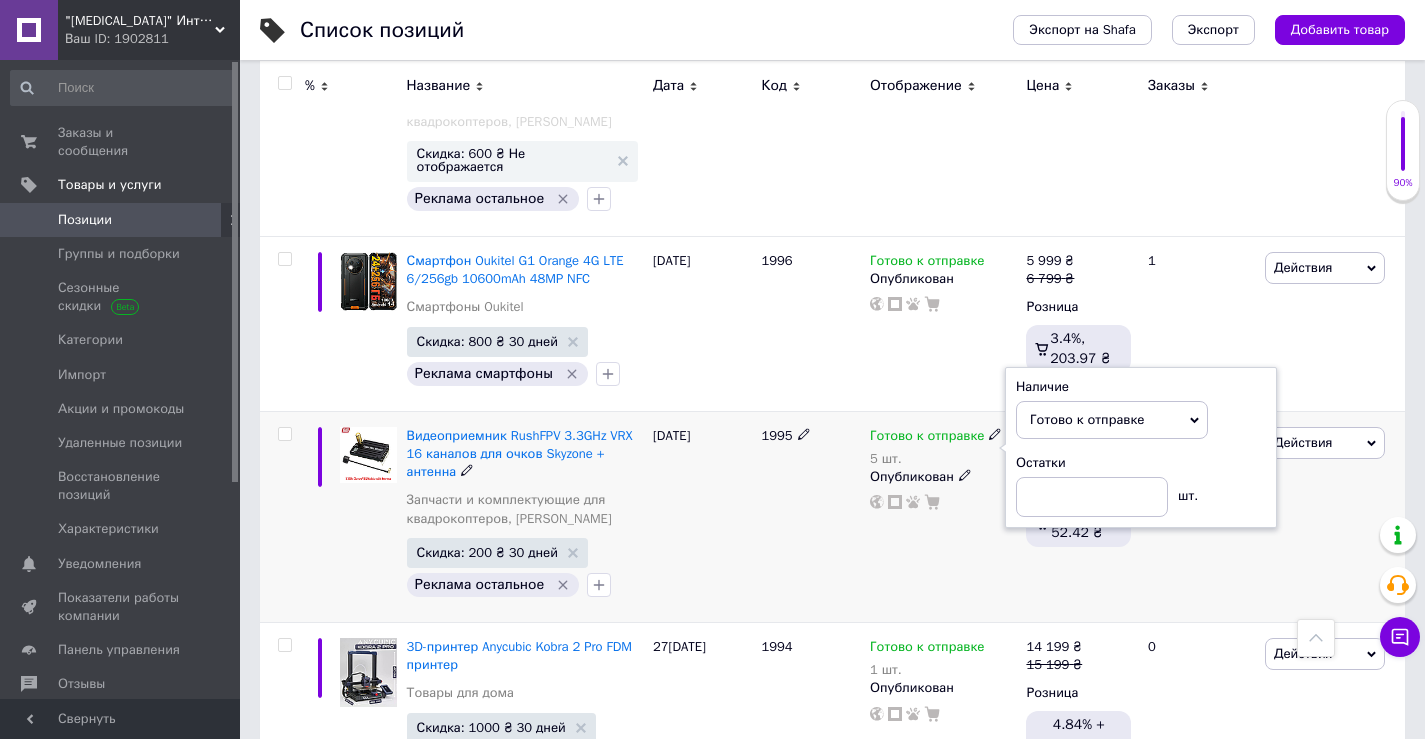 click on "Готово к отправке 5 шт. Наличие Готово к отправке В наличии Нет в наличии Под заказ Остатки шт. Опубликован" at bounding box center [943, 516] 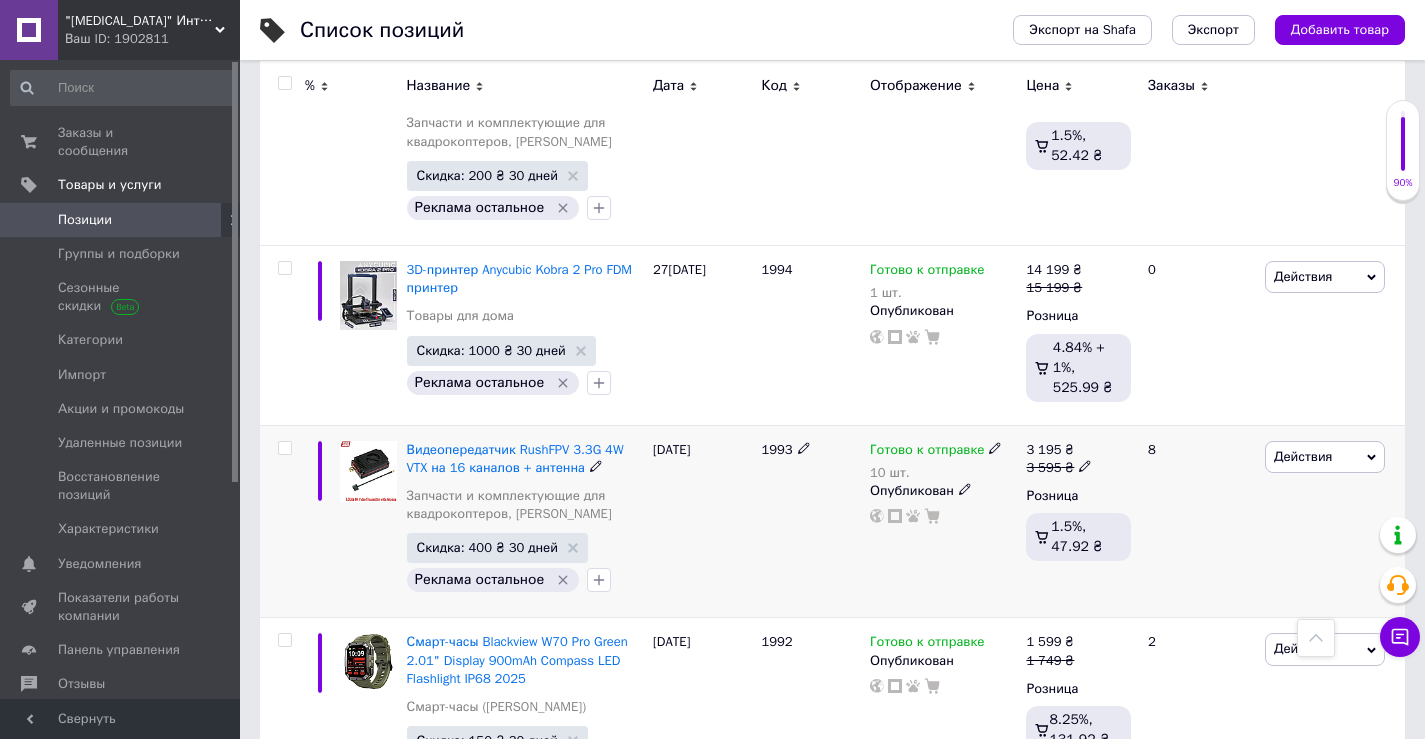 scroll, scrollTop: 4700, scrollLeft: 0, axis: vertical 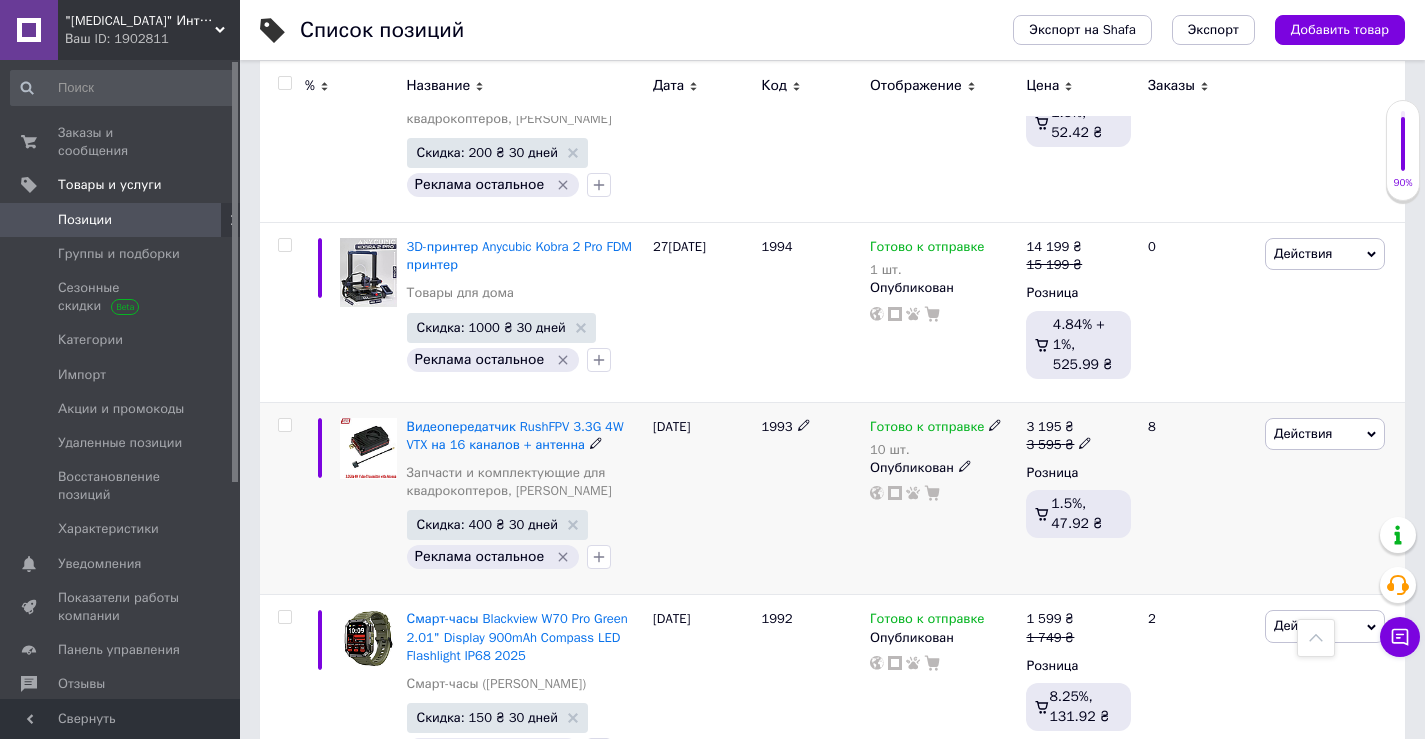 click on "10 шт." at bounding box center [936, 450] 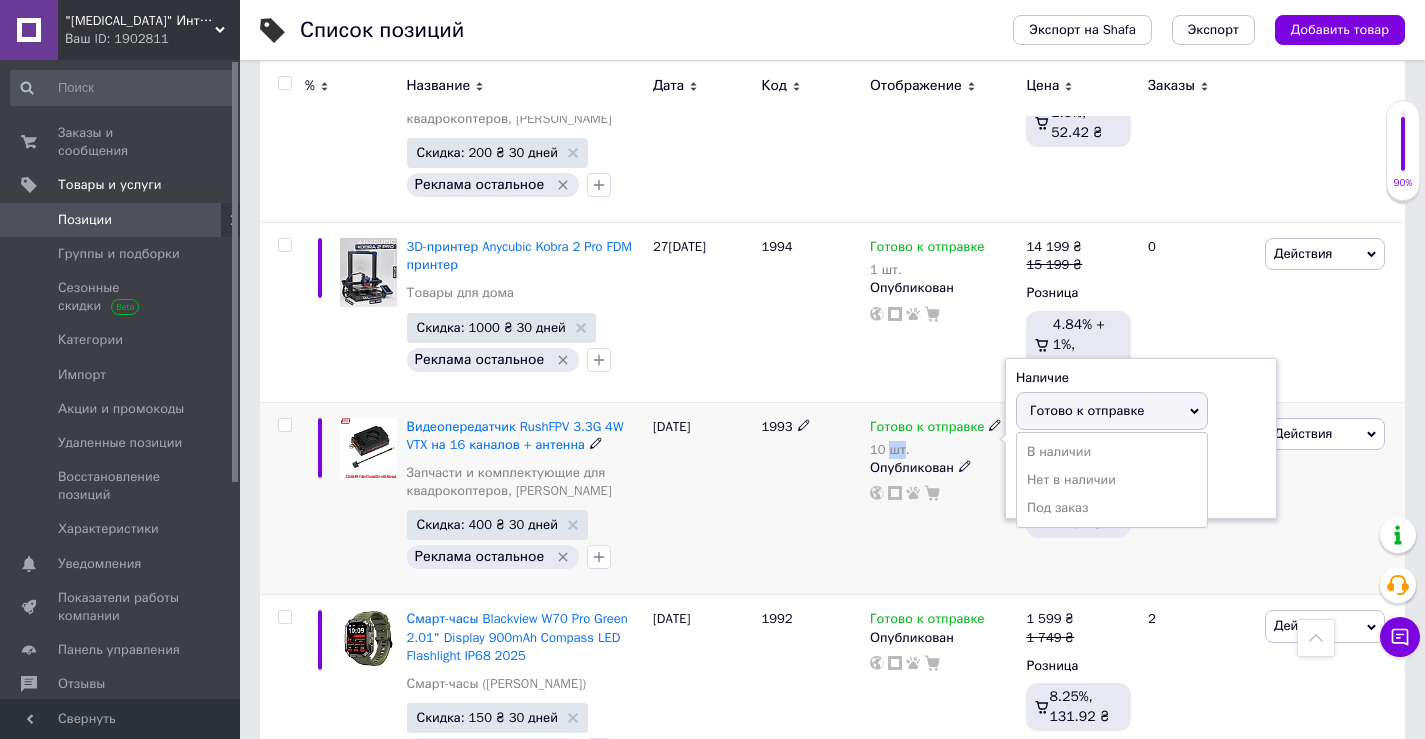 click on "10 шт." at bounding box center [936, 450] 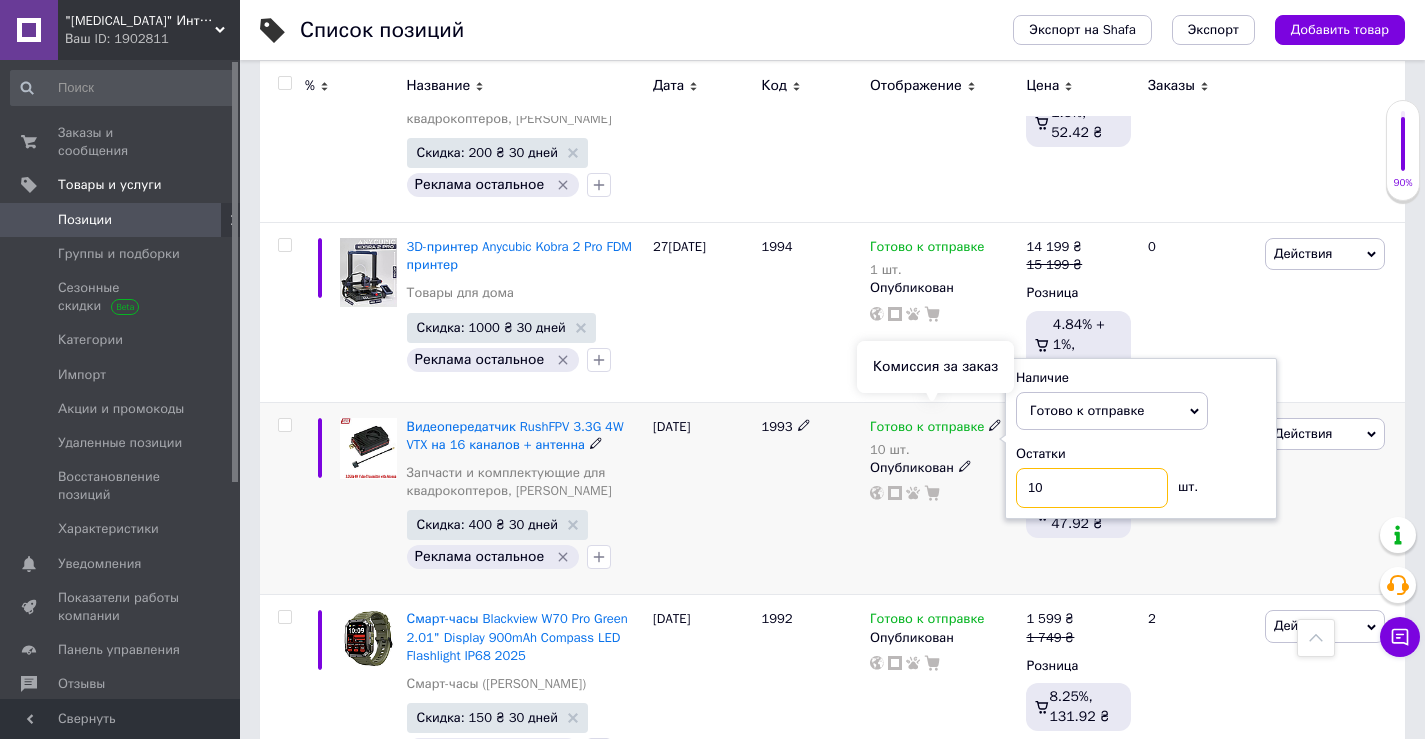 drag, startPoint x: 1046, startPoint y: 408, endPoint x: 927, endPoint y: 409, distance: 119.0042 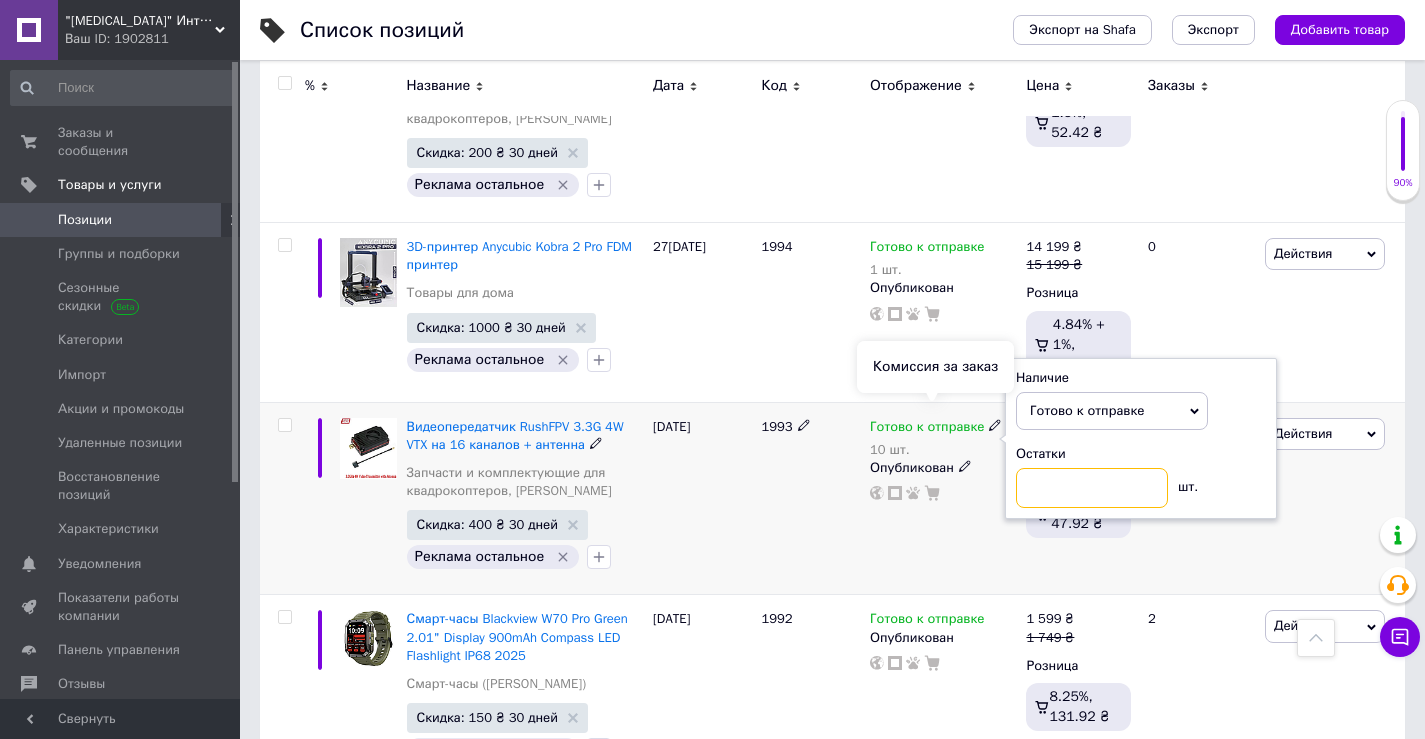 type 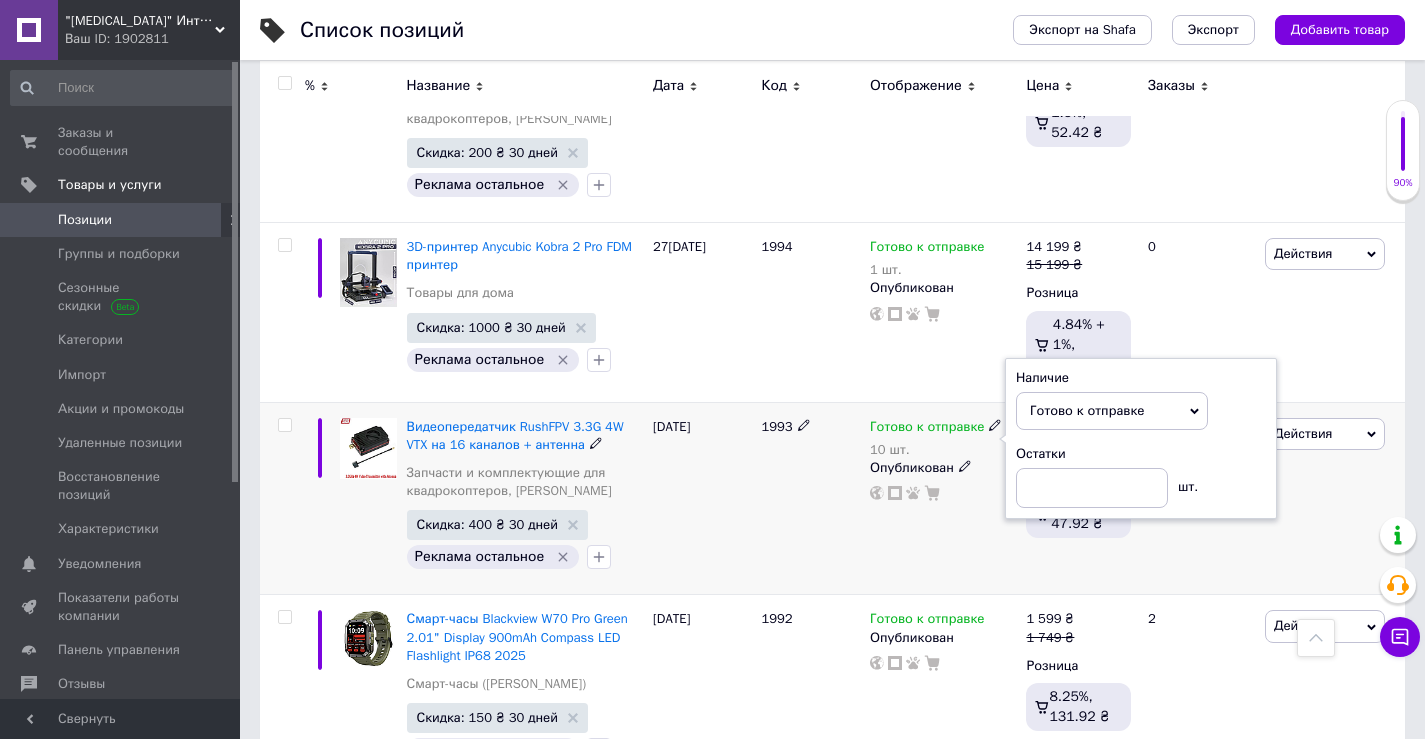 click on "Готово к отправке 10 шт. Наличие Готово к отправке В наличии Нет в наличии Под заказ Остатки шт. Опубликован" at bounding box center [943, 498] 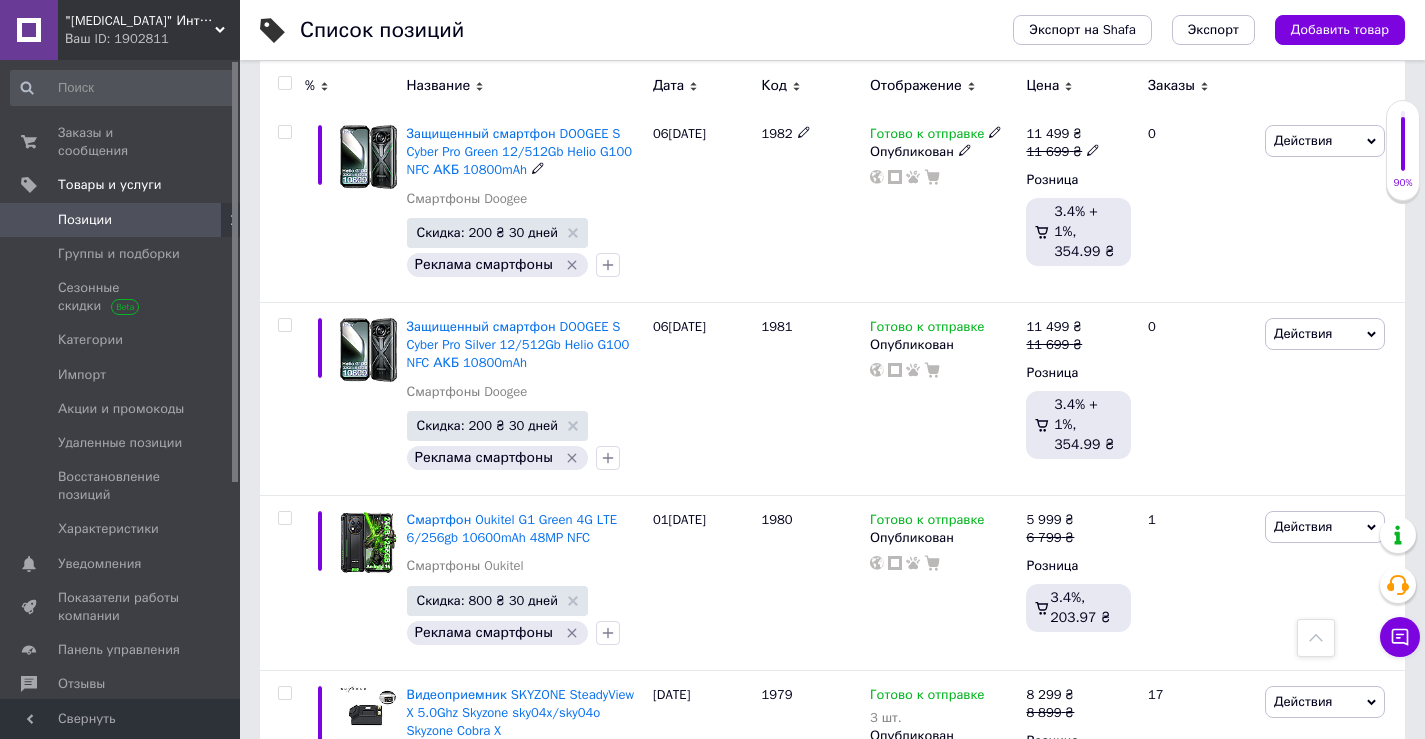 scroll, scrollTop: 7600, scrollLeft: 0, axis: vertical 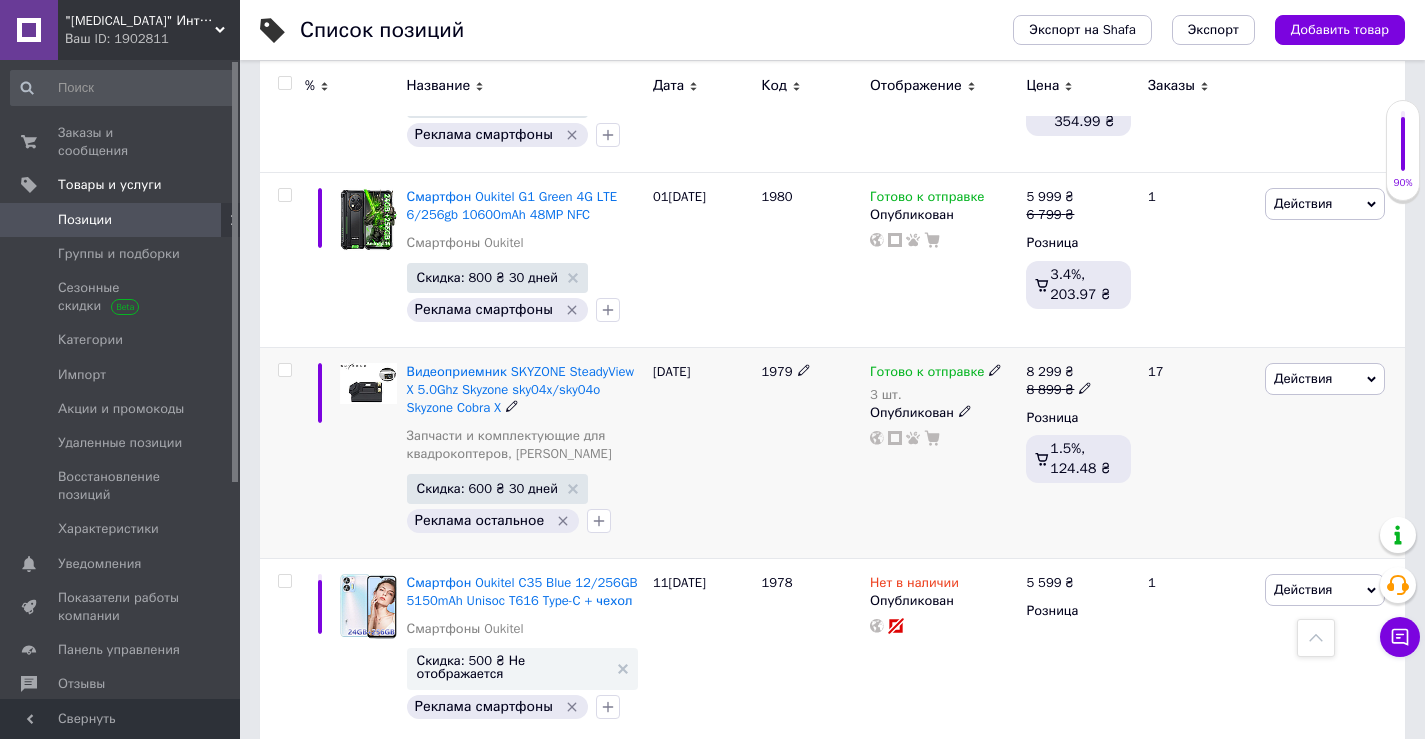 click on "Готово к отправке" at bounding box center (927, 374) 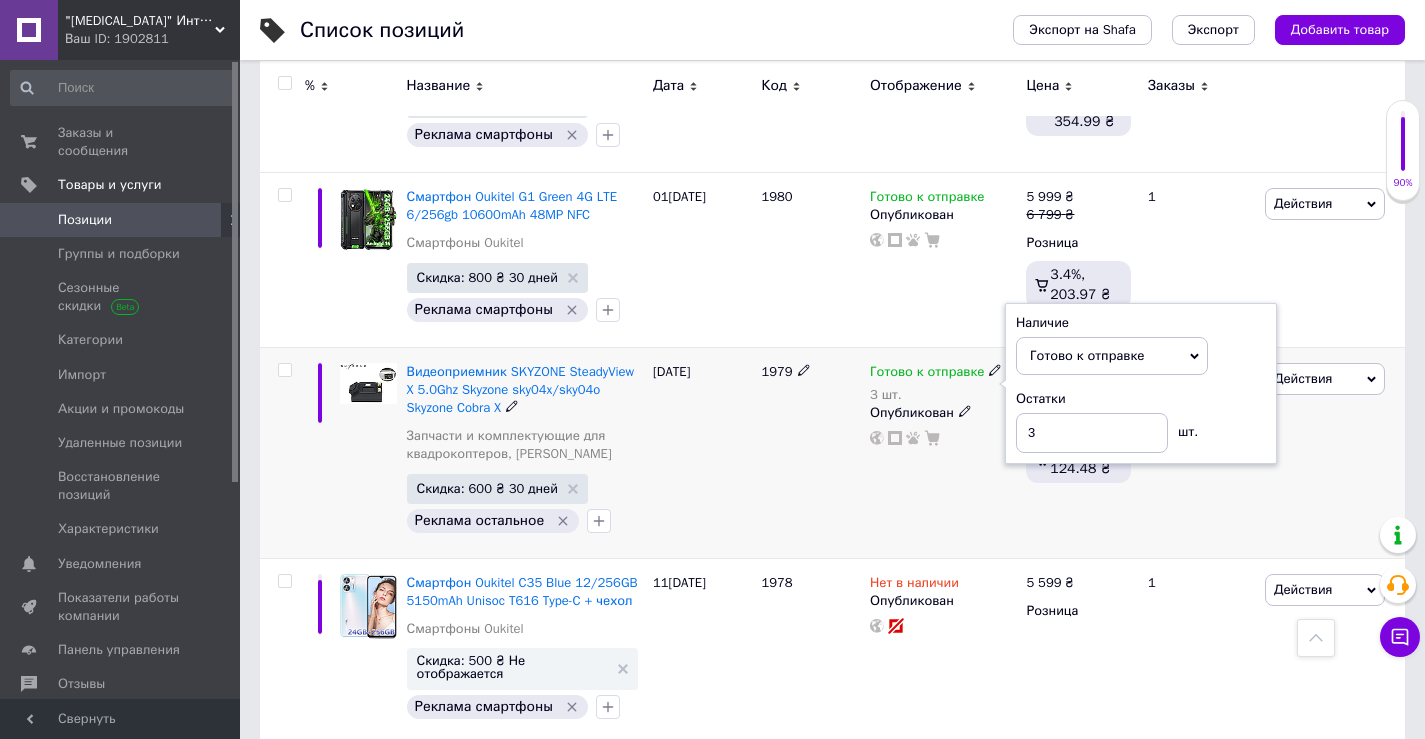 click on "Готово к отправке" at bounding box center [927, 374] 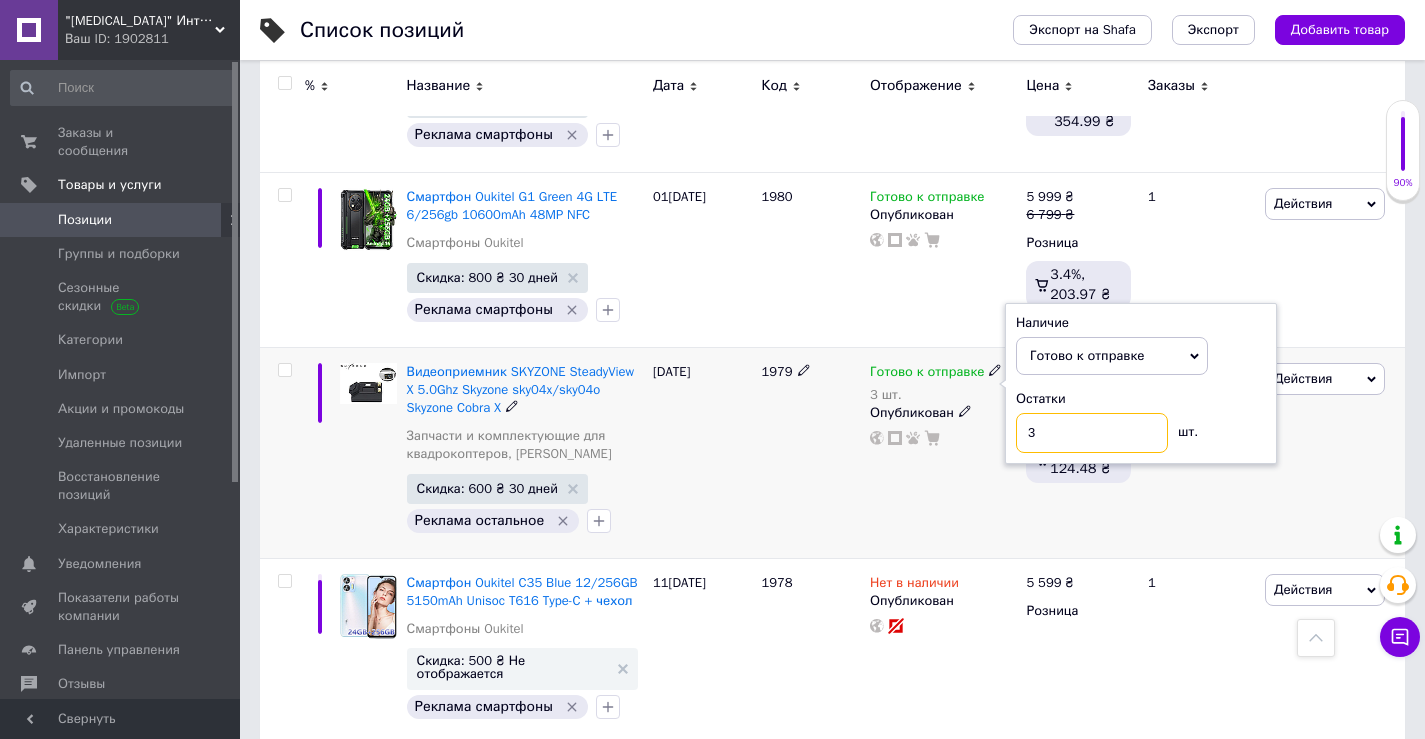 drag, startPoint x: 1047, startPoint y: 340, endPoint x: 917, endPoint y: 341, distance: 130.00385 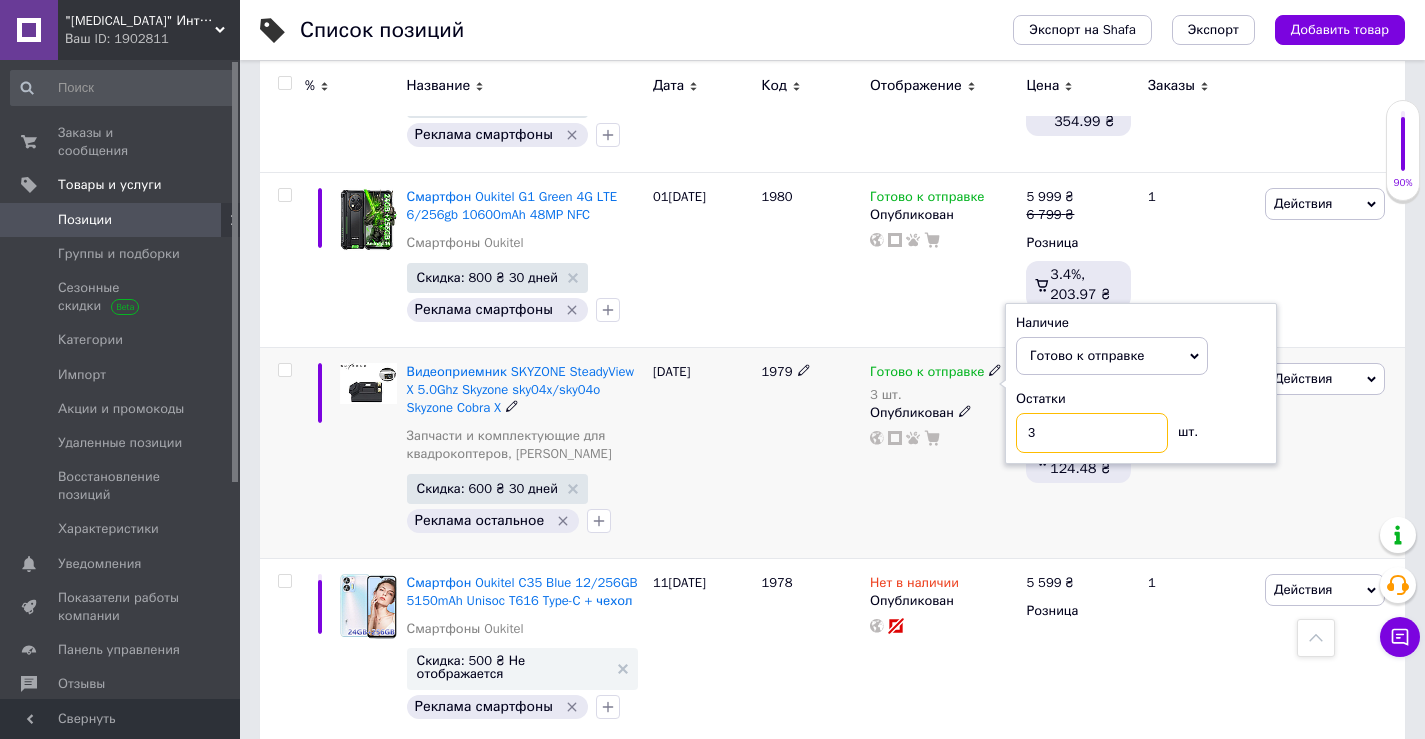 click on "Готово к отправке 3 шт. Наличие Готово к отправке В наличии Нет в наличии Под заказ Остатки 3 шт. Опубликован" at bounding box center (943, 405) 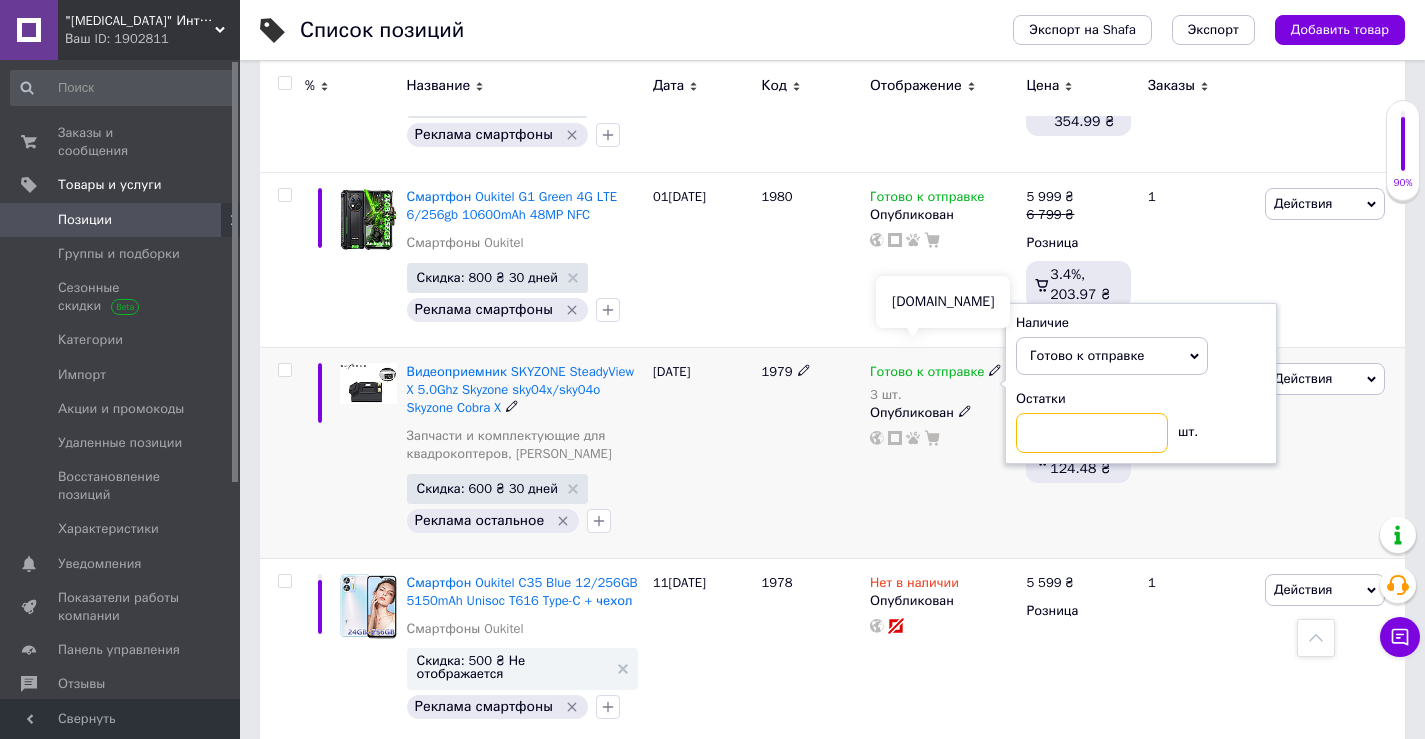 type 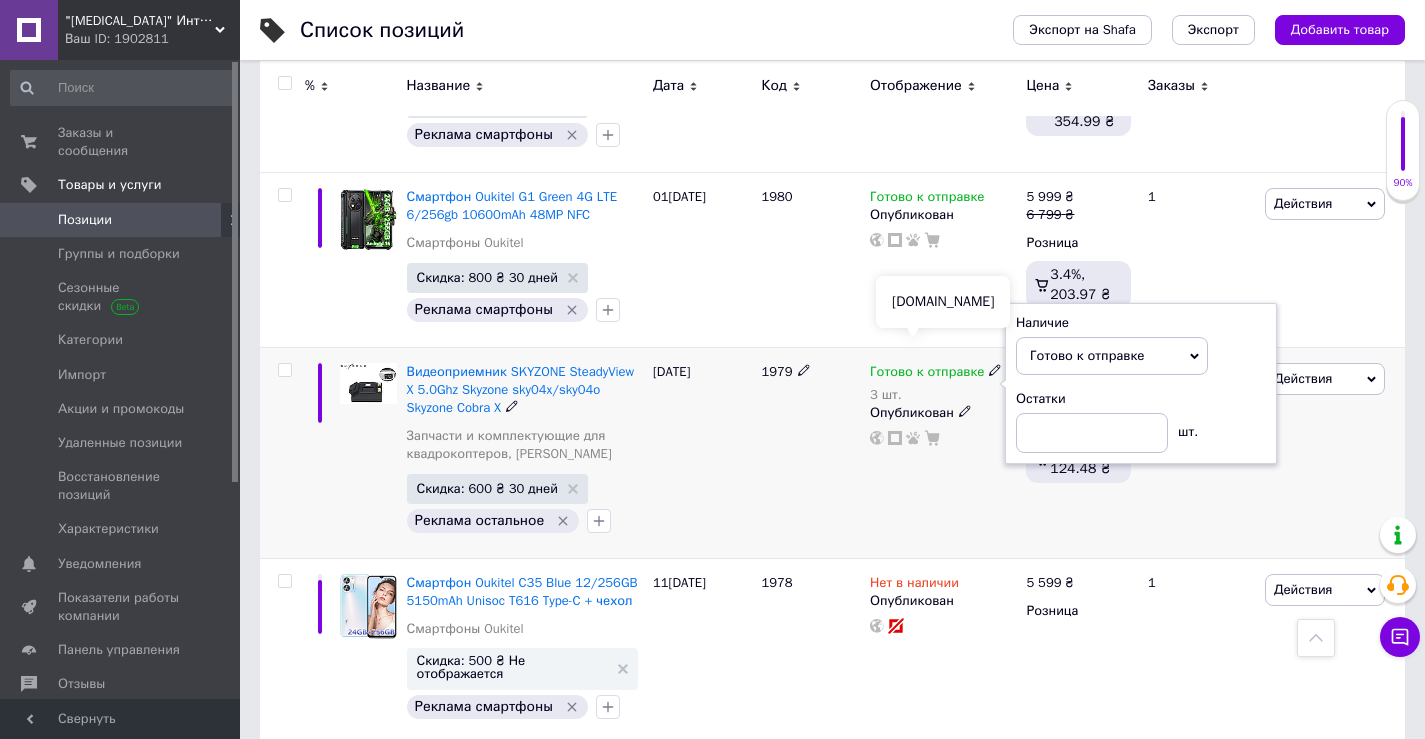 click on "Готово к отправке 3 шт. Наличие Готово к отправке В наличии Нет в наличии Под заказ Остатки шт. Опубликован" at bounding box center [943, 452] 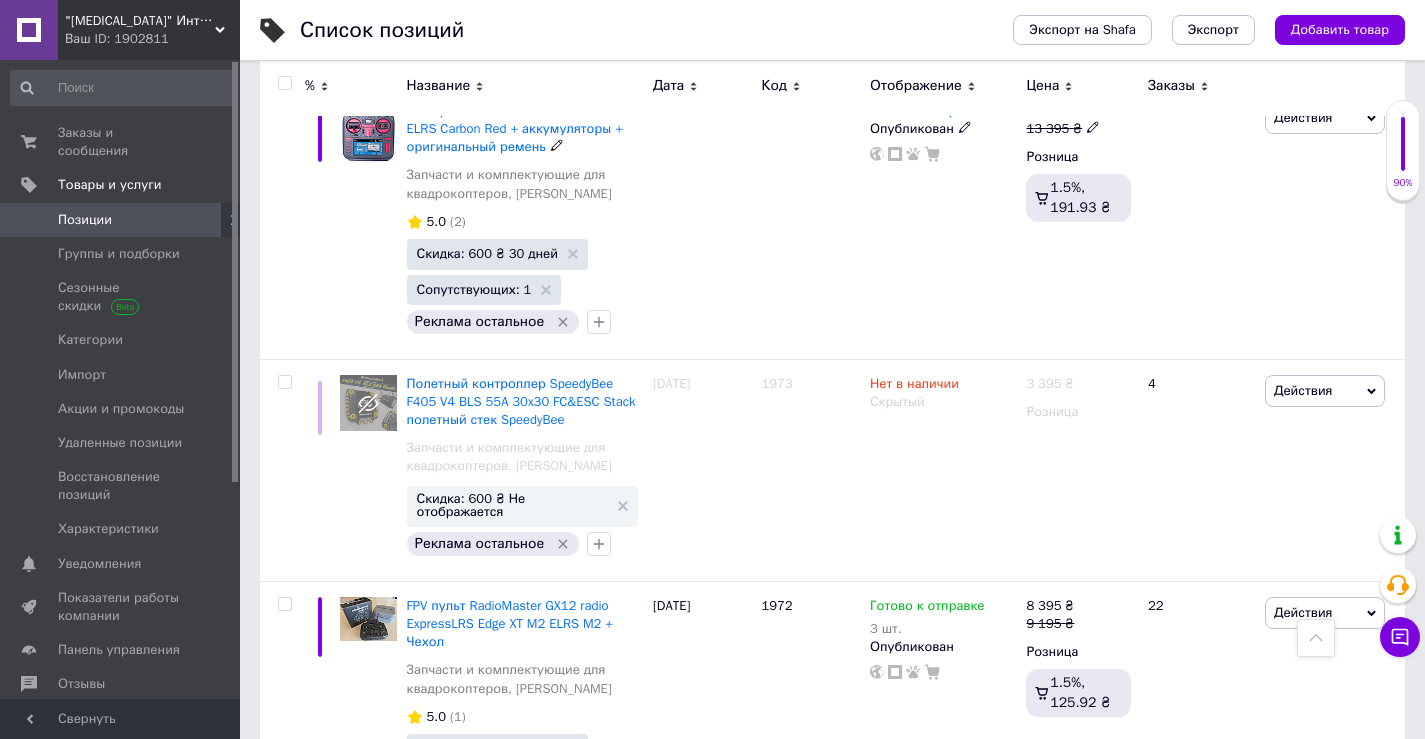 scroll, scrollTop: 9081, scrollLeft: 0, axis: vertical 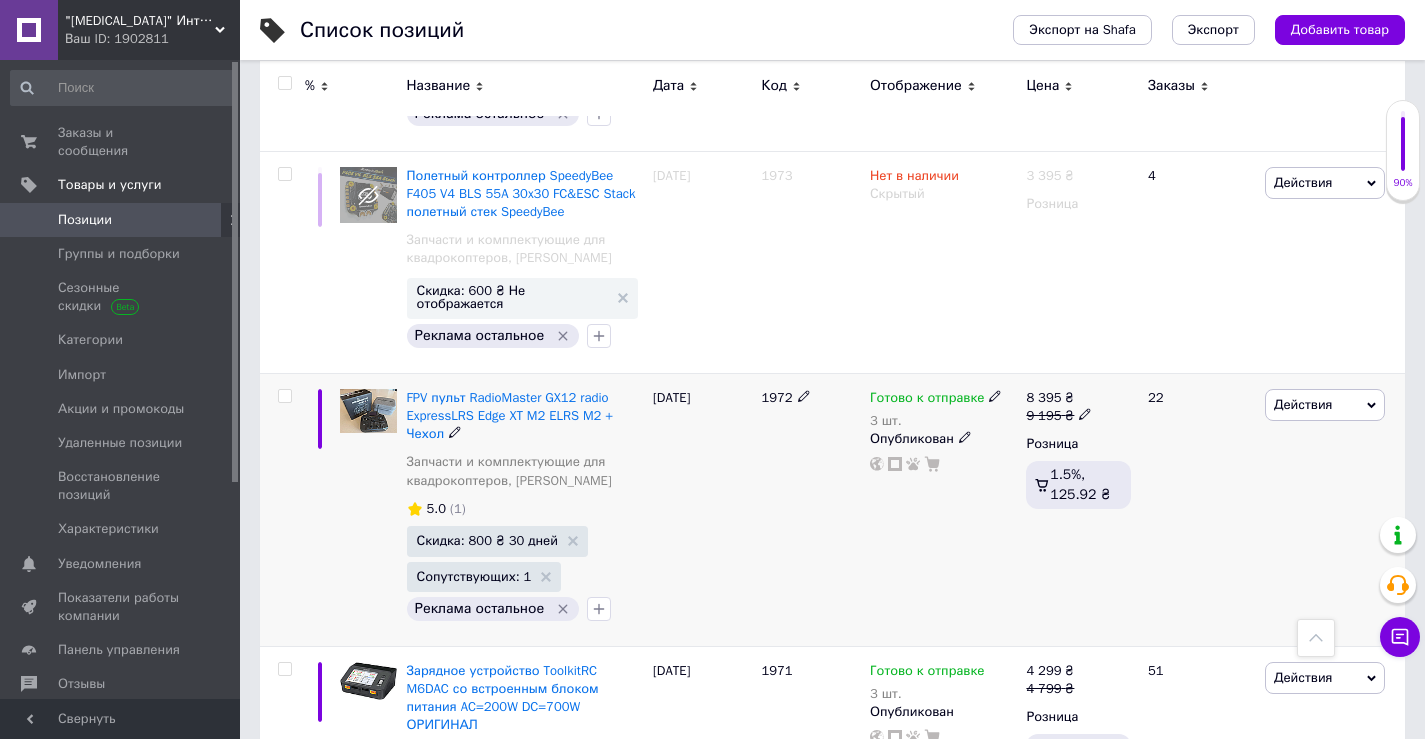 click on "Готово к отправке" at bounding box center [927, 400] 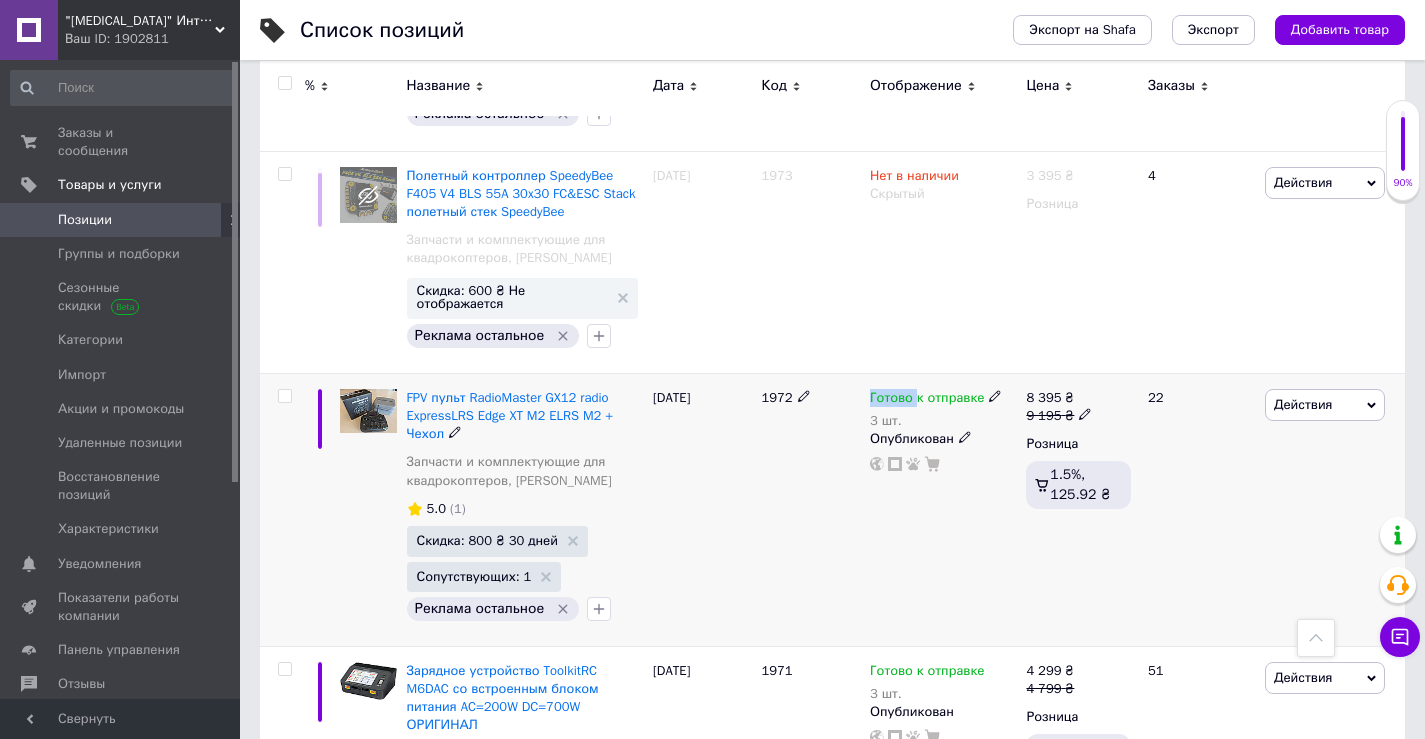 click on "Готово к отправке" at bounding box center [927, 400] 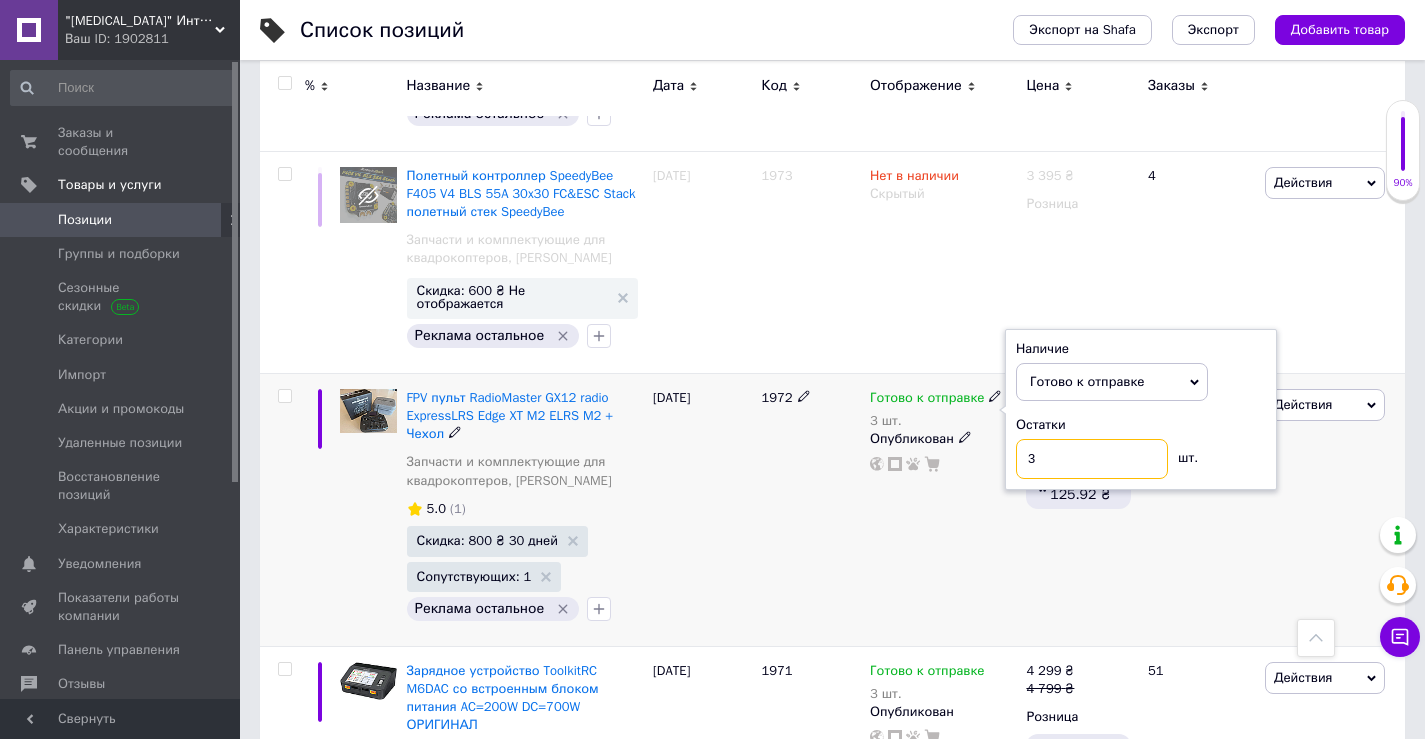 drag, startPoint x: 1025, startPoint y: 298, endPoint x: 1001, endPoint y: 298, distance: 24 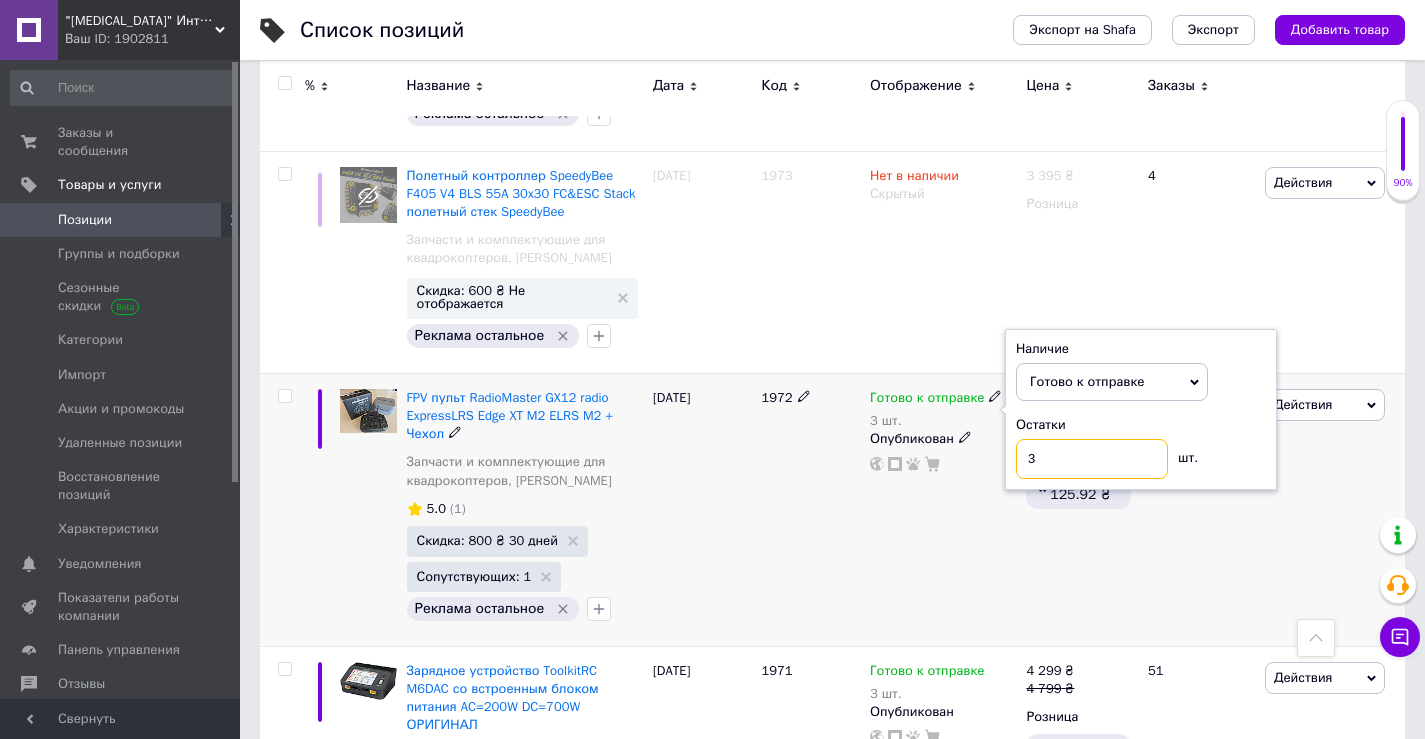 click on "Наличие Готово к отправке В наличии Нет в наличии Под заказ Остатки 3 шт." at bounding box center (1141, 410) 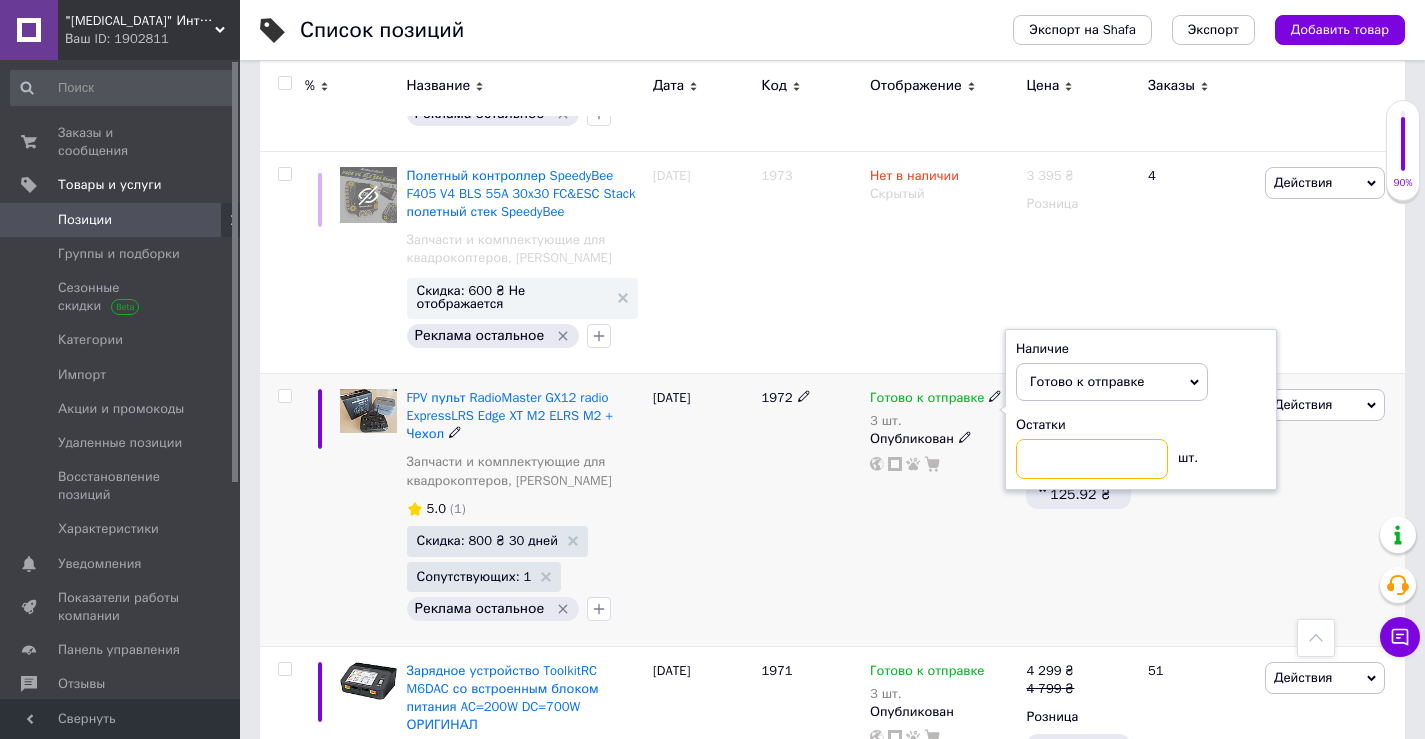type 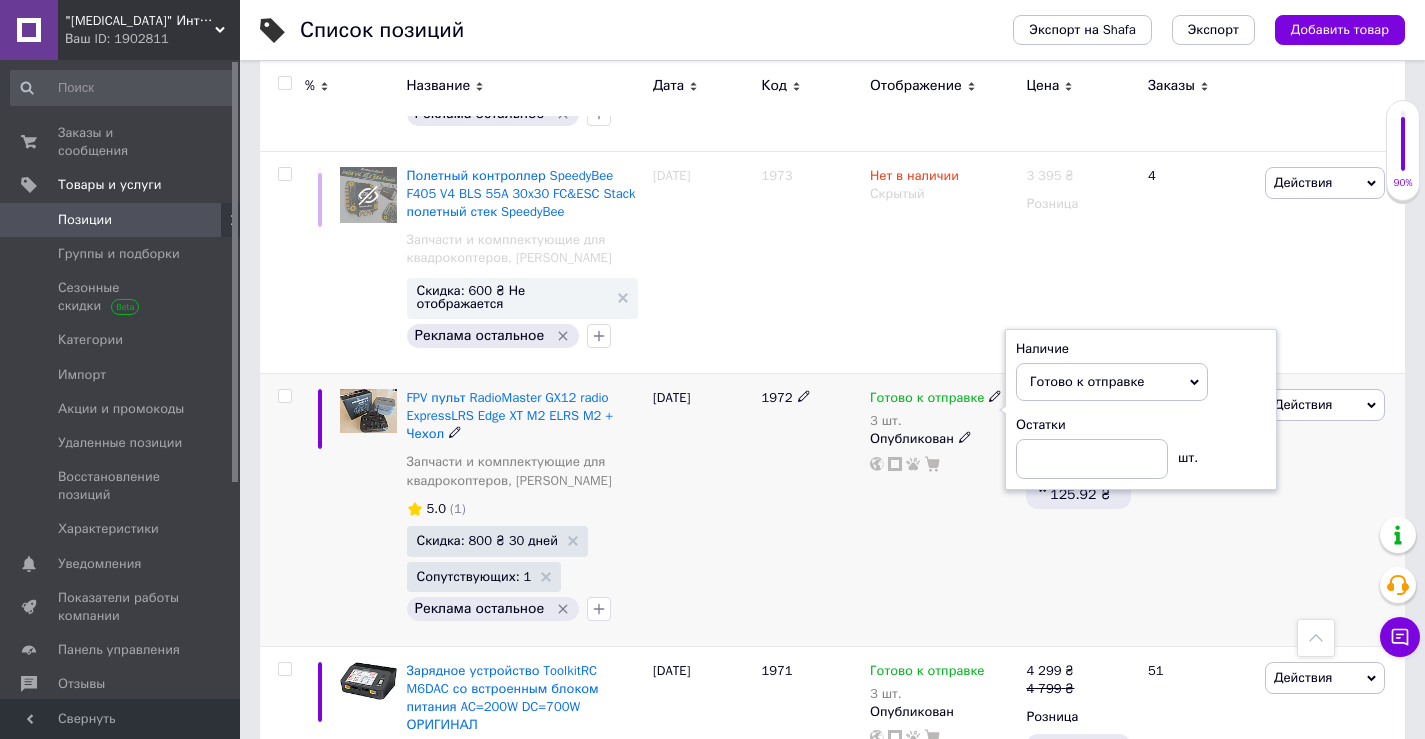 click on "Готово к отправке 3 шт. Наличие Готово к отправке В наличии Нет в наличии Под заказ Остатки шт. Опубликован" at bounding box center (943, 509) 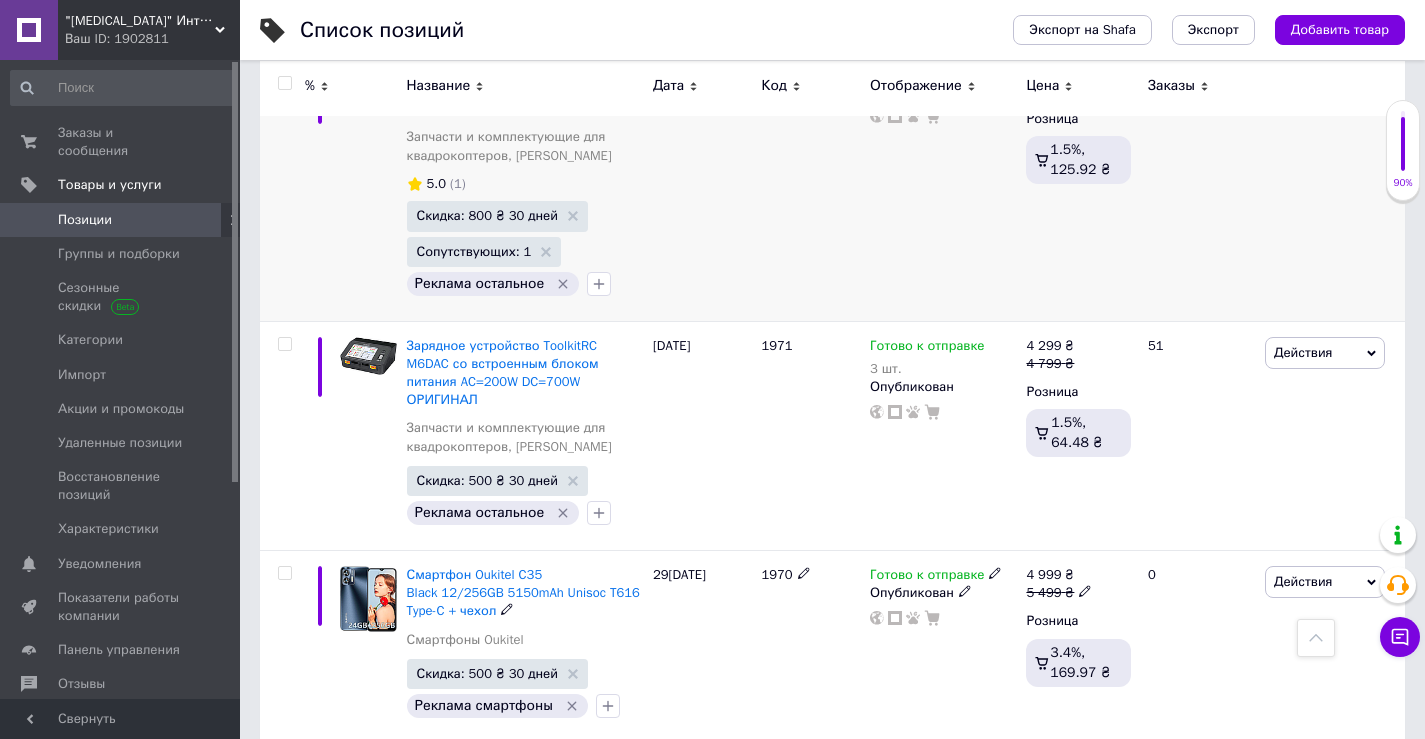scroll, scrollTop: 9281, scrollLeft: 0, axis: vertical 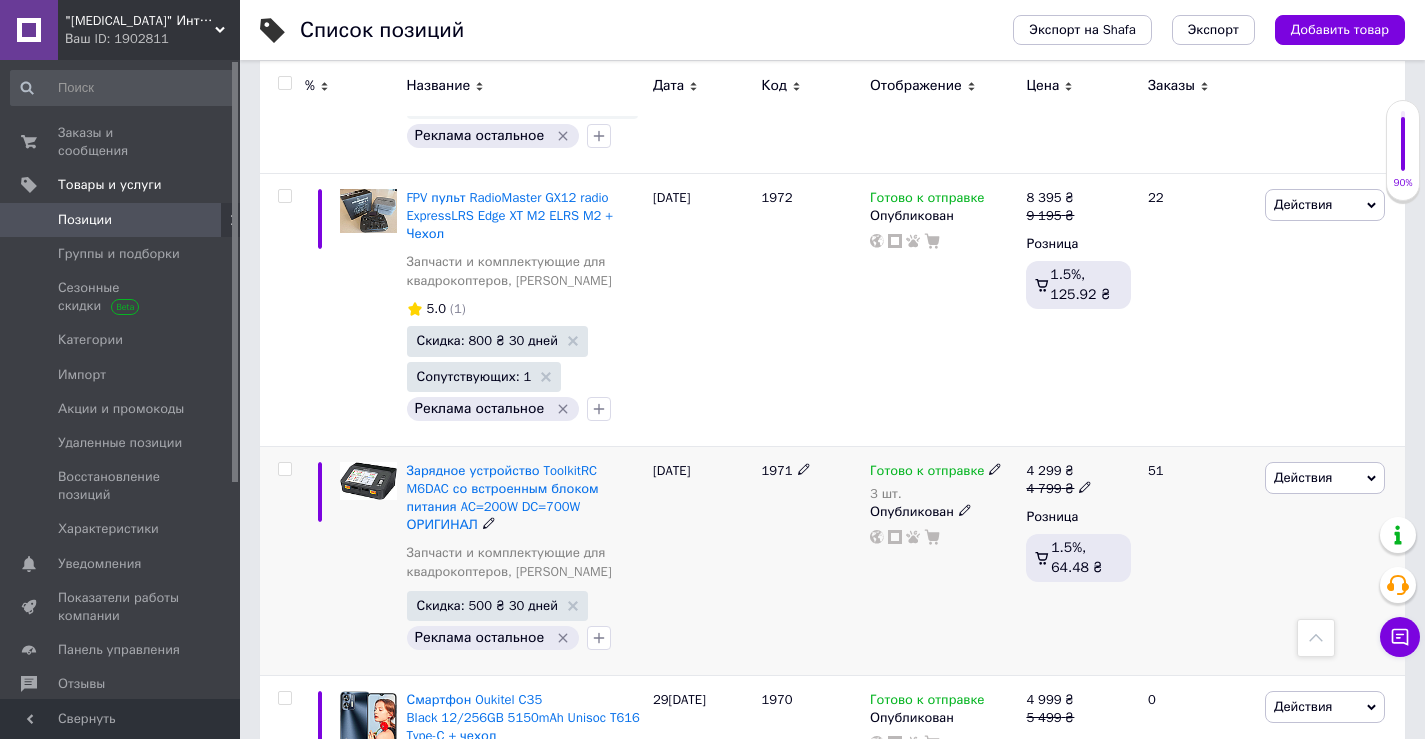 click on "3 шт." at bounding box center (936, 494) 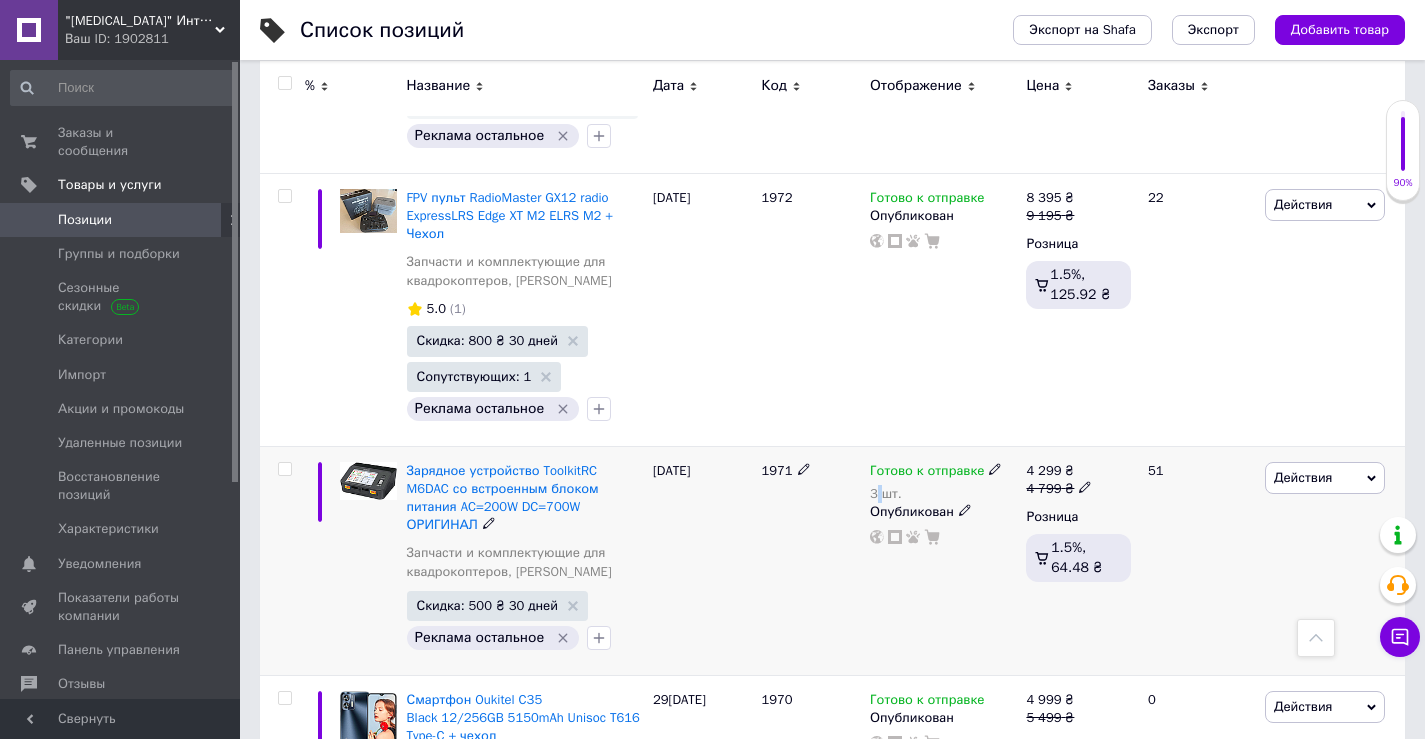 click on "3 шт." at bounding box center [936, 494] 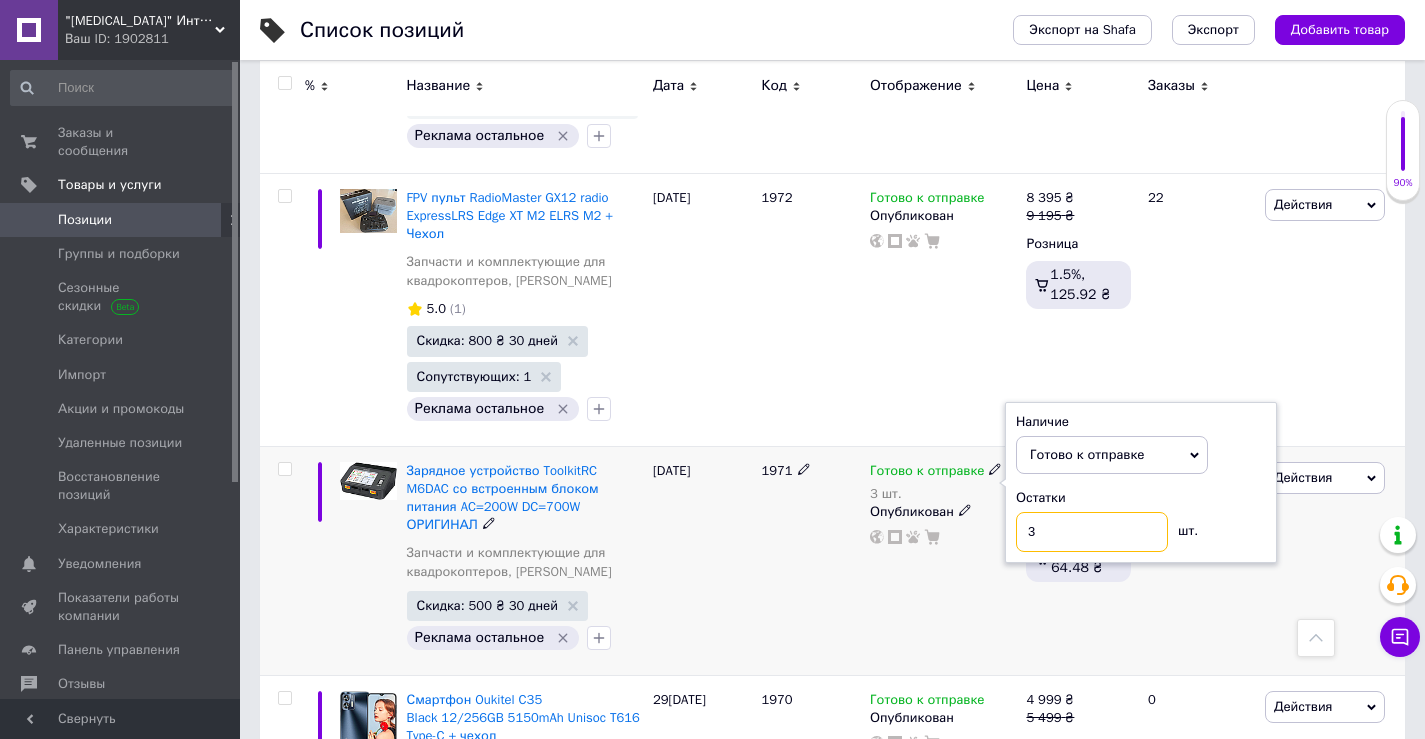 drag, startPoint x: 1028, startPoint y: 359, endPoint x: 1004, endPoint y: 365, distance: 24.738634 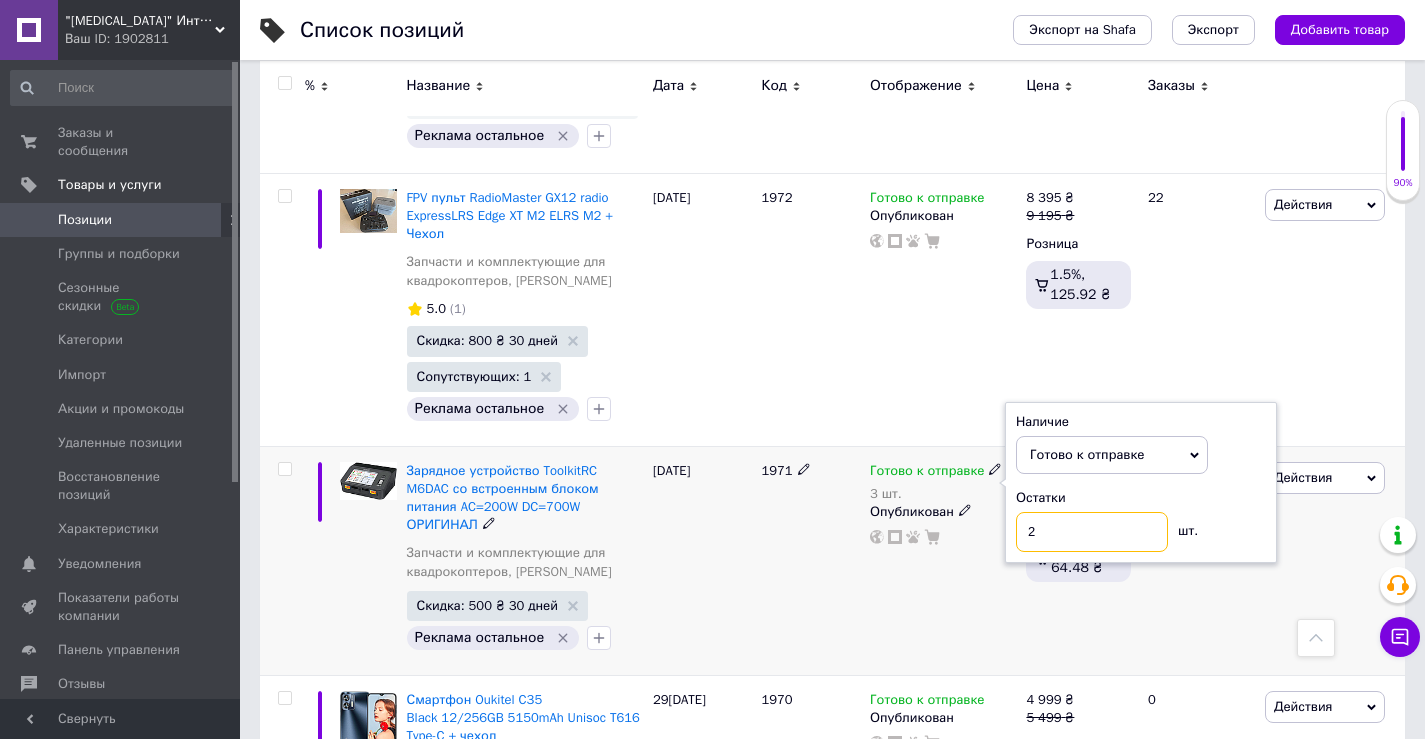 type on "2" 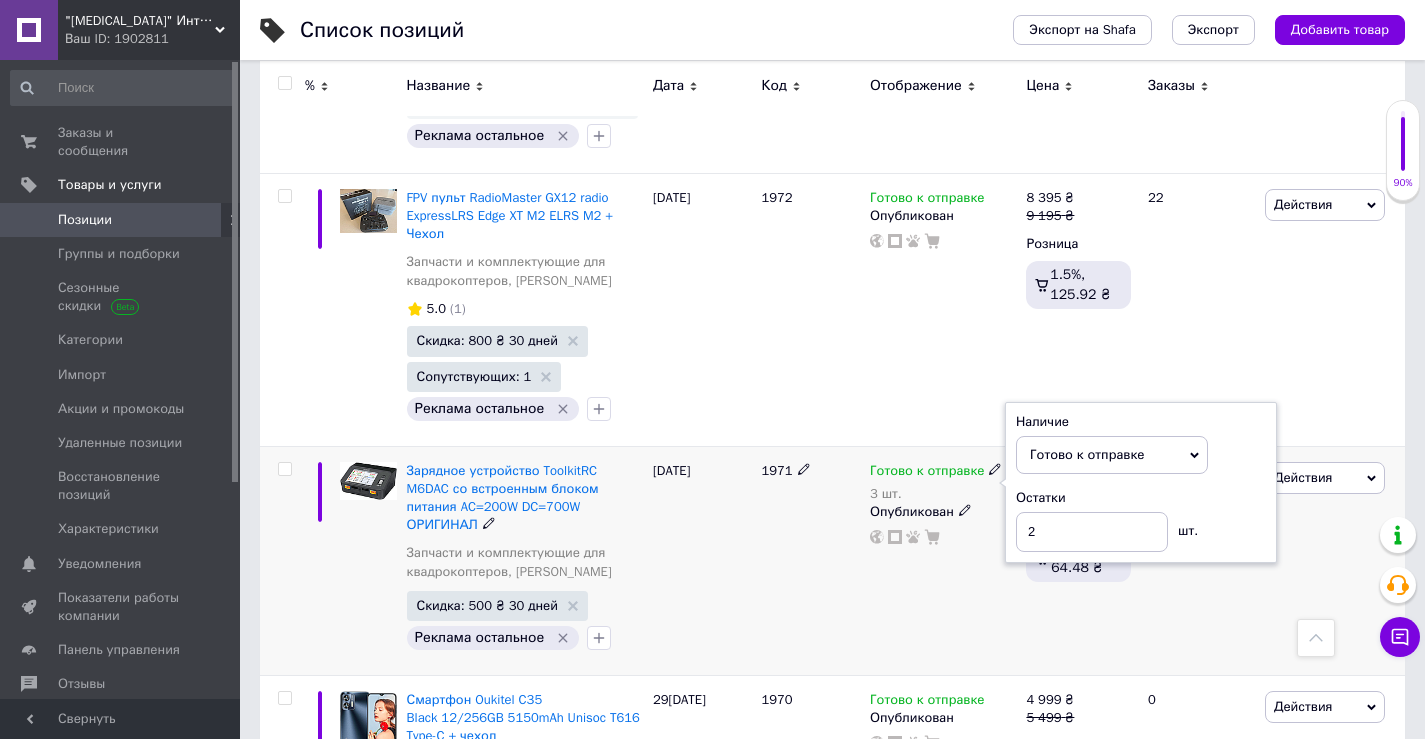 click on "Готово к отправке 3 шт. Наличие Готово к отправке В наличии Нет в наличии Под заказ Остатки 2 шт. Опубликован" at bounding box center [943, 560] 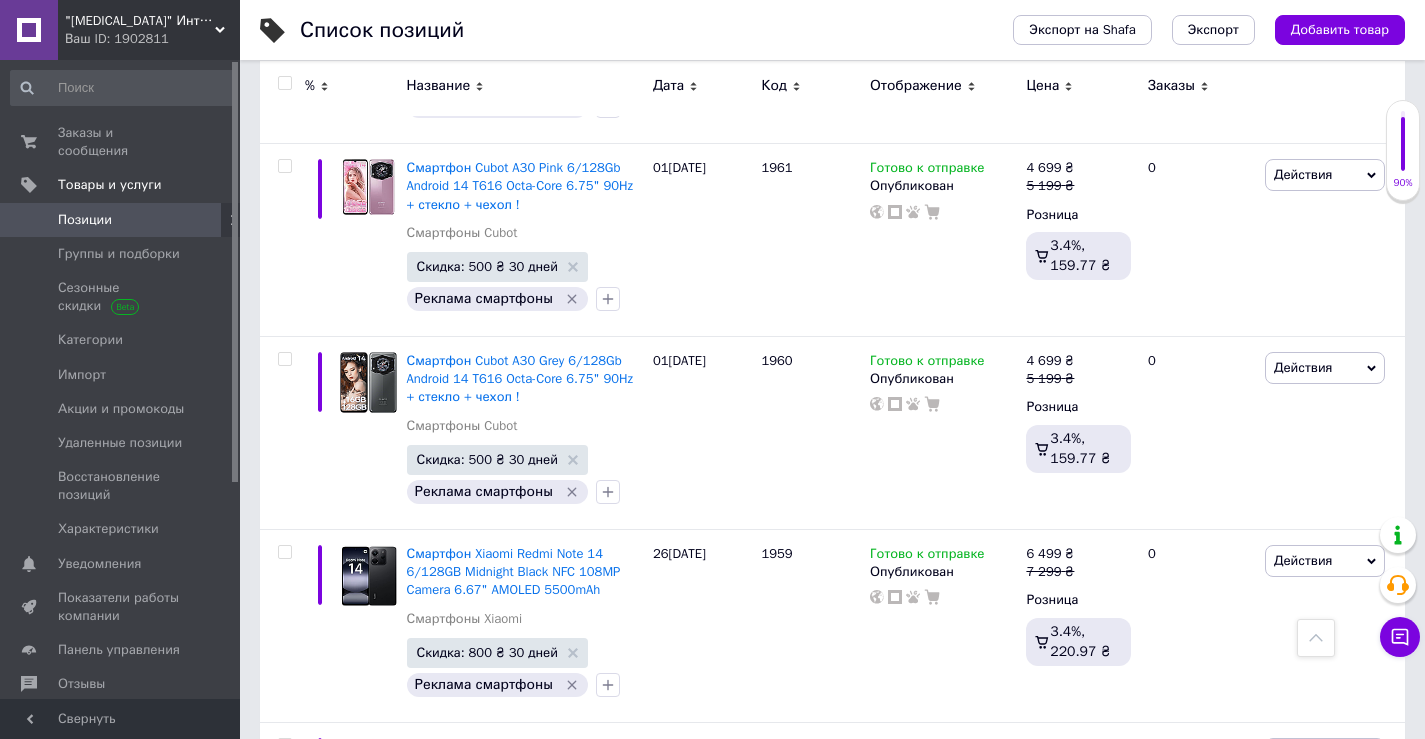 scroll, scrollTop: 11781, scrollLeft: 0, axis: vertical 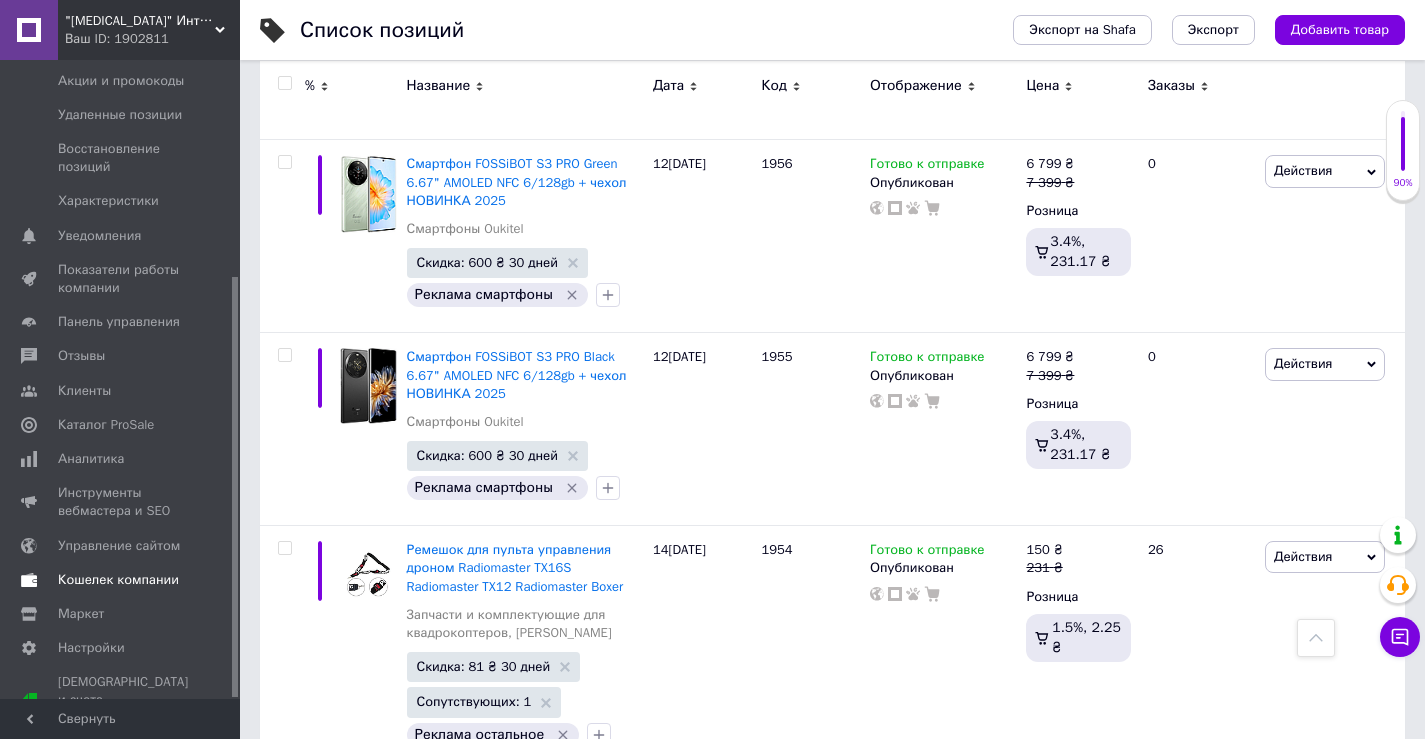 click on "Кошелек компании" at bounding box center (118, 580) 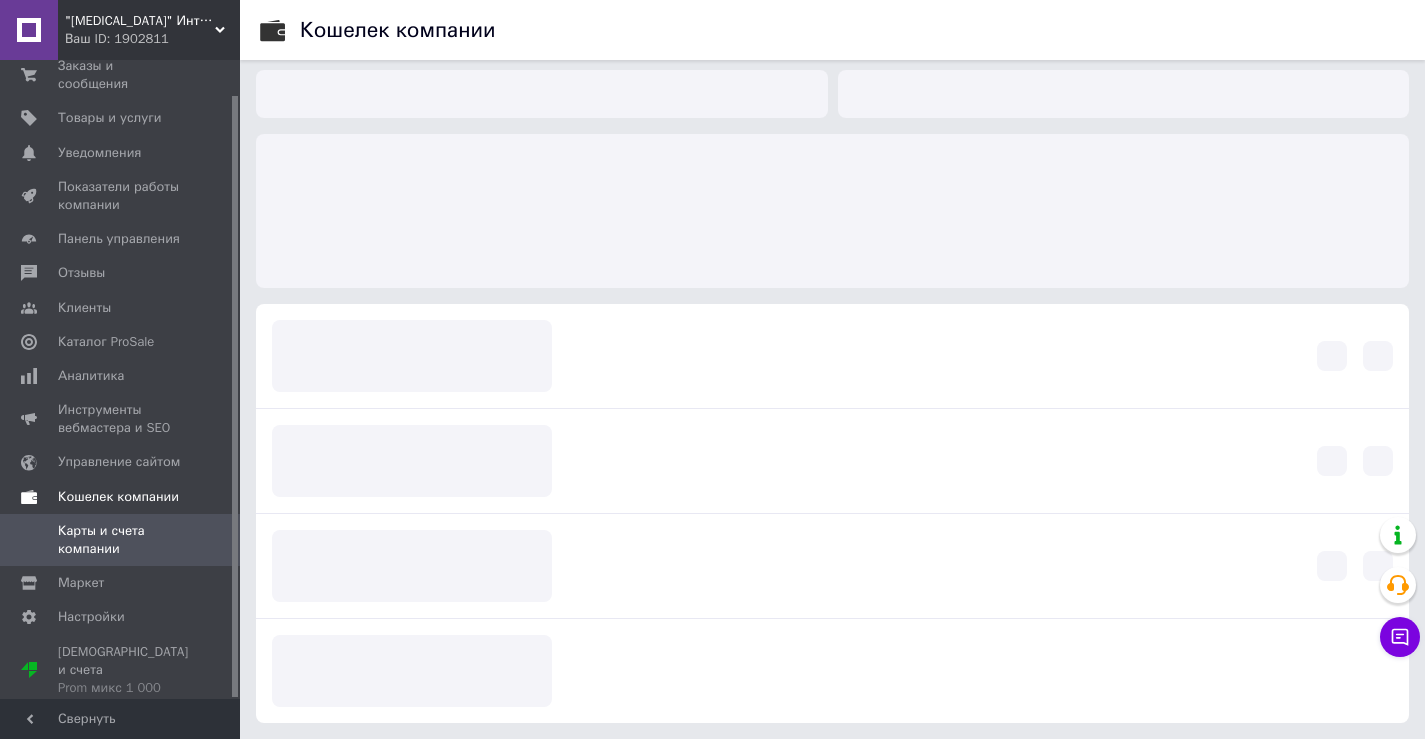 scroll, scrollTop: 6, scrollLeft: 0, axis: vertical 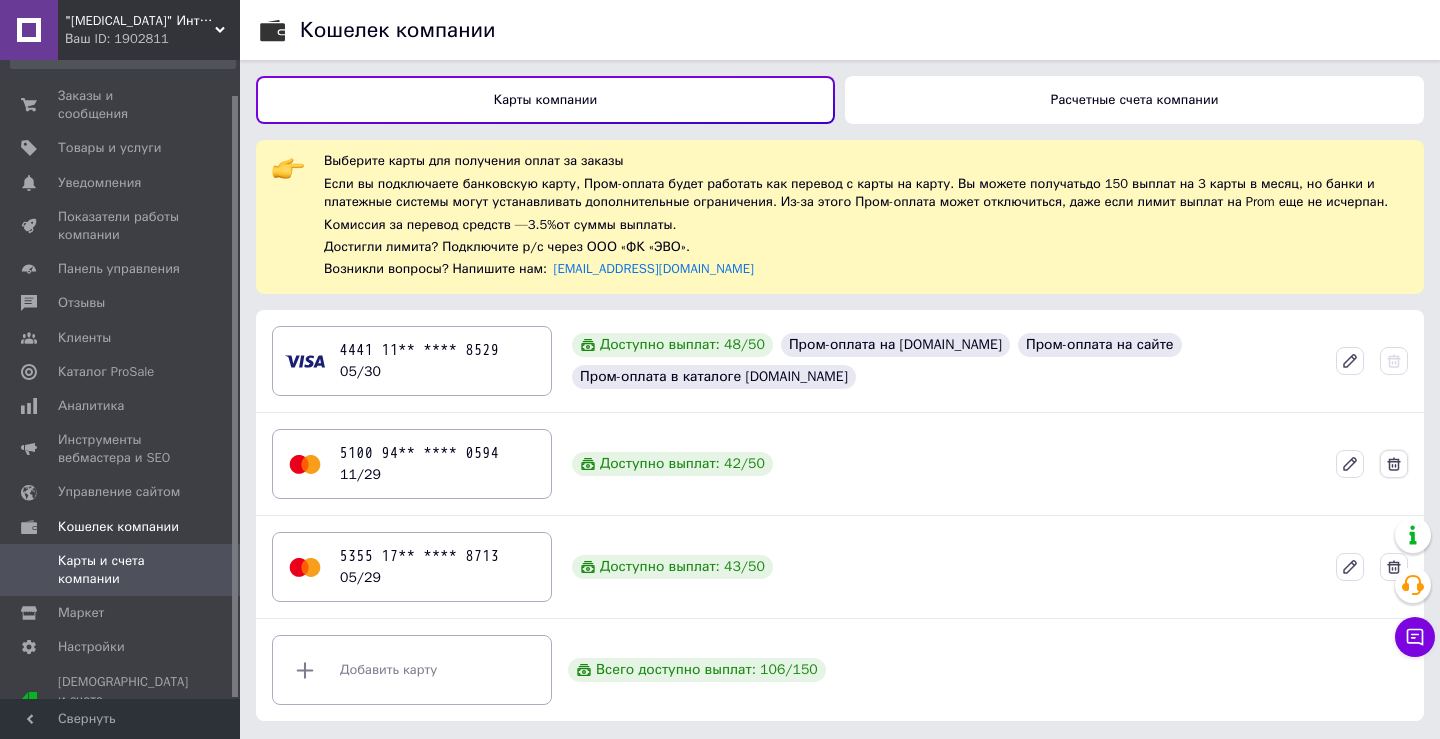 click 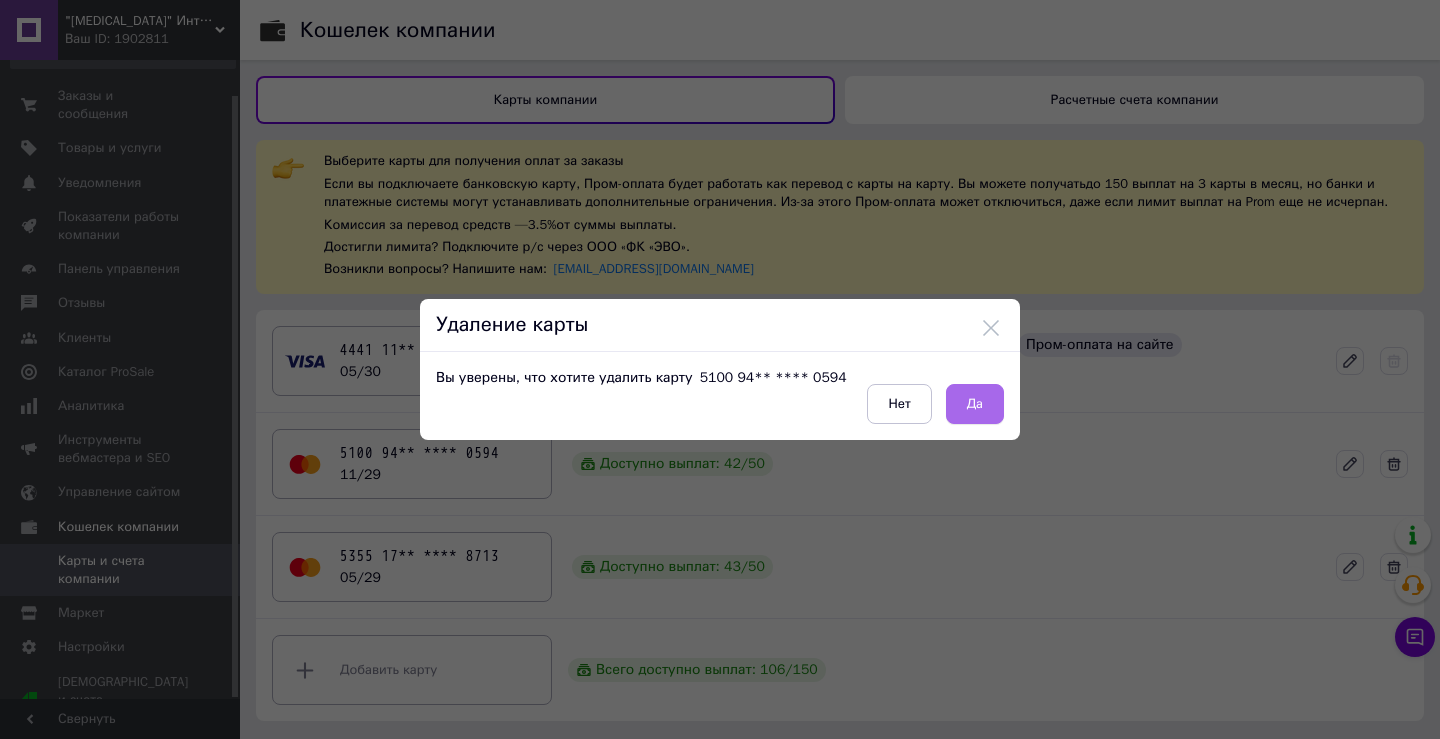 click on "Да" at bounding box center [975, 404] 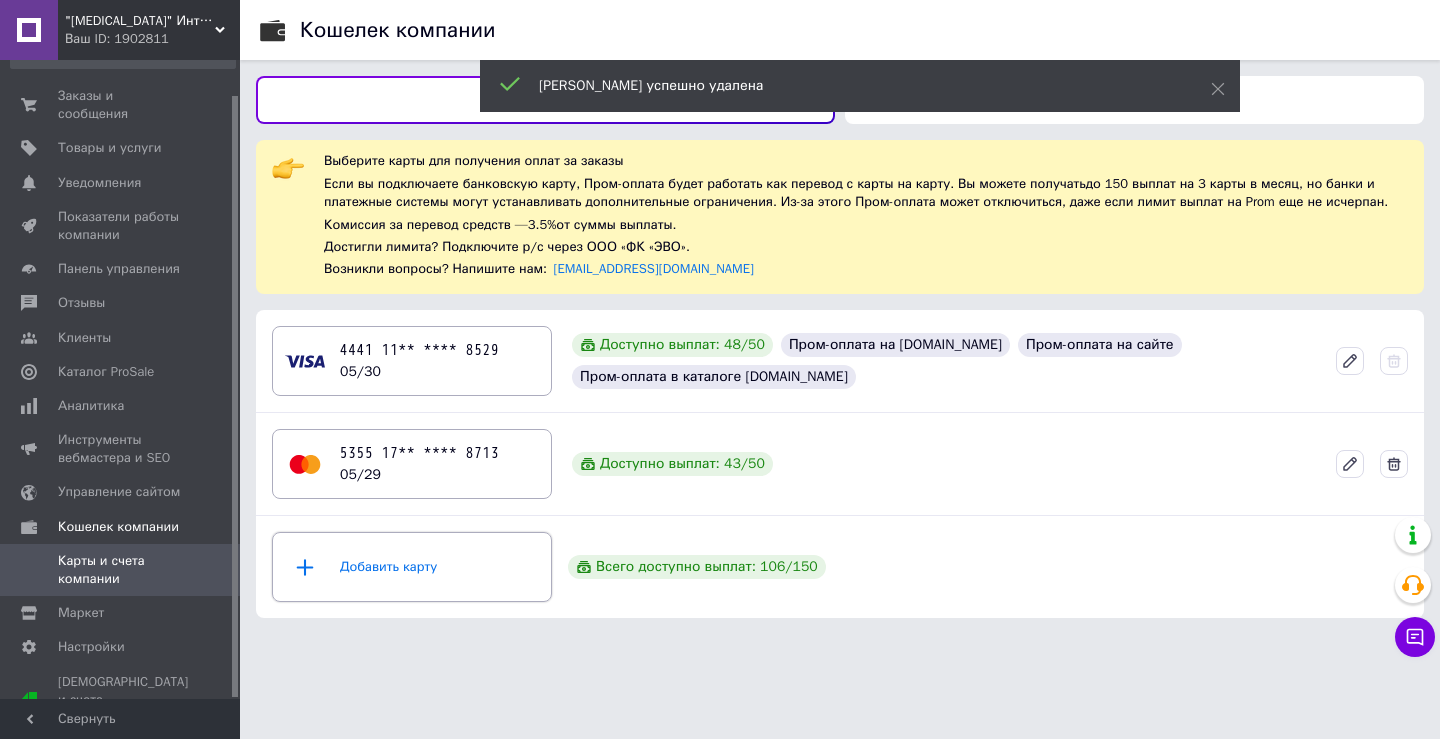 click on "Добавить карту" at bounding box center [412, 567] 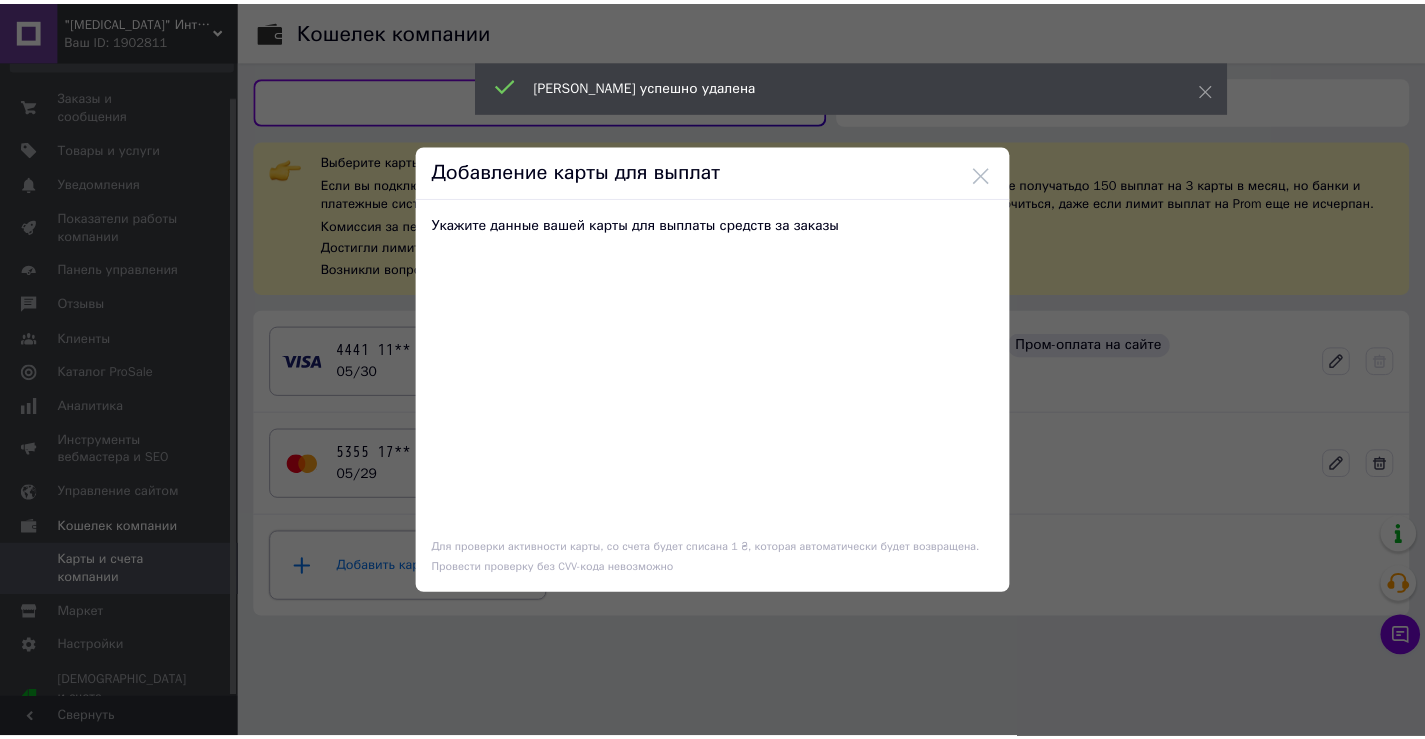 scroll, scrollTop: 0, scrollLeft: 0, axis: both 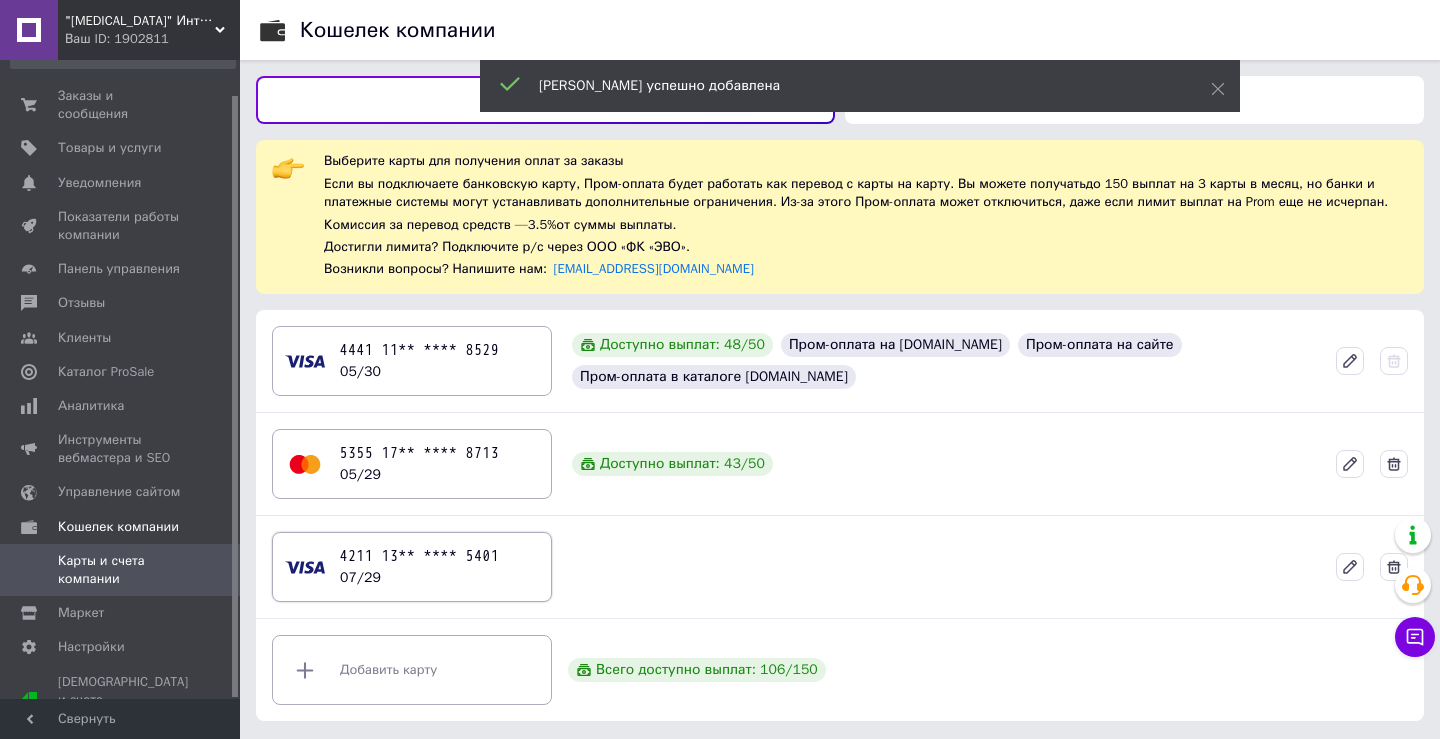 click on "4211 13** **** 5401" at bounding box center (420, 556) 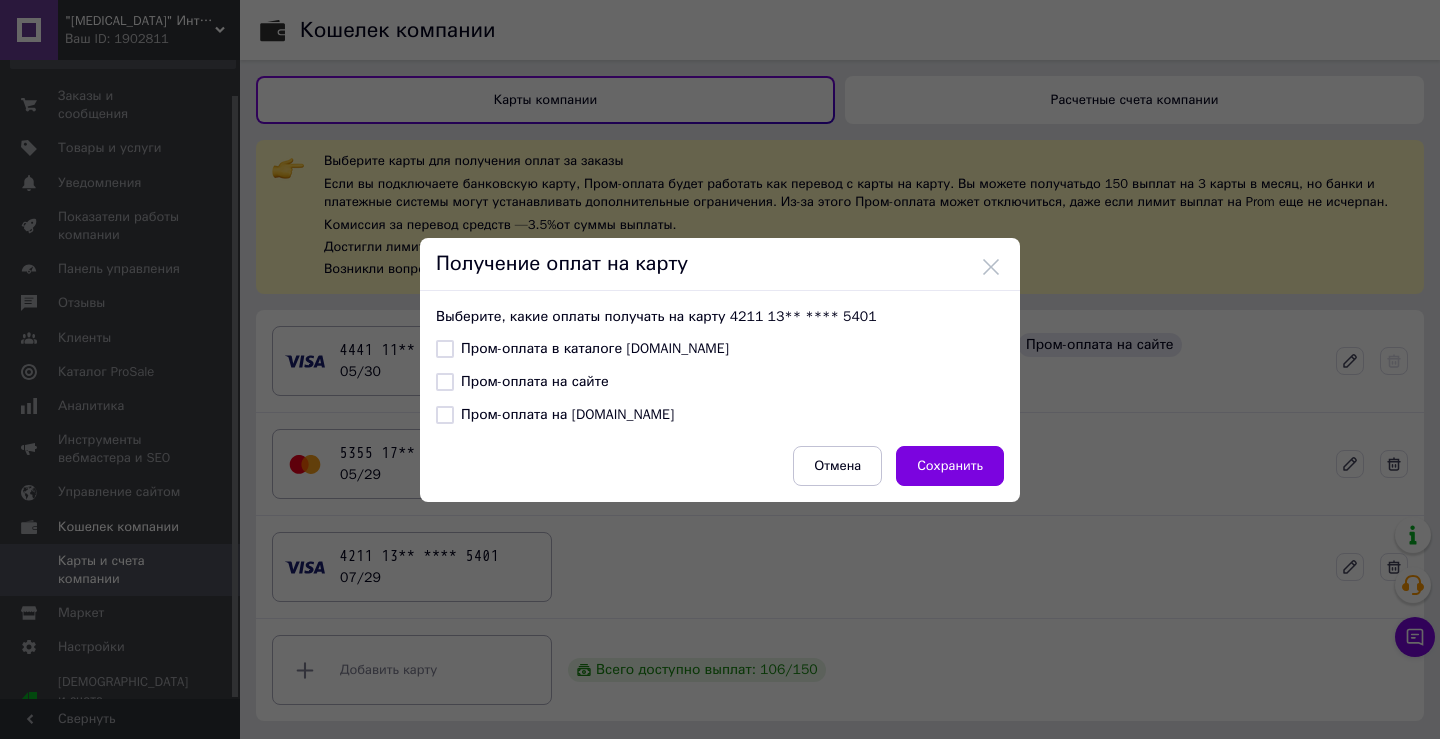 click on "Пром-оплата на [DOMAIN_NAME]" at bounding box center (555, 415) 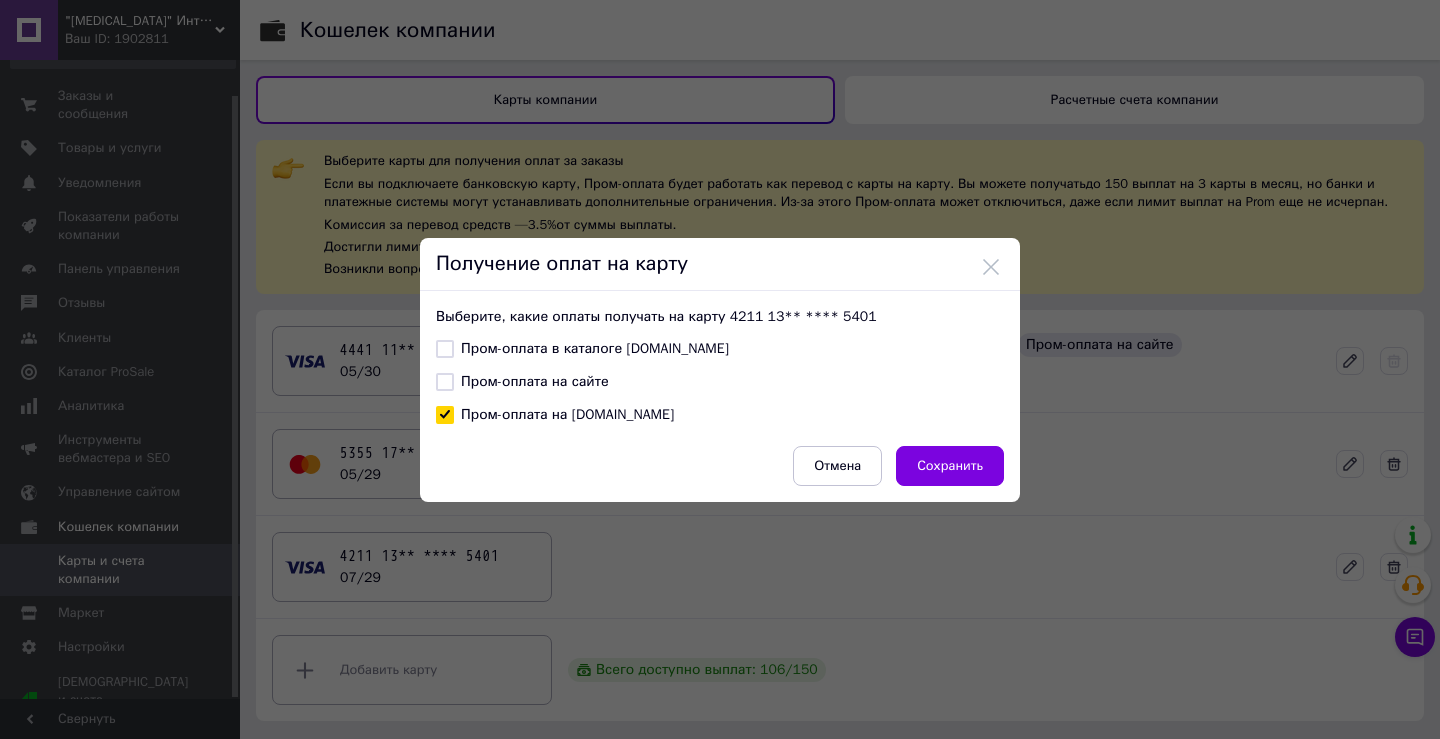 click on "Выберите, какие оплаты получать на карту 4211 13** **** 5401   Пром-оплата в каталоге [DOMAIN_NAME]   Пром-оплата на сайте   Пром-оплата на [DOMAIN_NAME] Отмена   Сохранить" at bounding box center [720, 396] 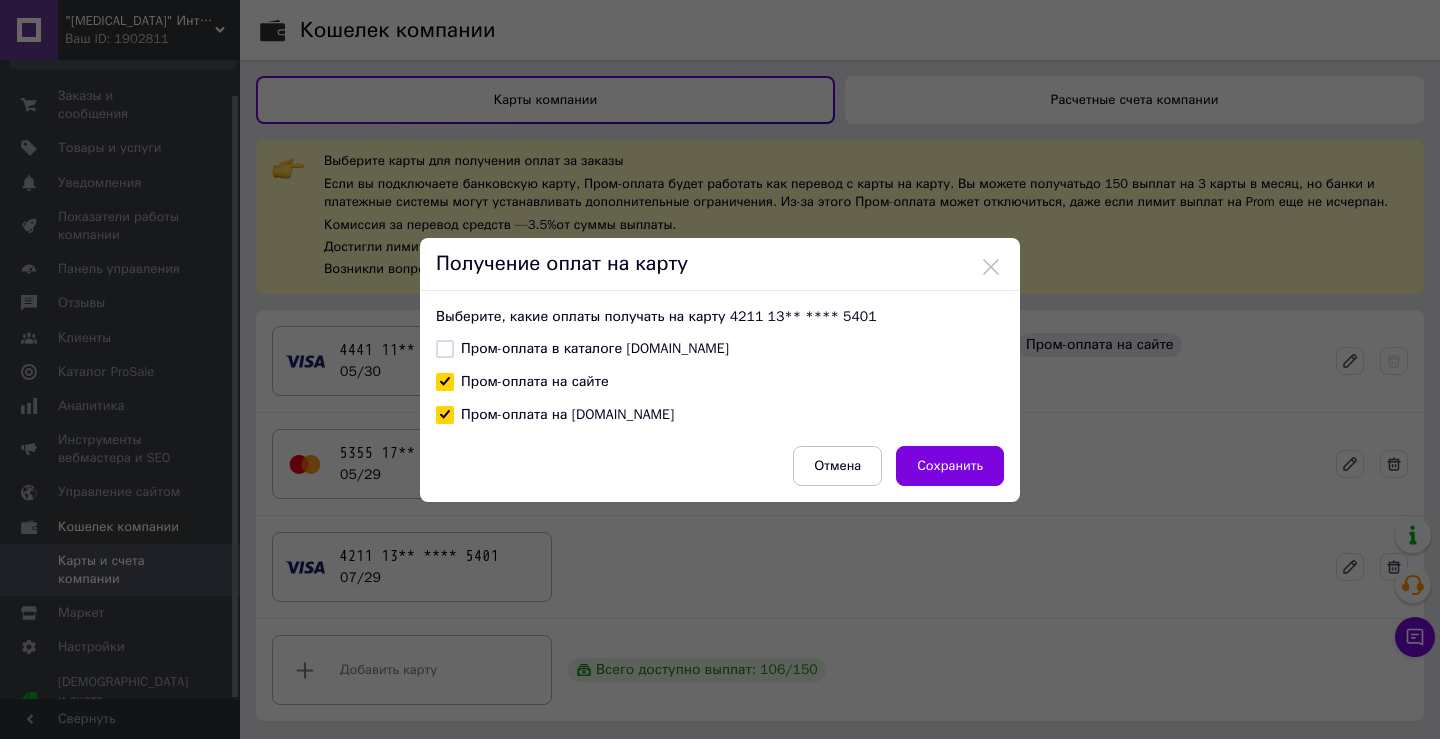 click on "Пром-оплата в каталоге [DOMAIN_NAME]" at bounding box center (582, 349) 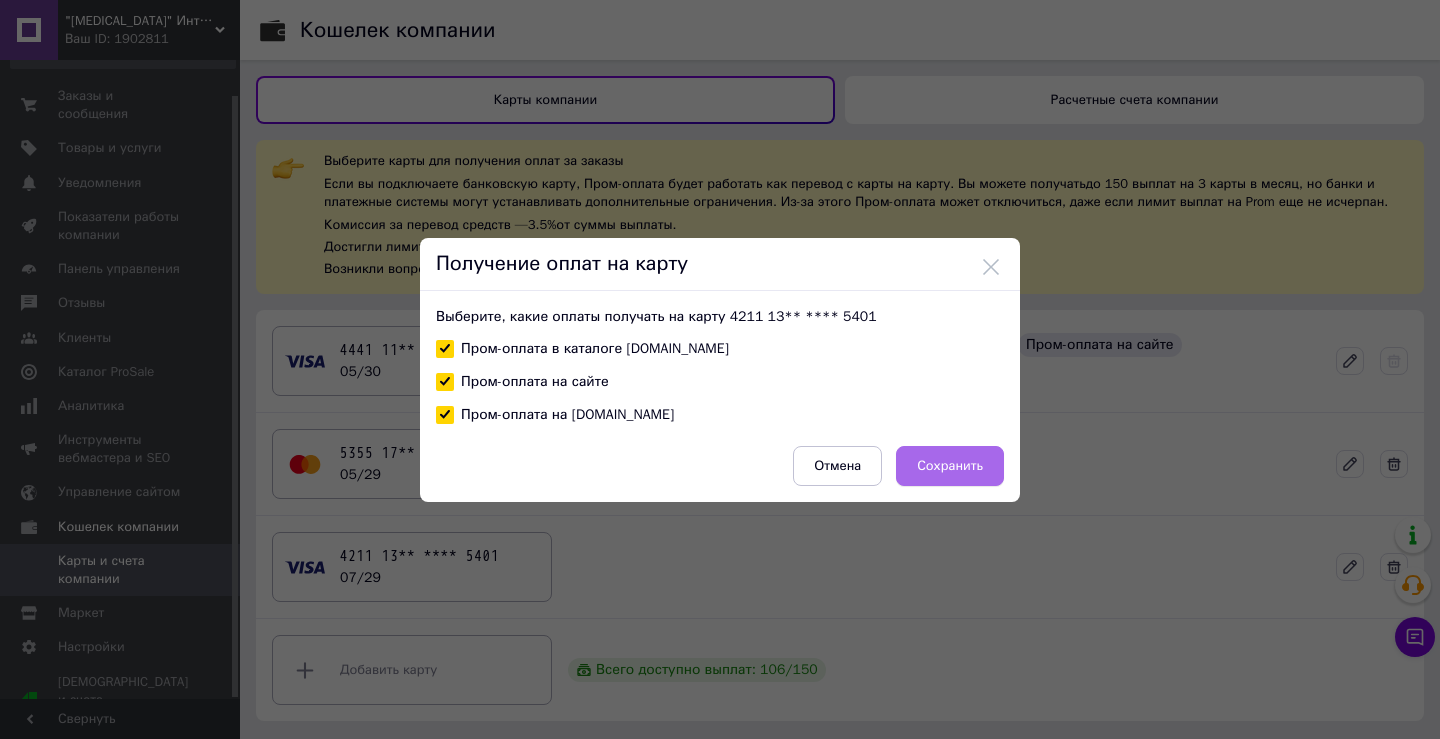 click on "Сохранить" at bounding box center [950, 466] 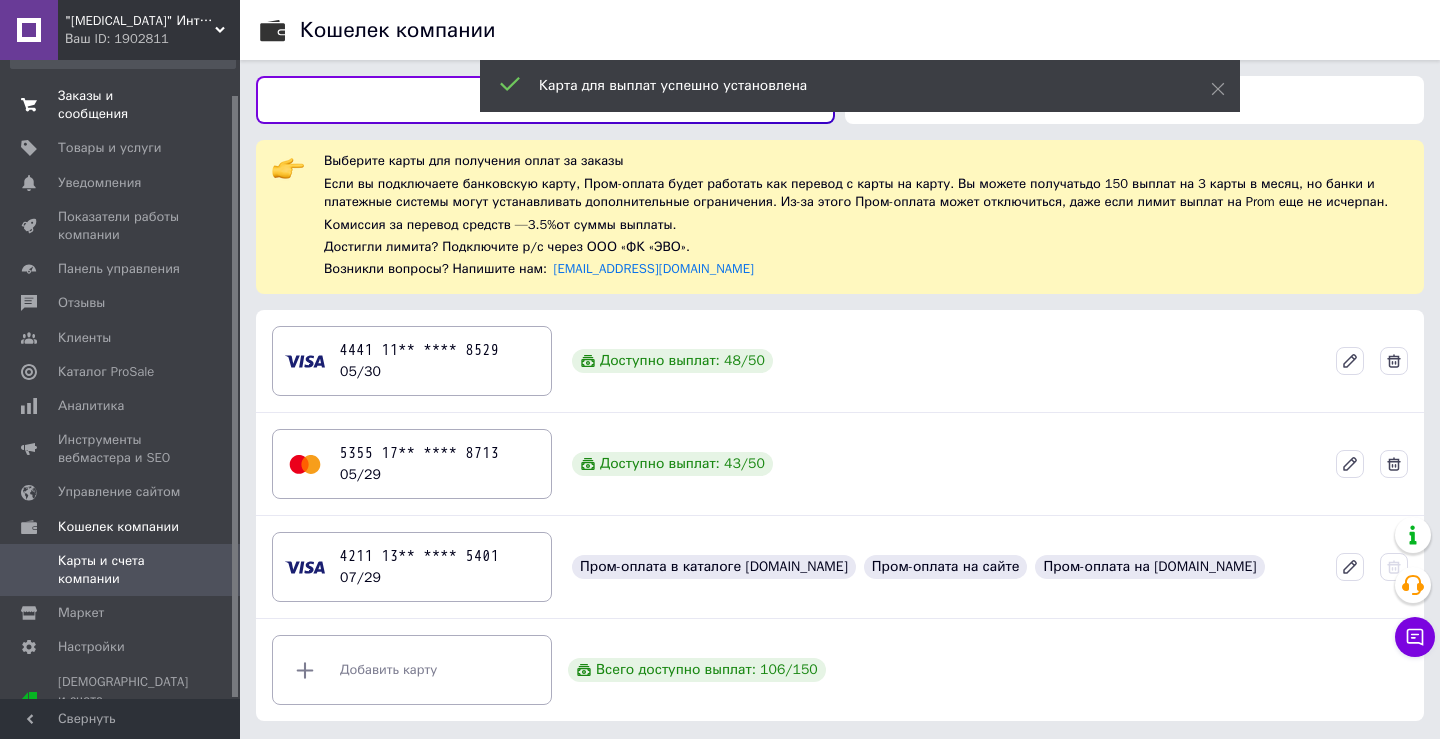 click on "Заказы и сообщения" at bounding box center (121, 105) 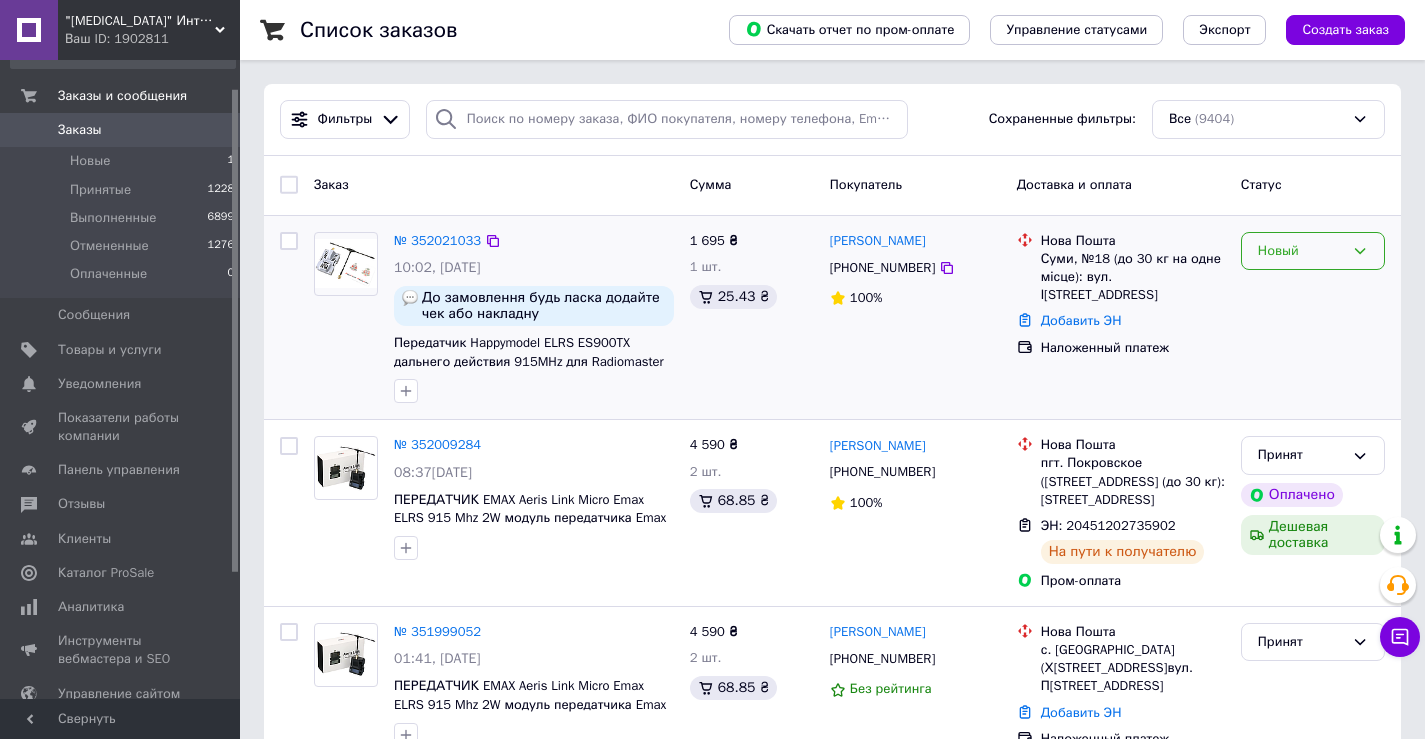 click on "Новый" at bounding box center [1313, 251] 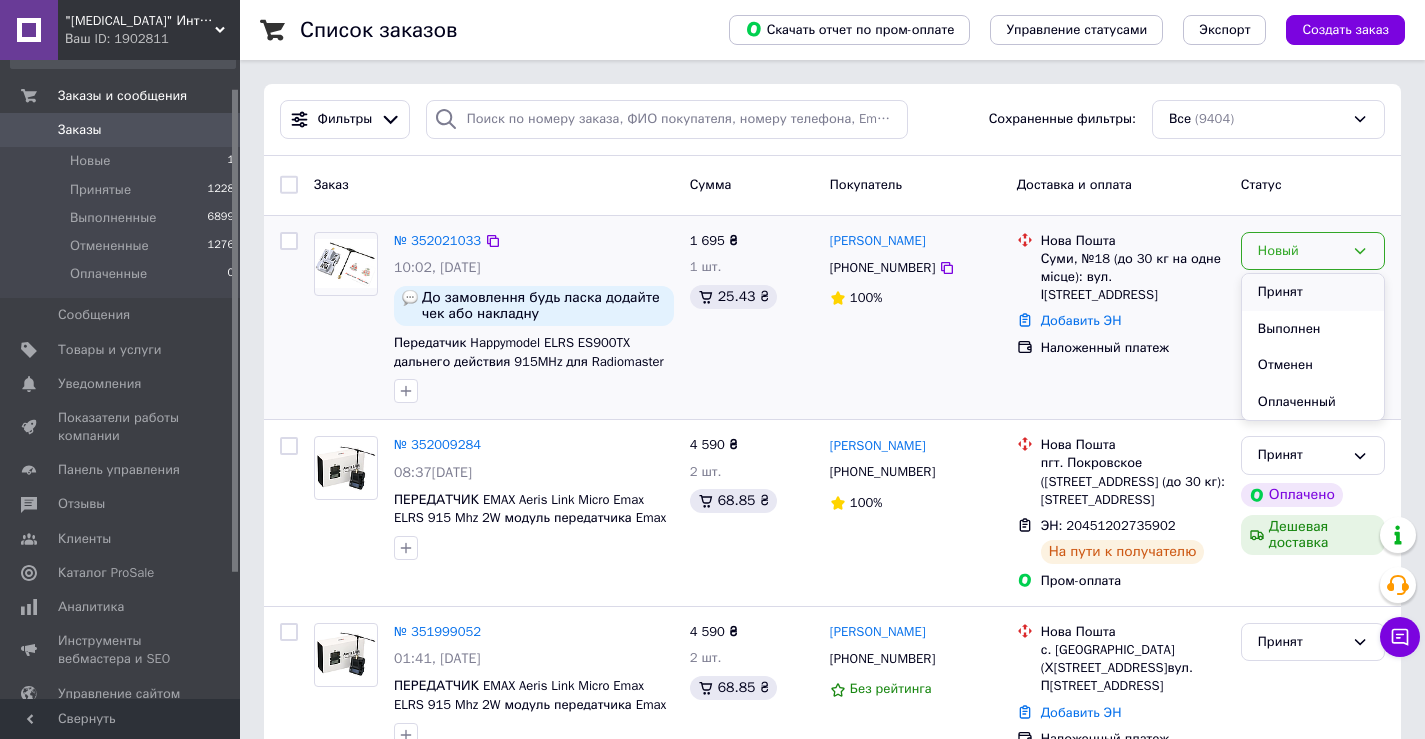 click on "Принят" at bounding box center (1313, 292) 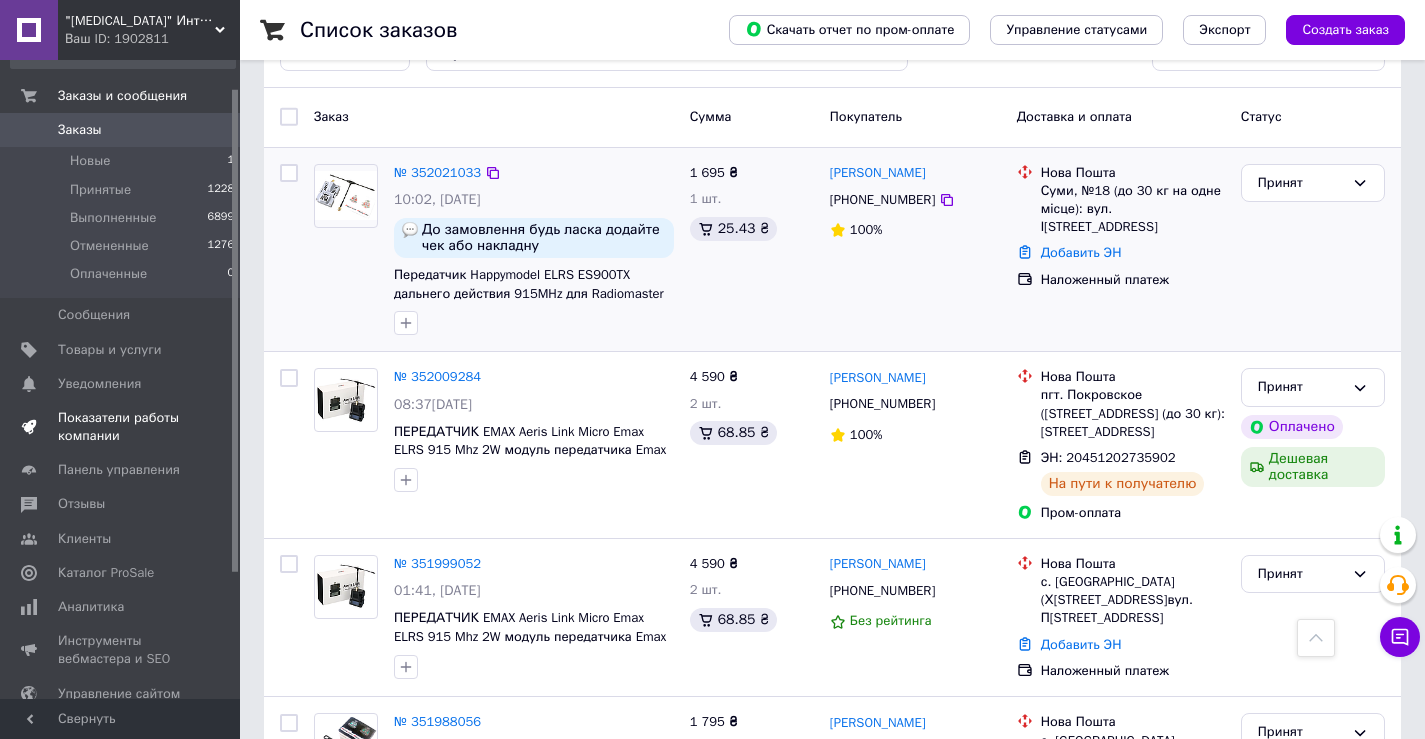 scroll, scrollTop: 0, scrollLeft: 0, axis: both 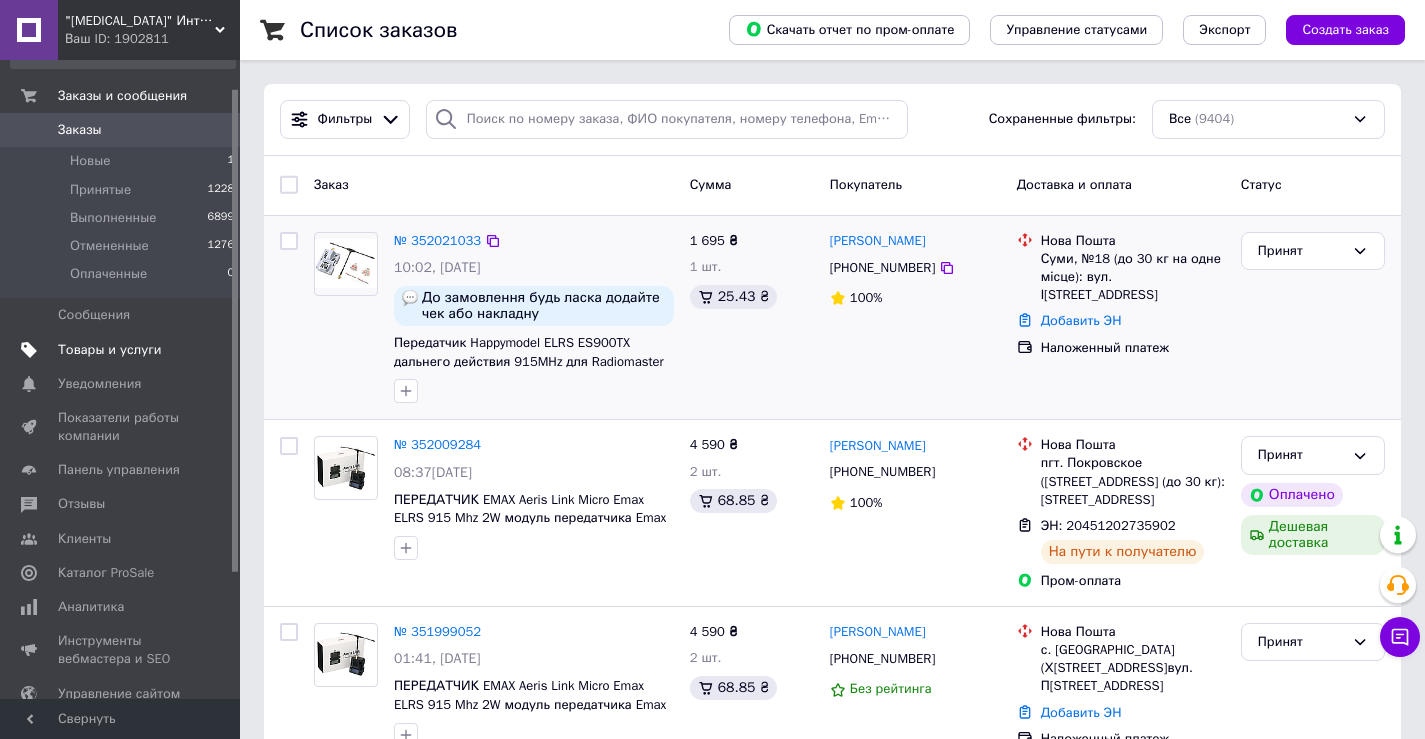 click on "Товары и услуги" at bounding box center (110, 350) 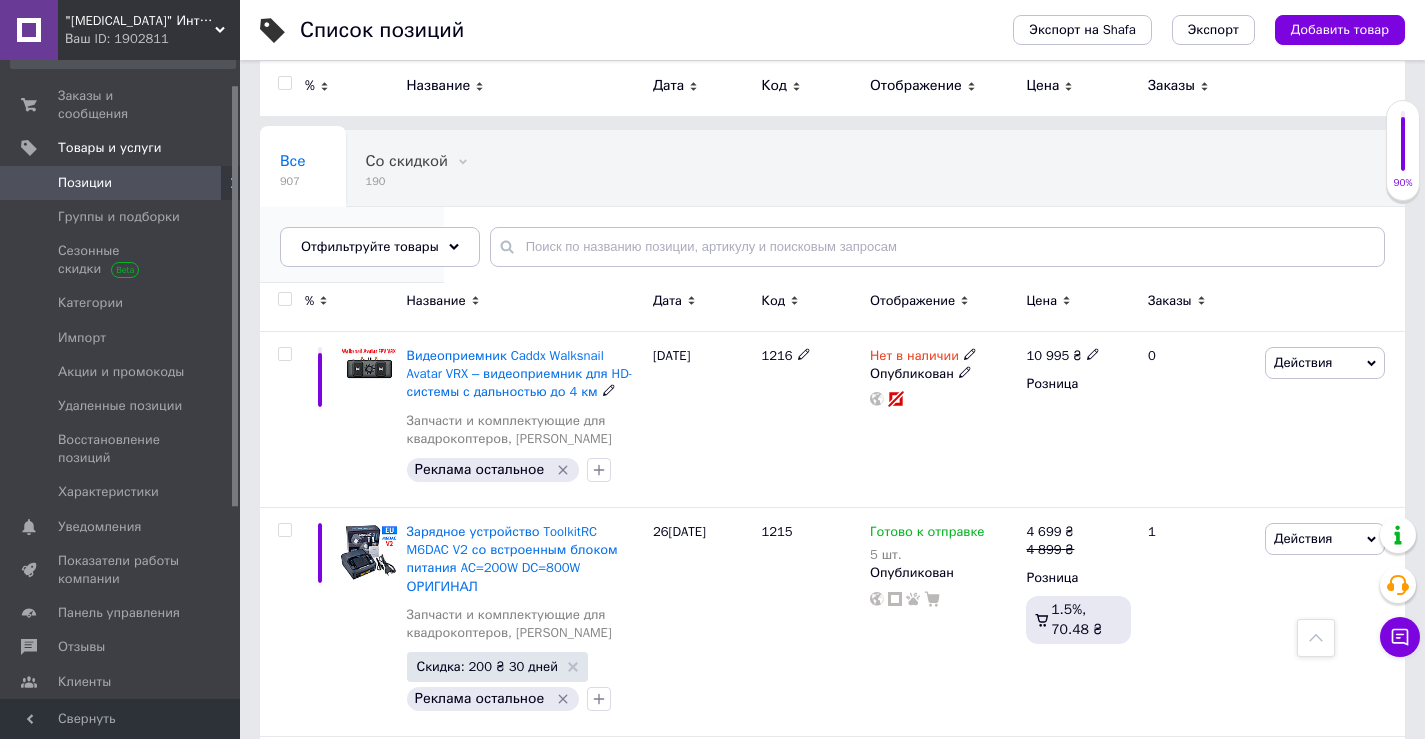 scroll, scrollTop: 0, scrollLeft: 0, axis: both 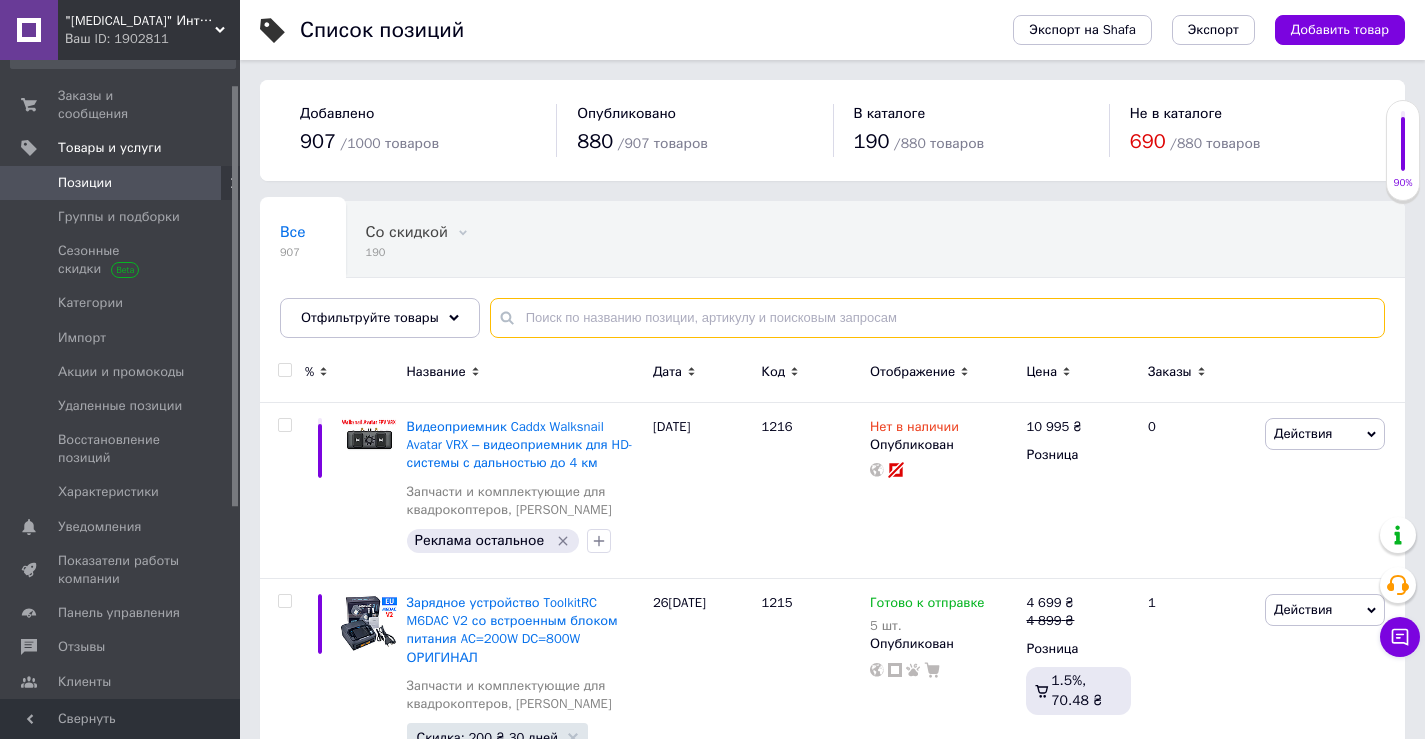 click at bounding box center (937, 318) 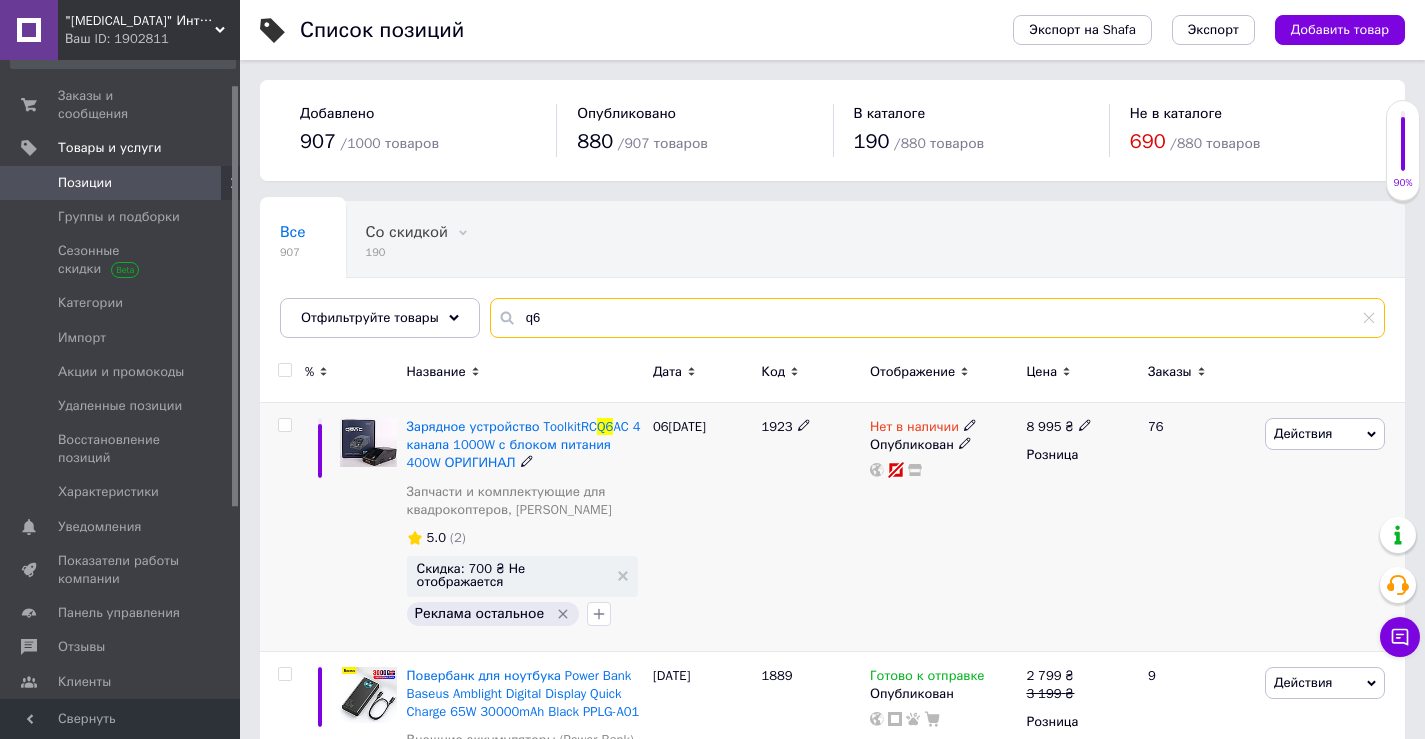 type on "q6" 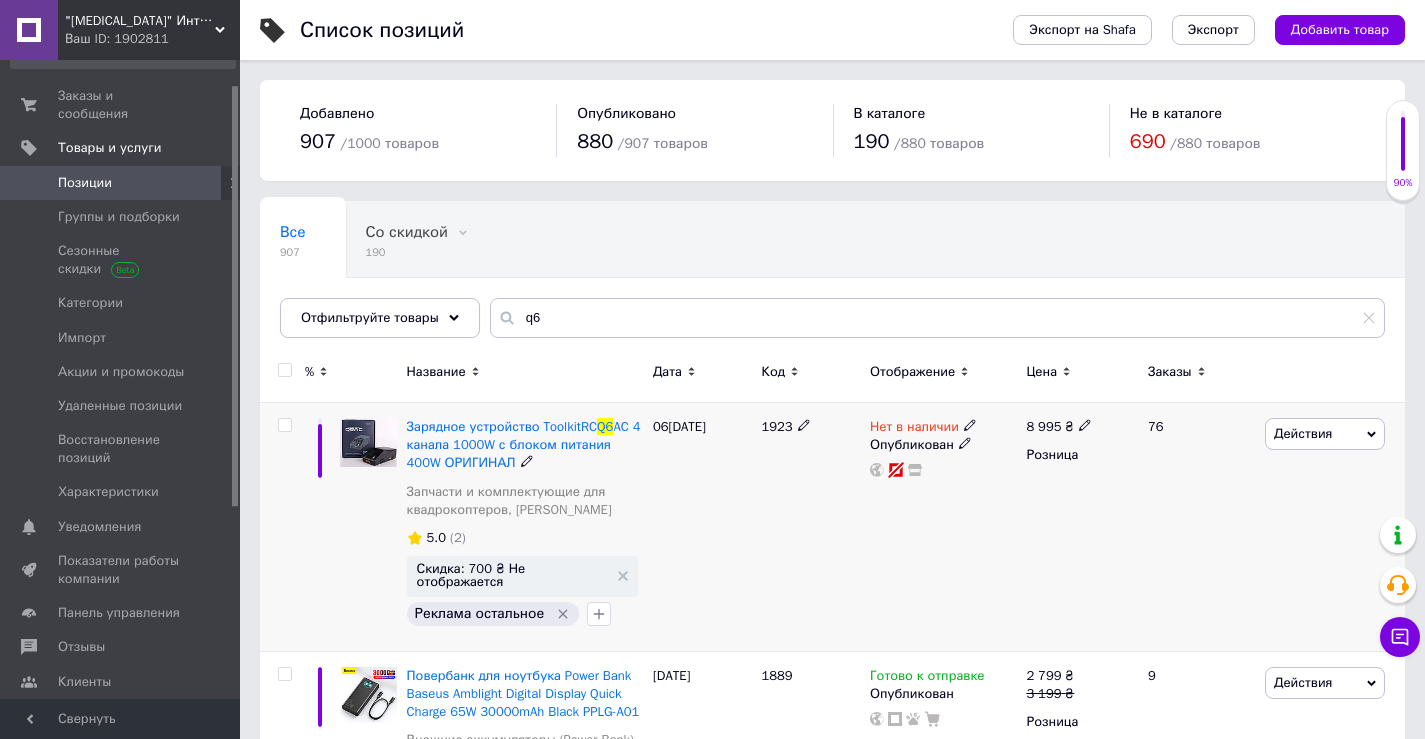 click at bounding box center (970, 424) 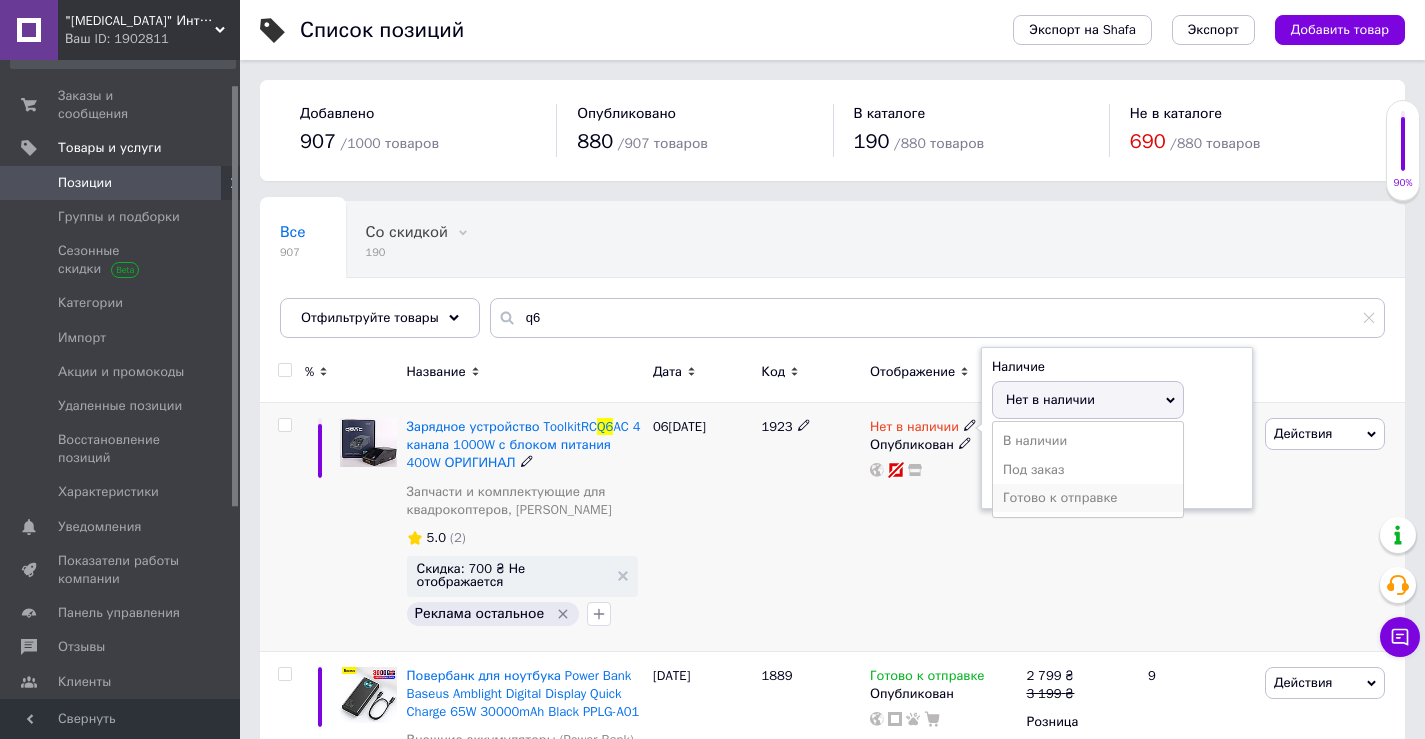 click on "Готово к отправке" at bounding box center [1088, 498] 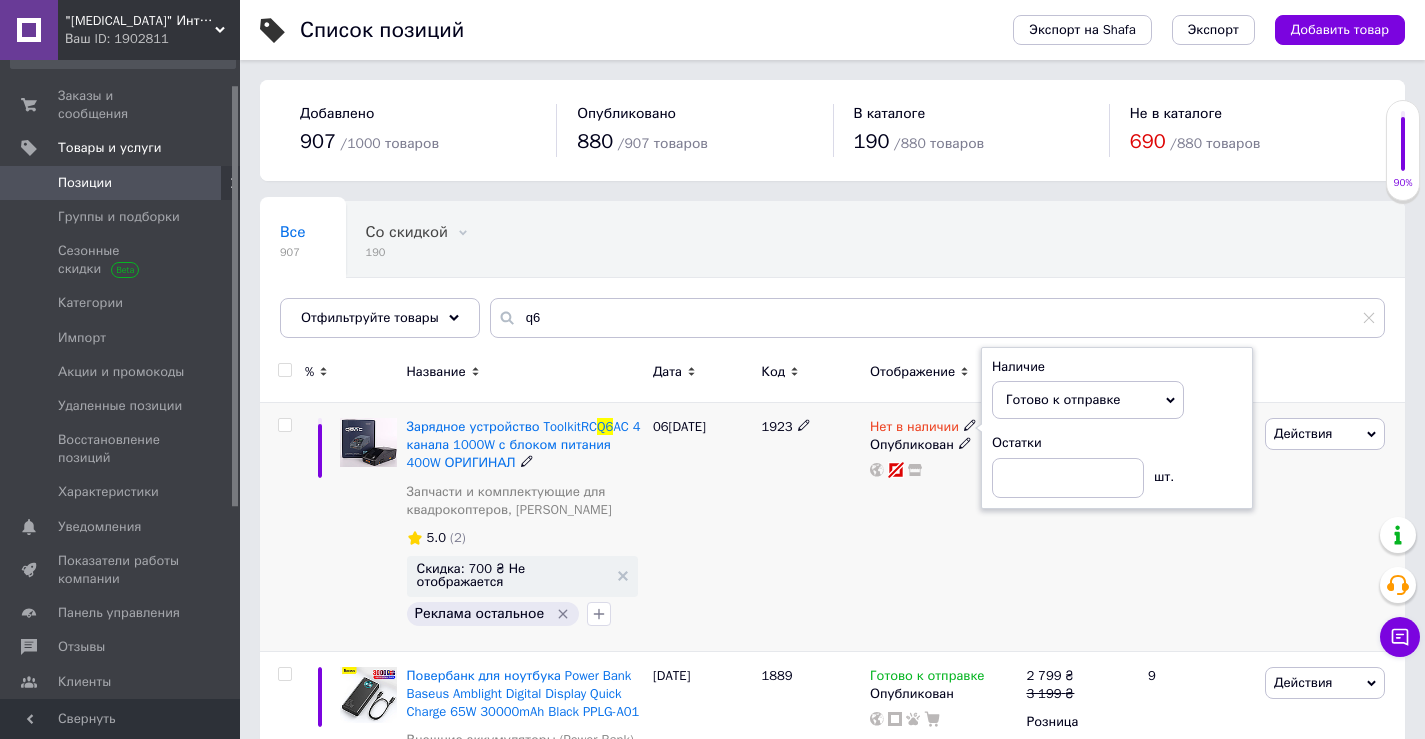 click on "Нет в наличии Наличие Готово к отправке В наличии Нет в наличии Под заказ Остатки шт. Опубликован" at bounding box center (943, 527) 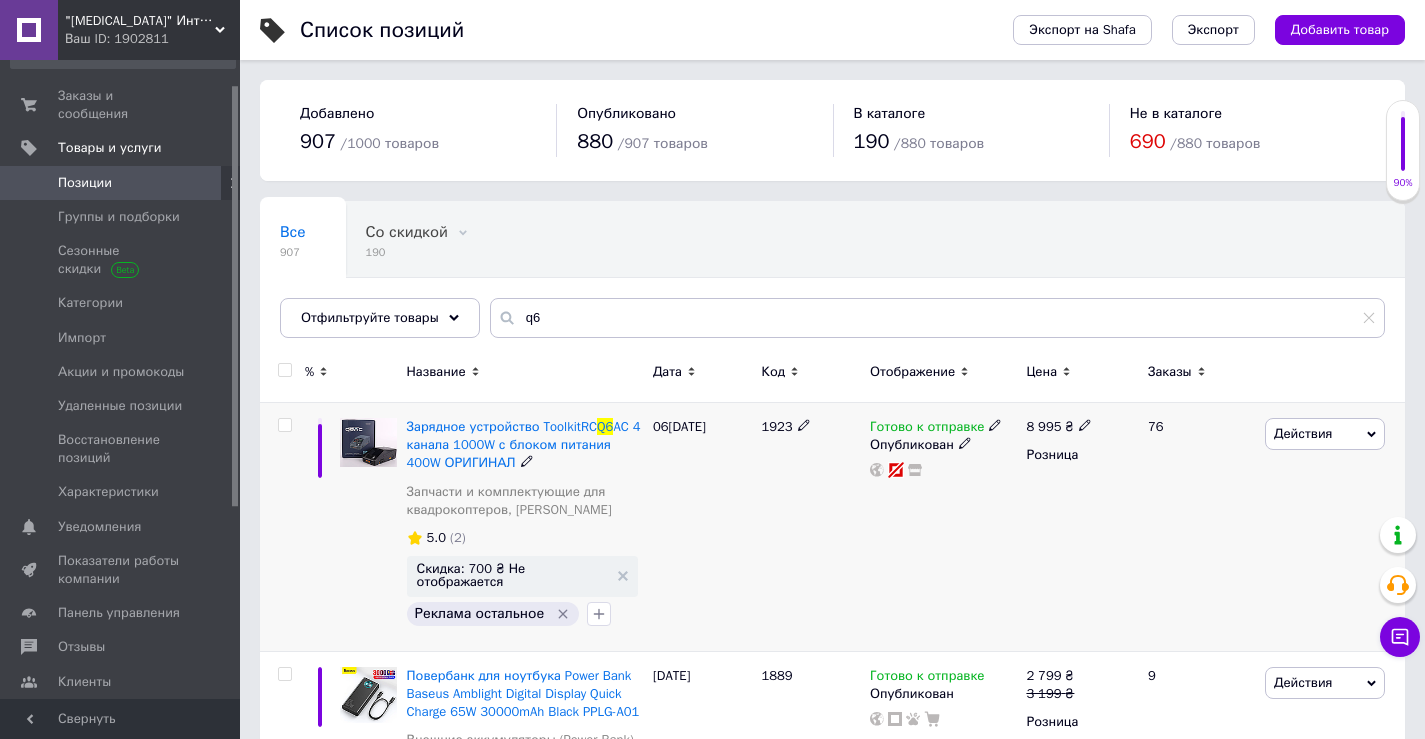 click on "Действия" at bounding box center [1303, 433] 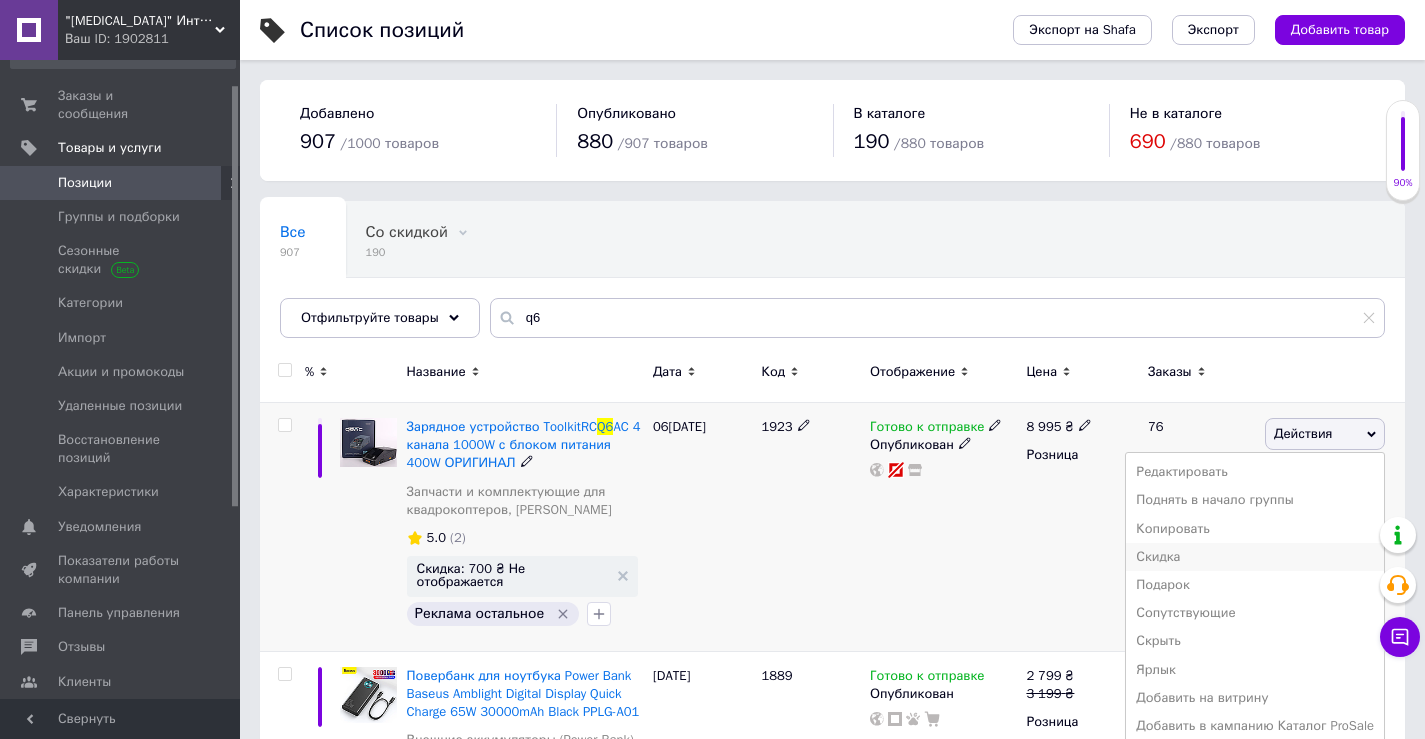 click on "Скидка" at bounding box center [1255, 557] 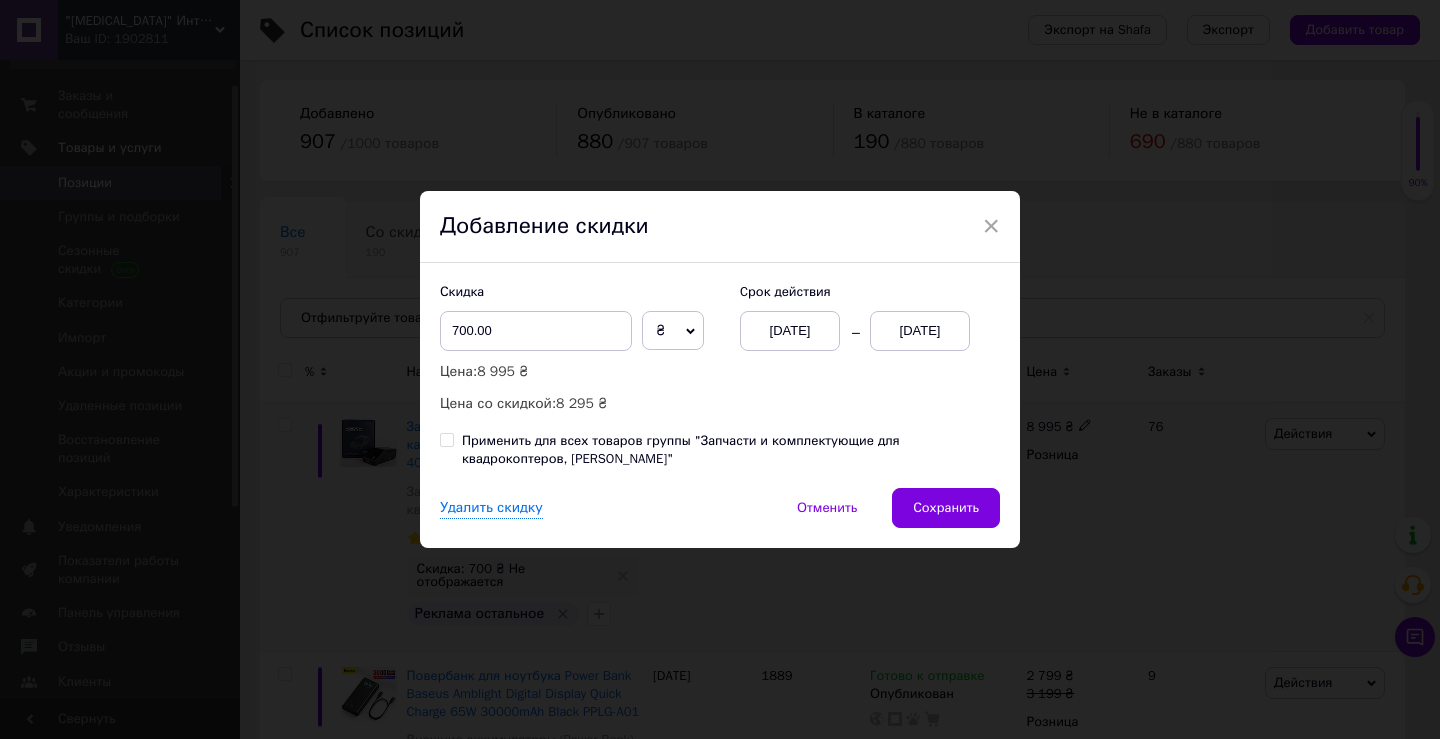 click on "[DATE]" at bounding box center [920, 331] 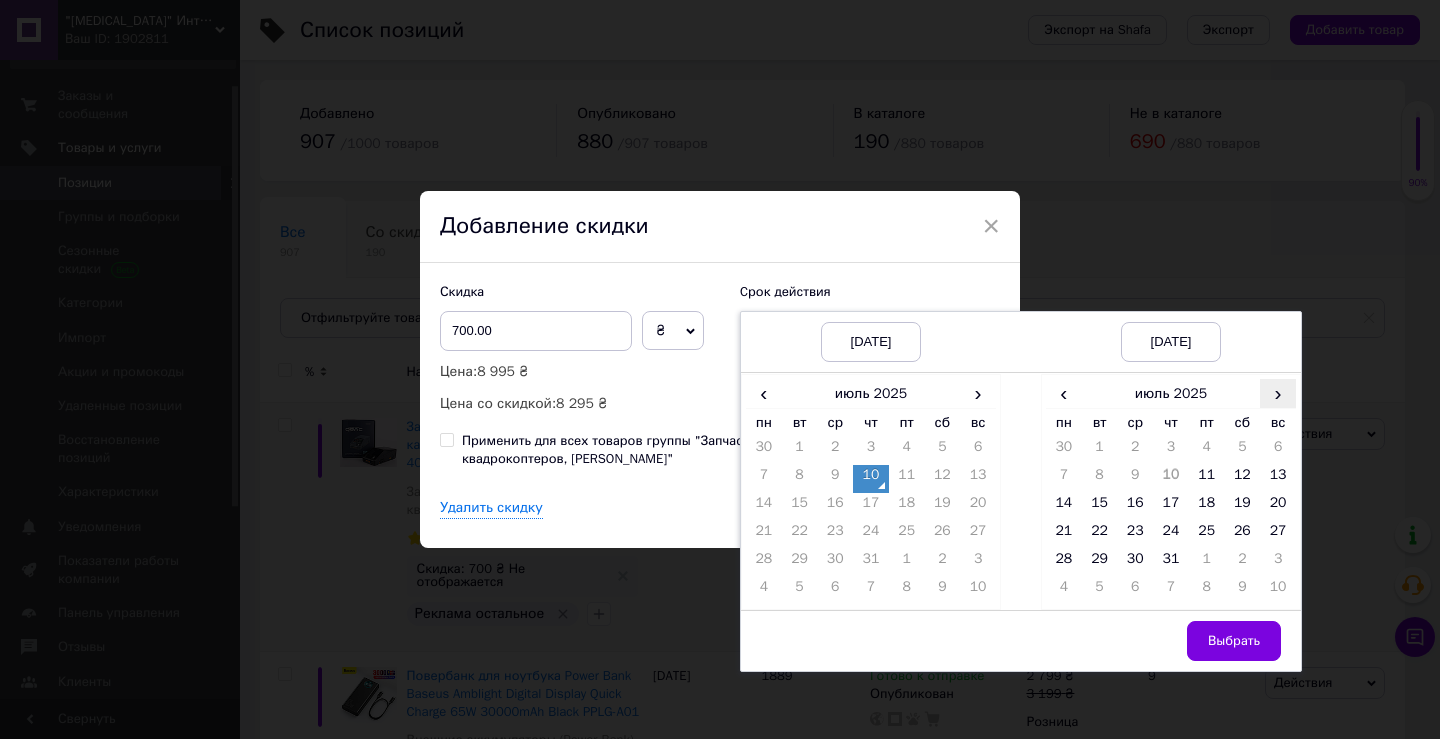 click on "›" at bounding box center (1278, 393) 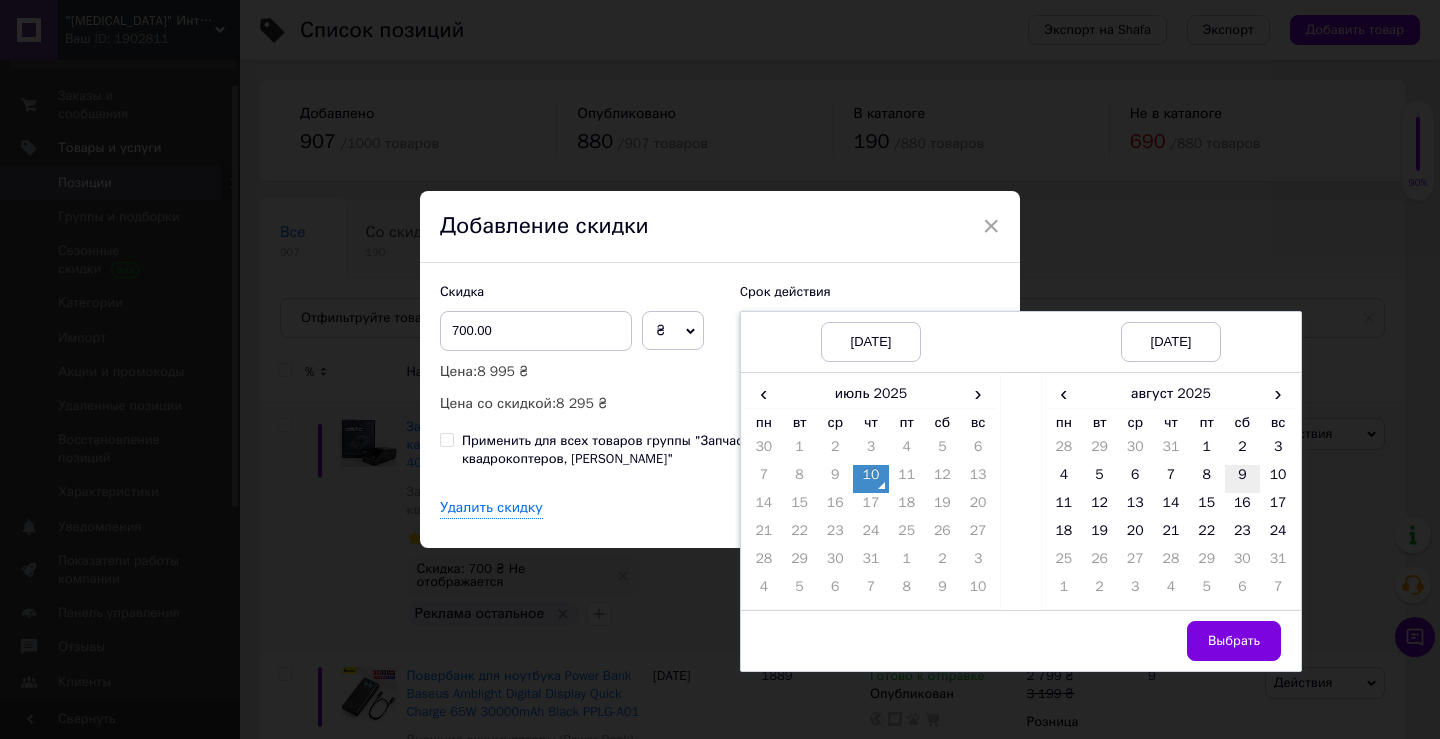 click on "9" at bounding box center [1243, 479] 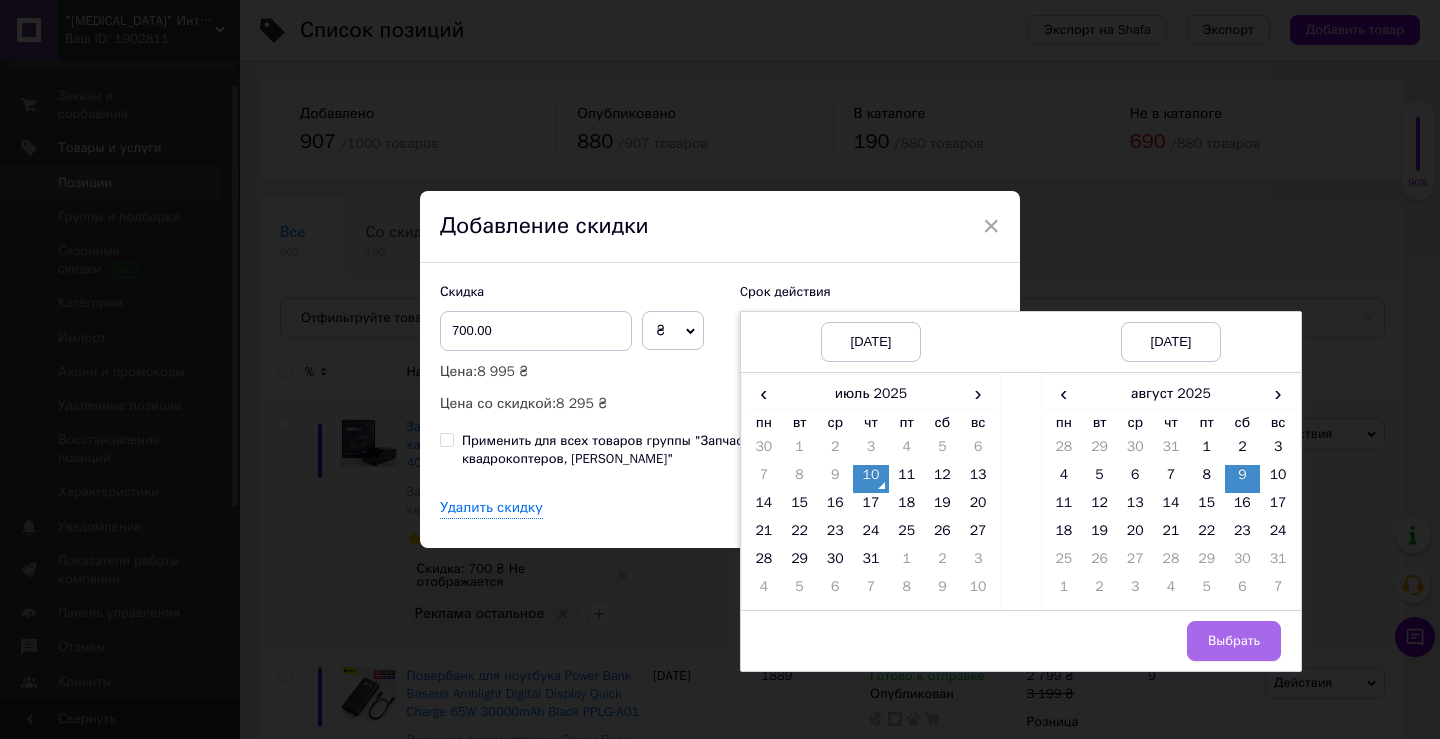 click on "Выбрать" at bounding box center [1234, 641] 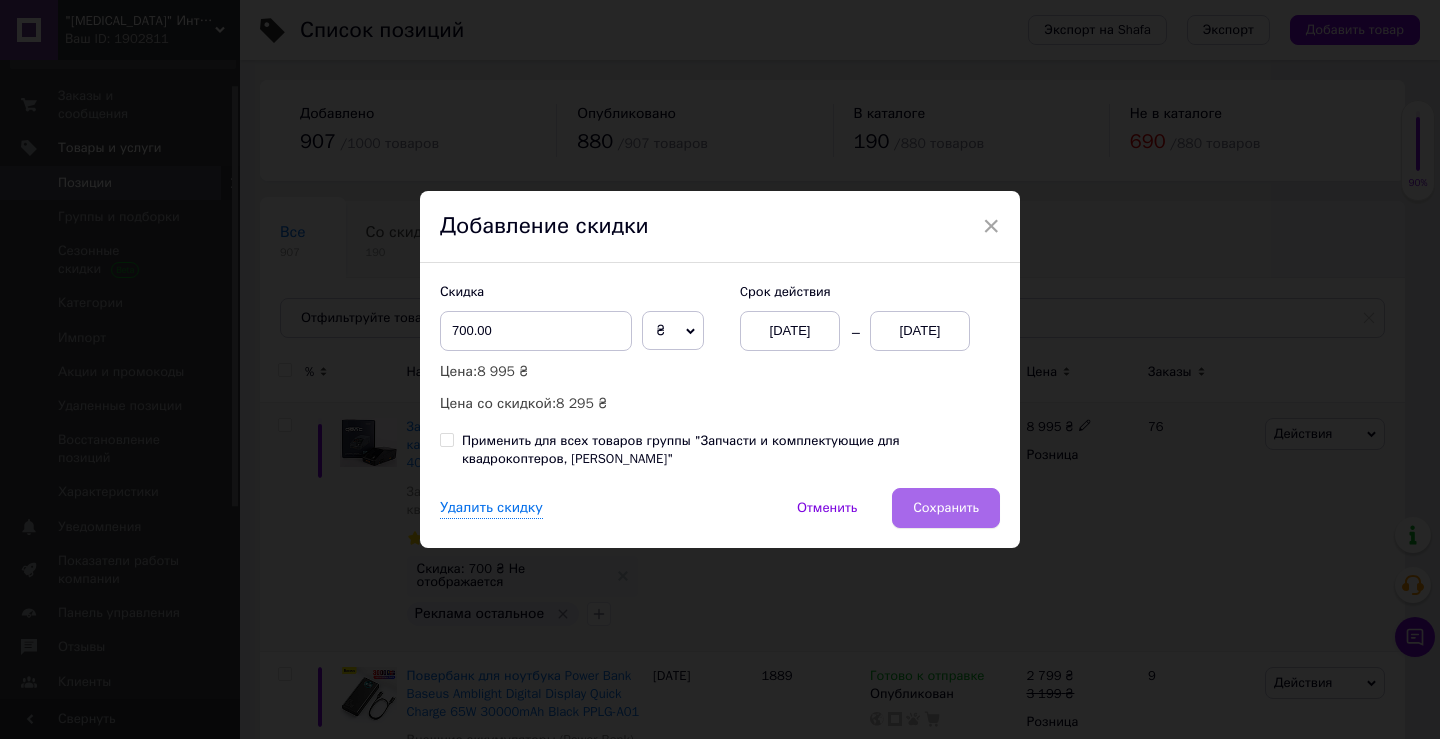 click on "Сохранить" at bounding box center (946, 508) 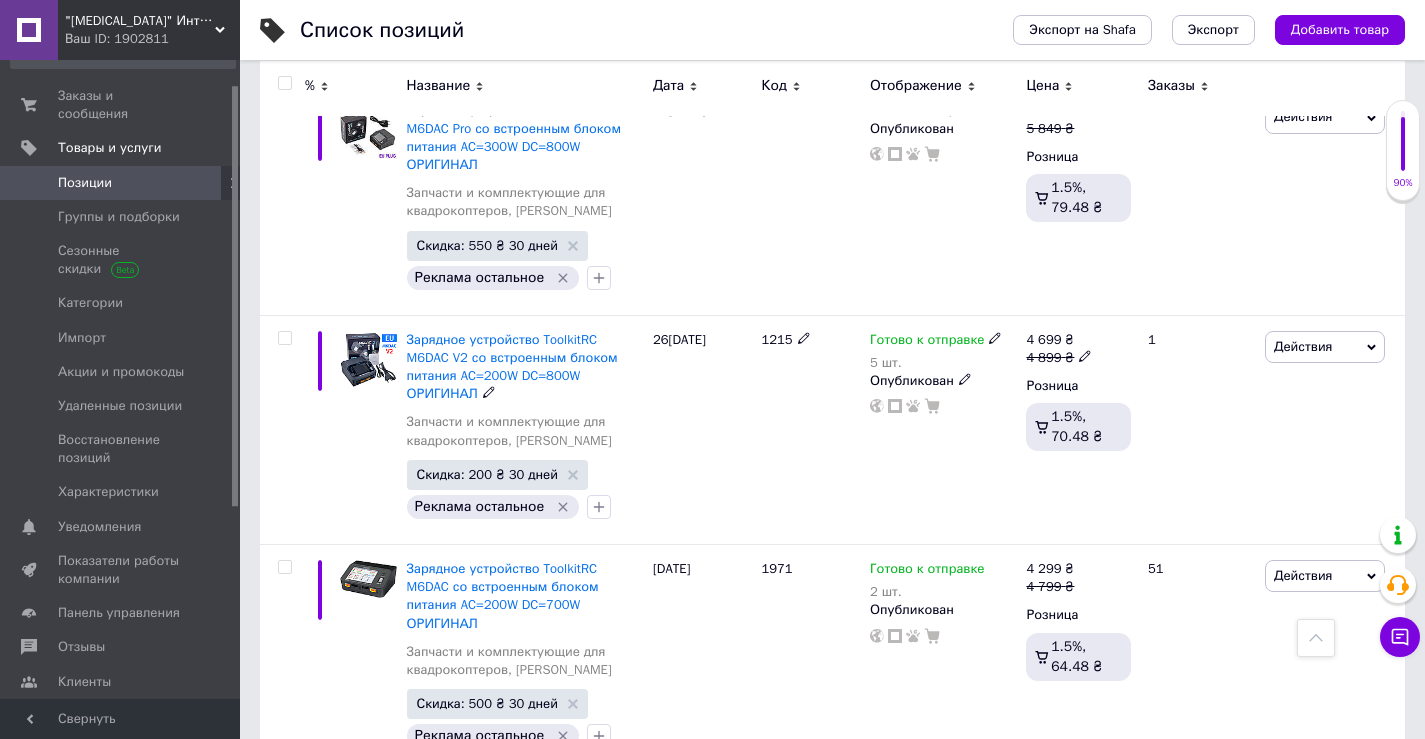 scroll, scrollTop: 585, scrollLeft: 0, axis: vertical 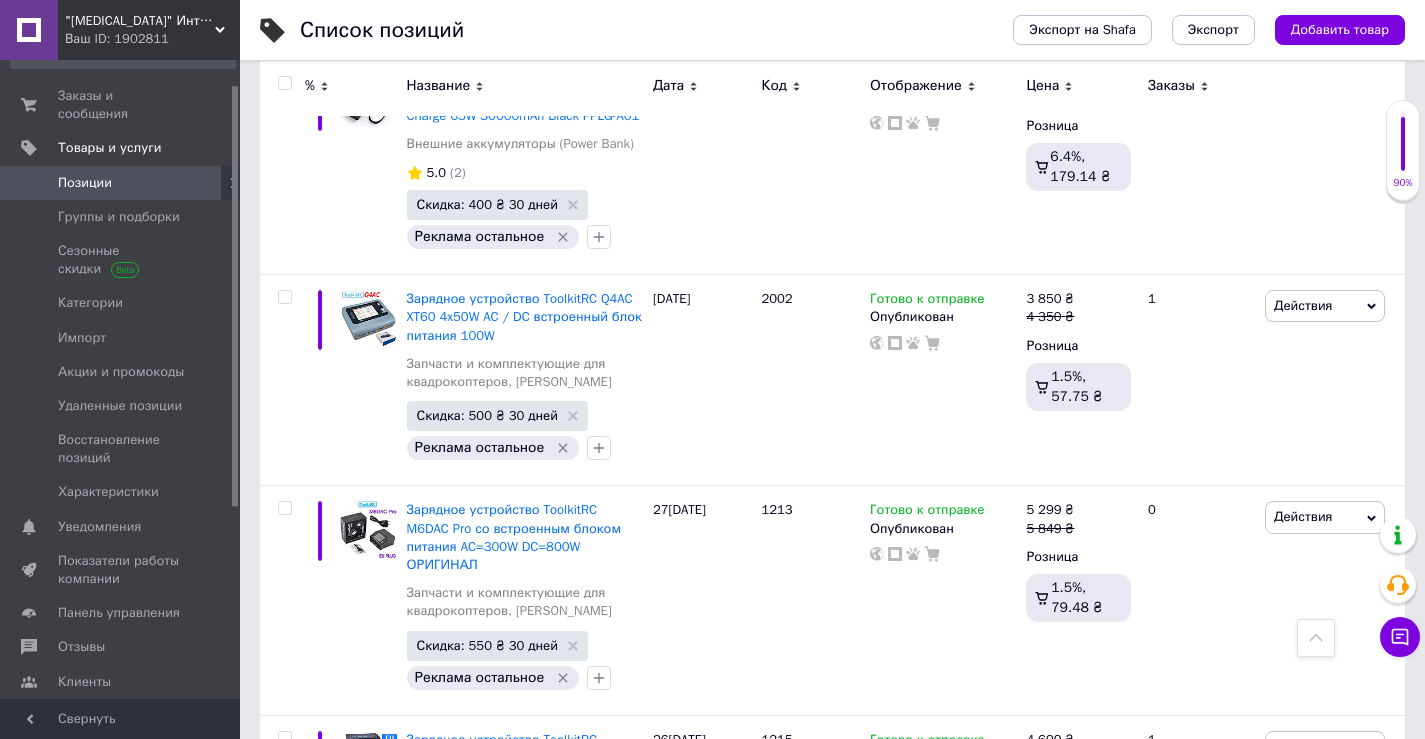 click on "Показатели работы компании" at bounding box center [123, 570] 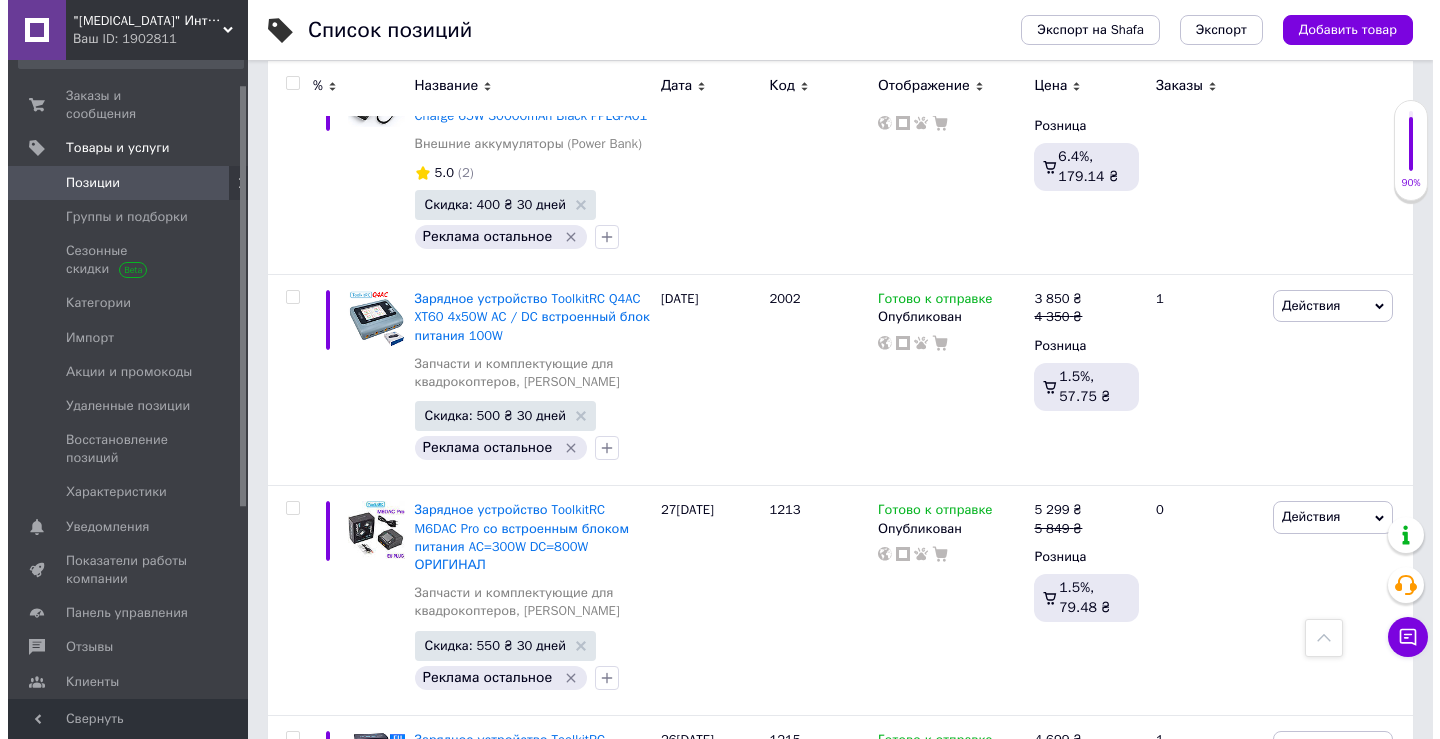 scroll, scrollTop: 0, scrollLeft: 0, axis: both 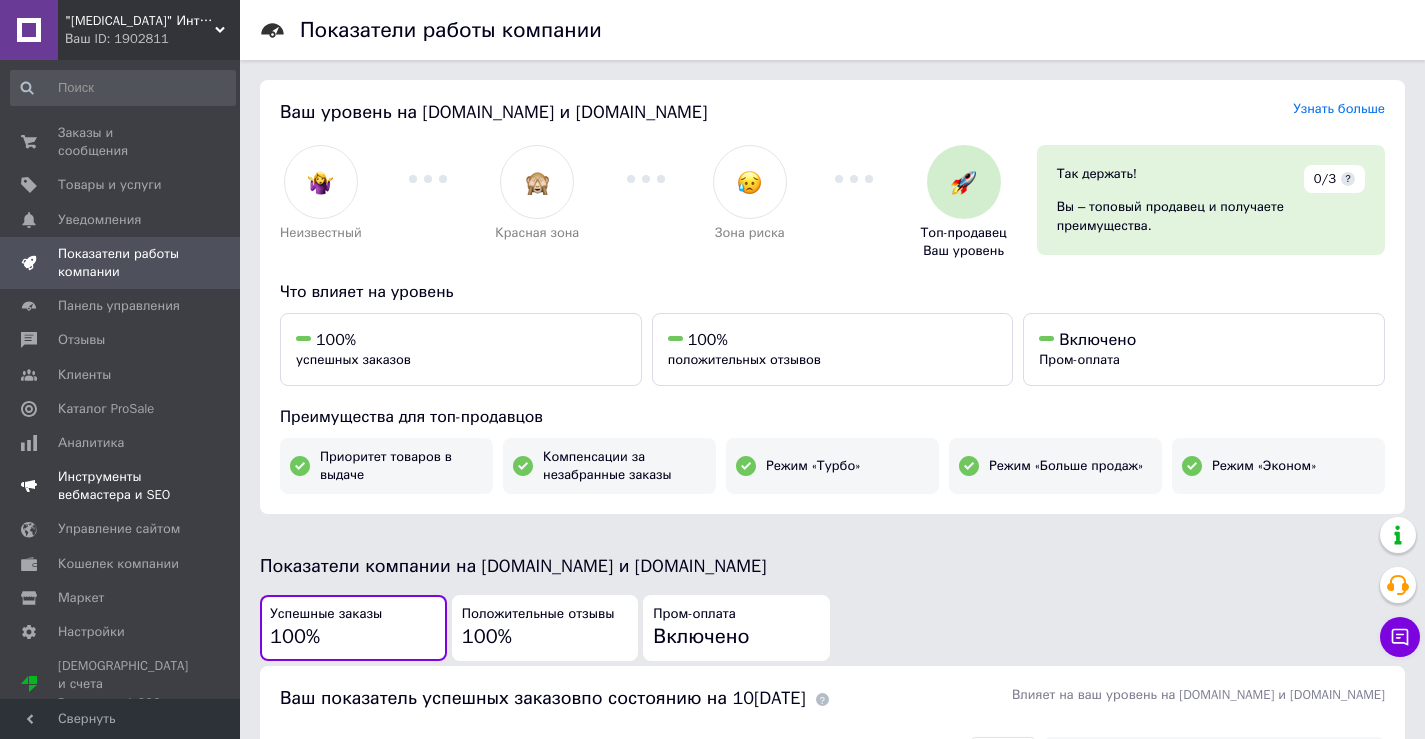 click on "Инструменты вебмастера и SEO" at bounding box center (121, 486) 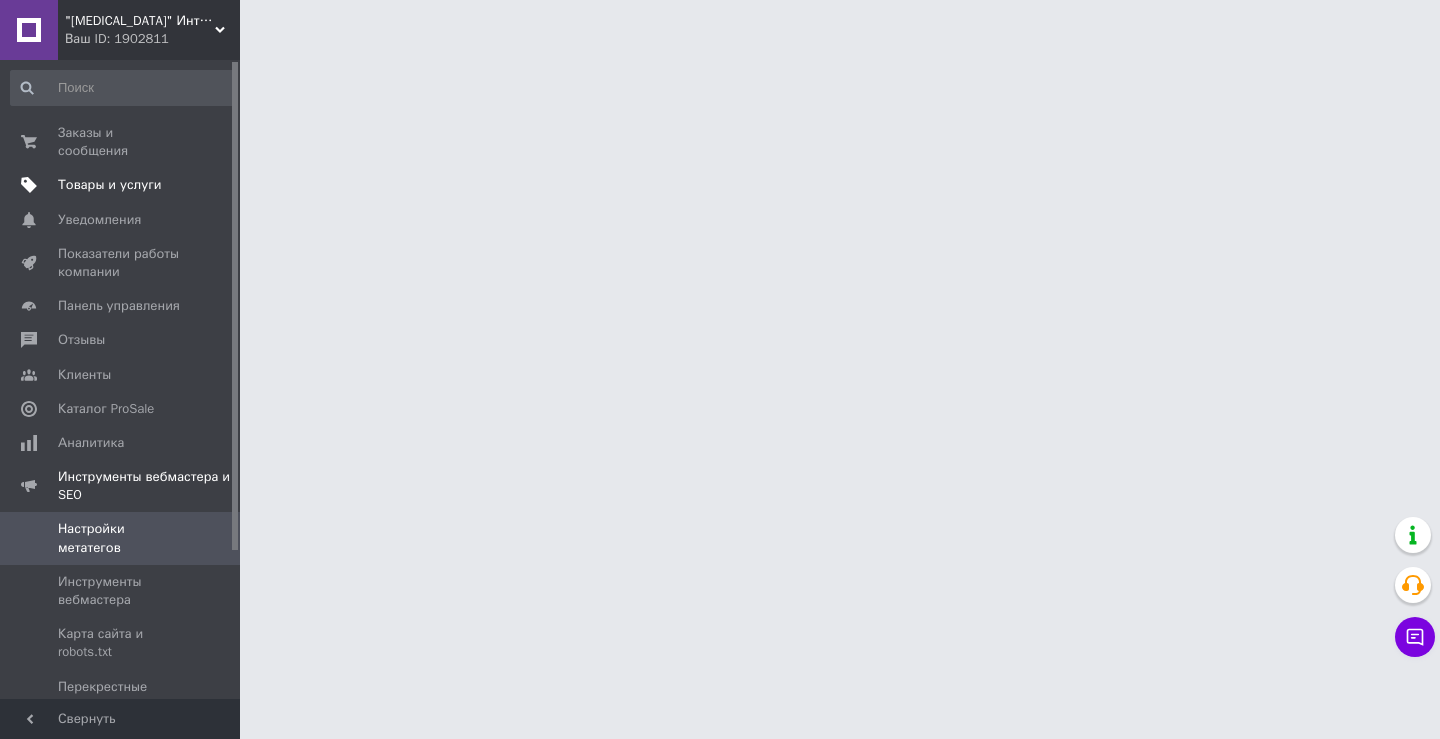 click on "Товары и услуги" at bounding box center (110, 185) 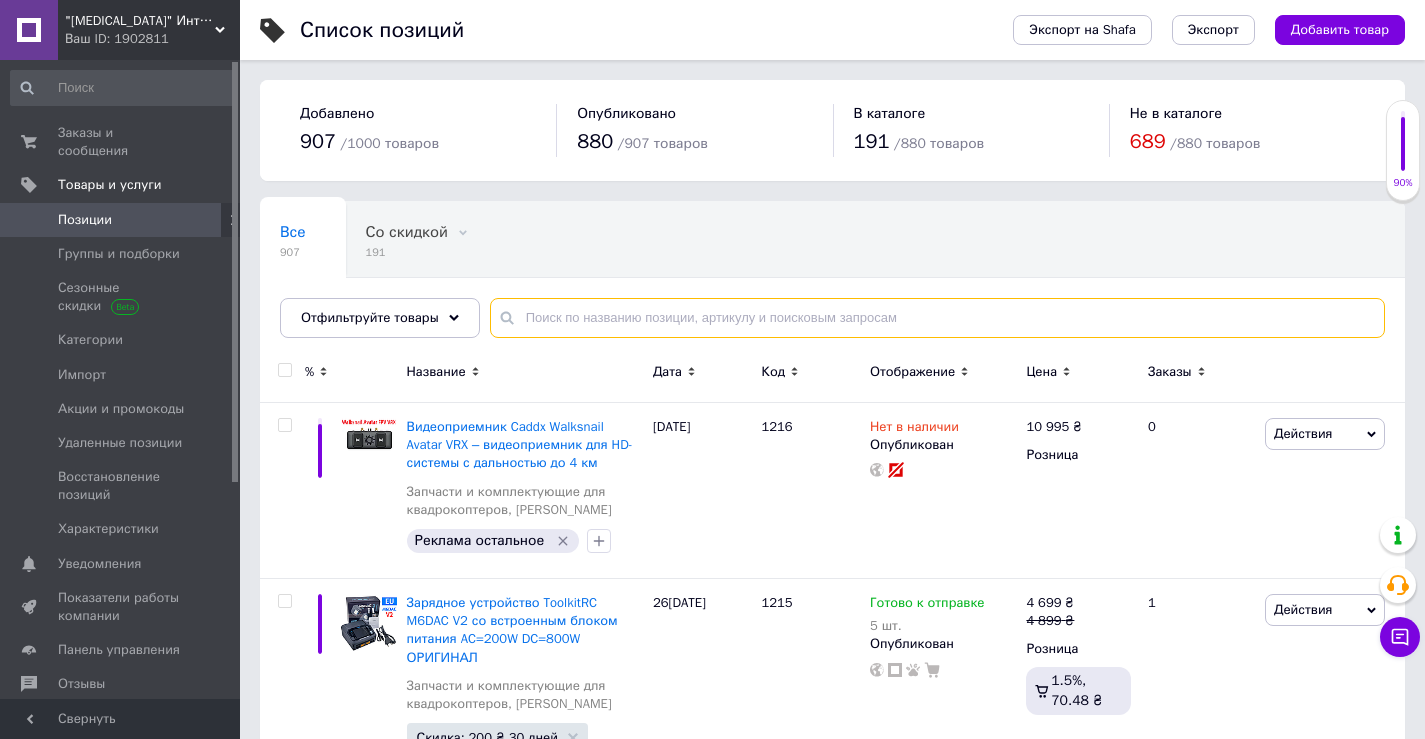 paste on "Cubot Tab KINGKONG 2" 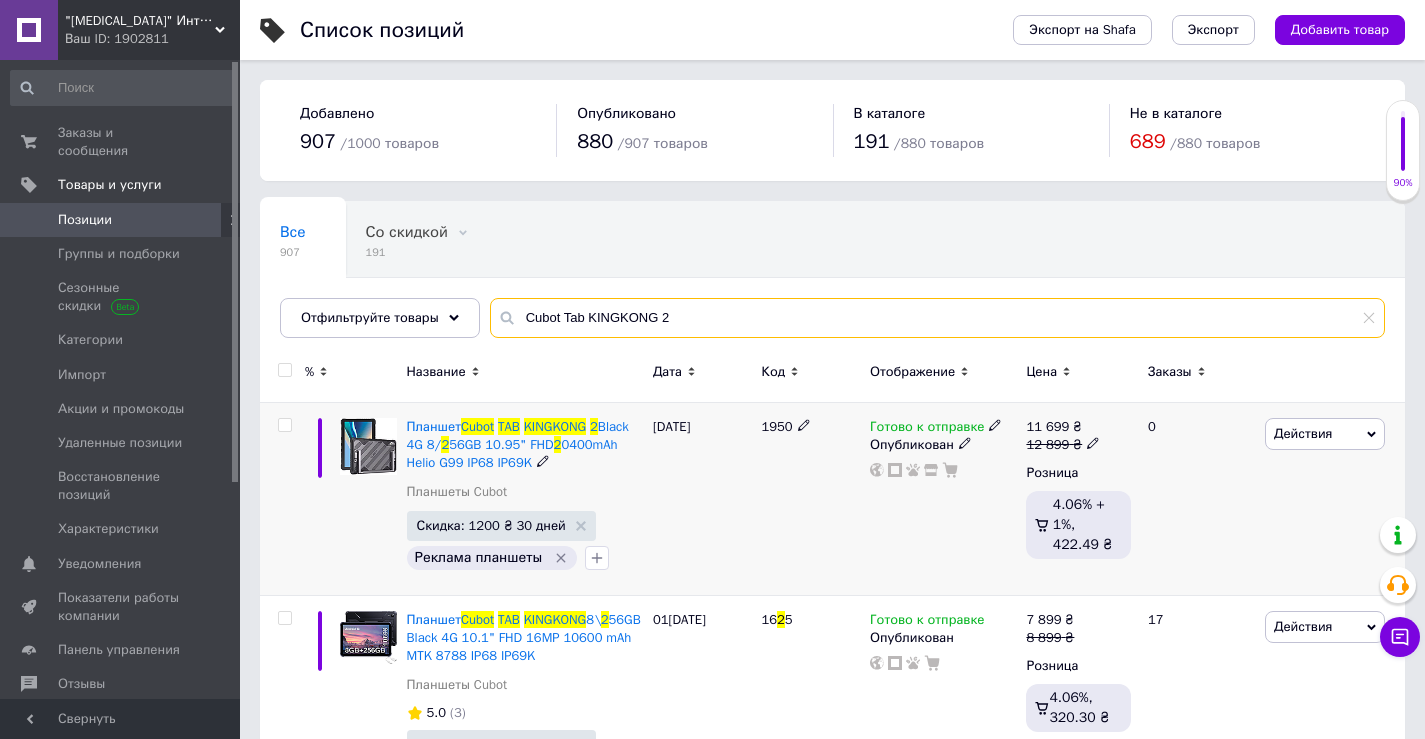 type on "Cubot Tab KINGKONG 2" 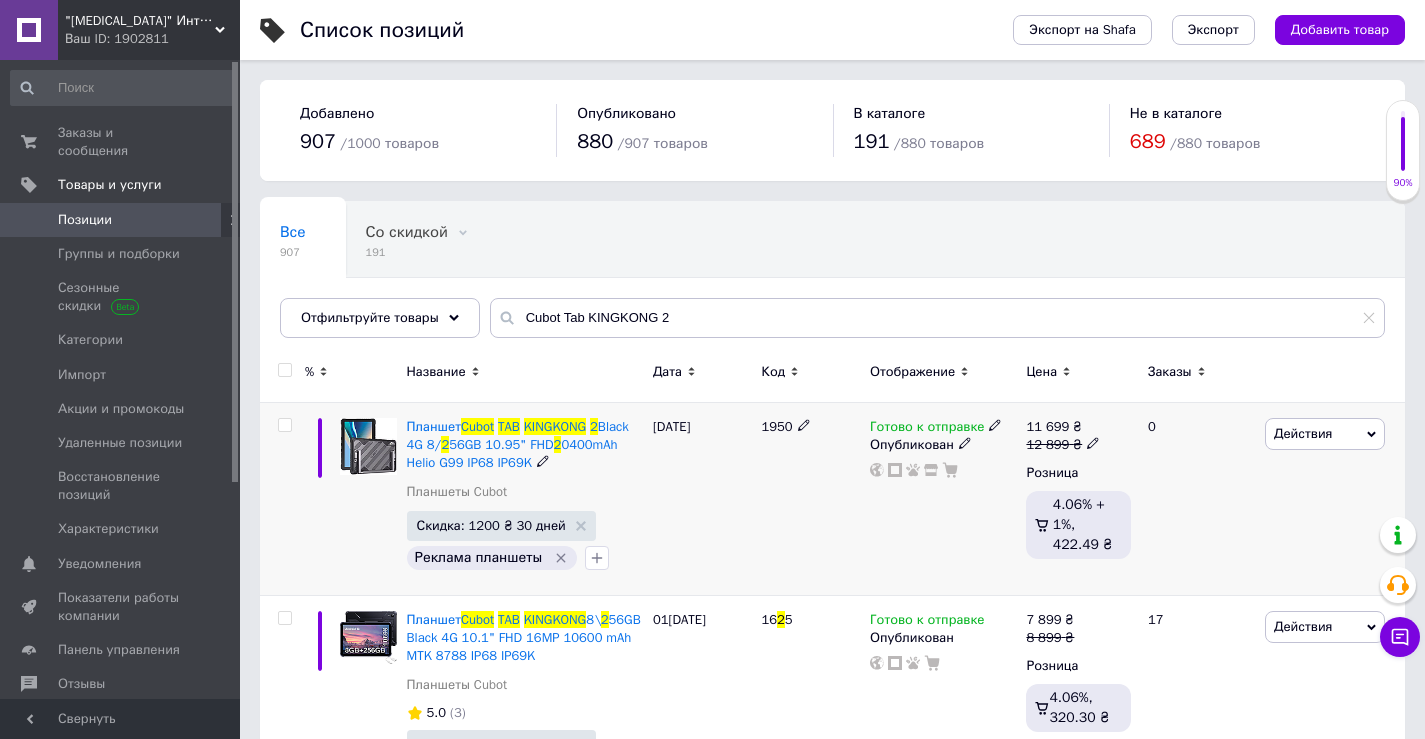 click 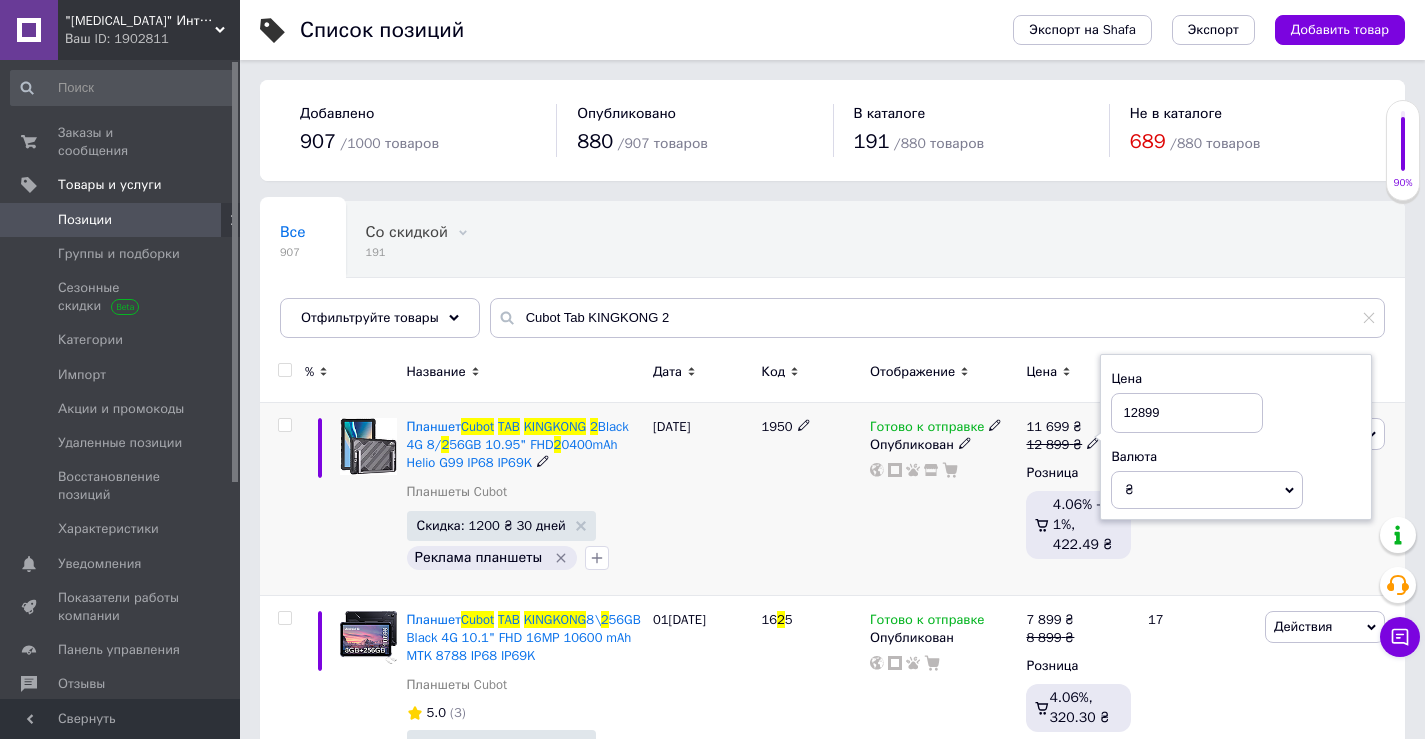 click on "12899" at bounding box center (1187, 413) 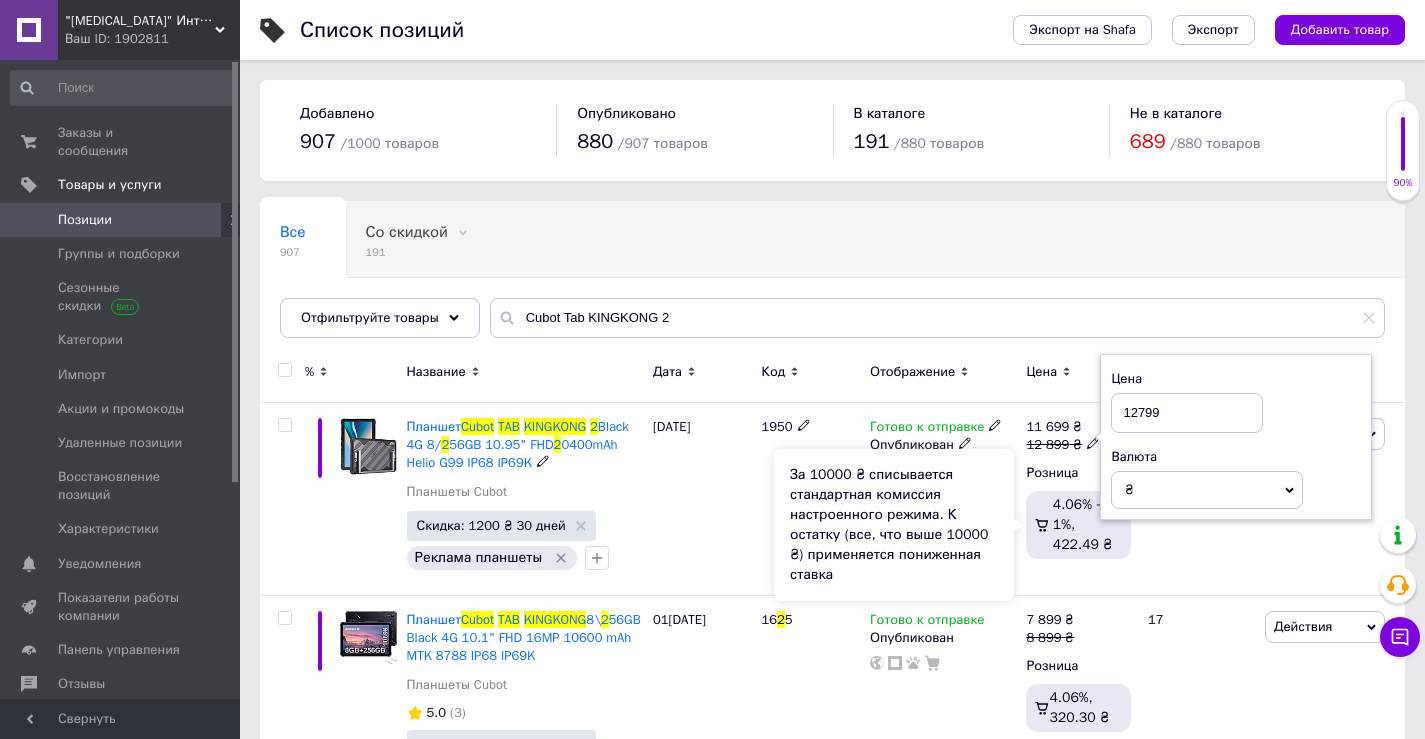 type on "12799" 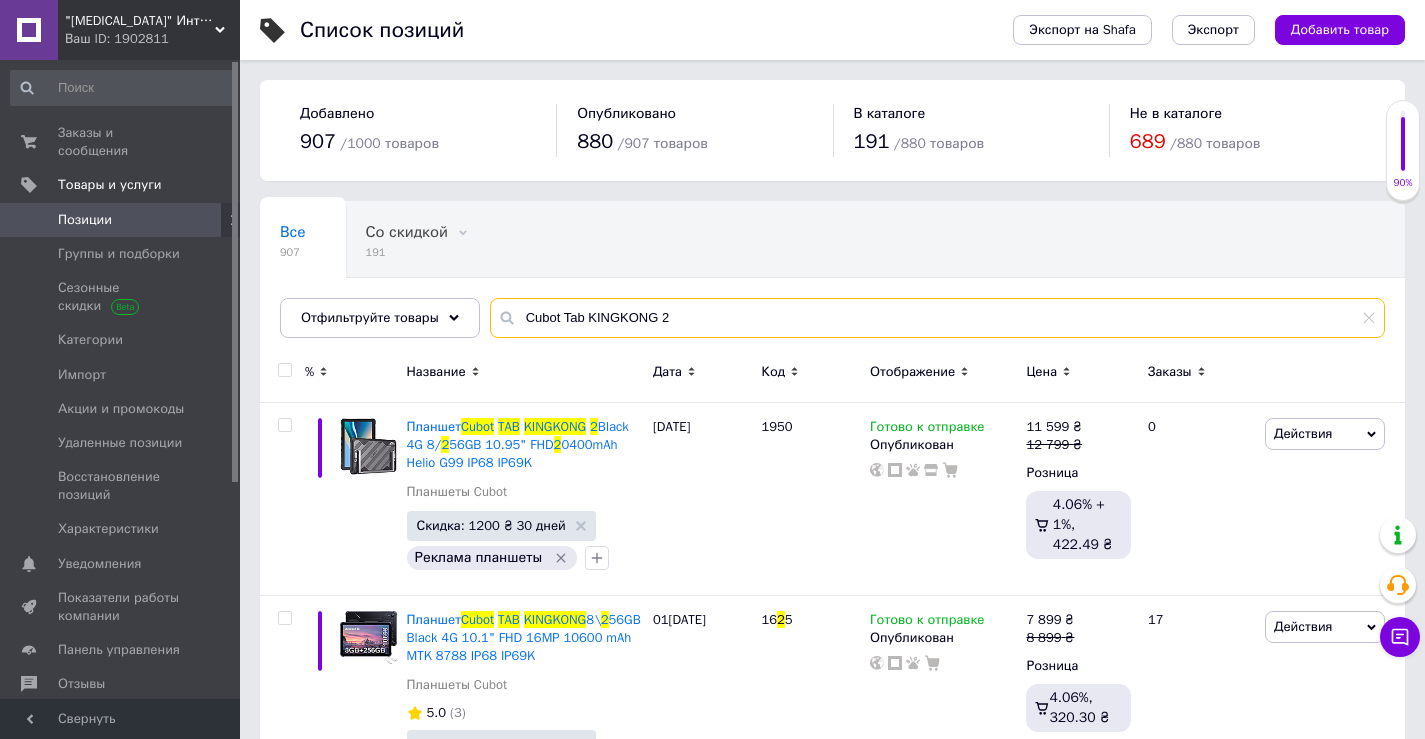 drag, startPoint x: 686, startPoint y: 321, endPoint x: 507, endPoint y: 321, distance: 179 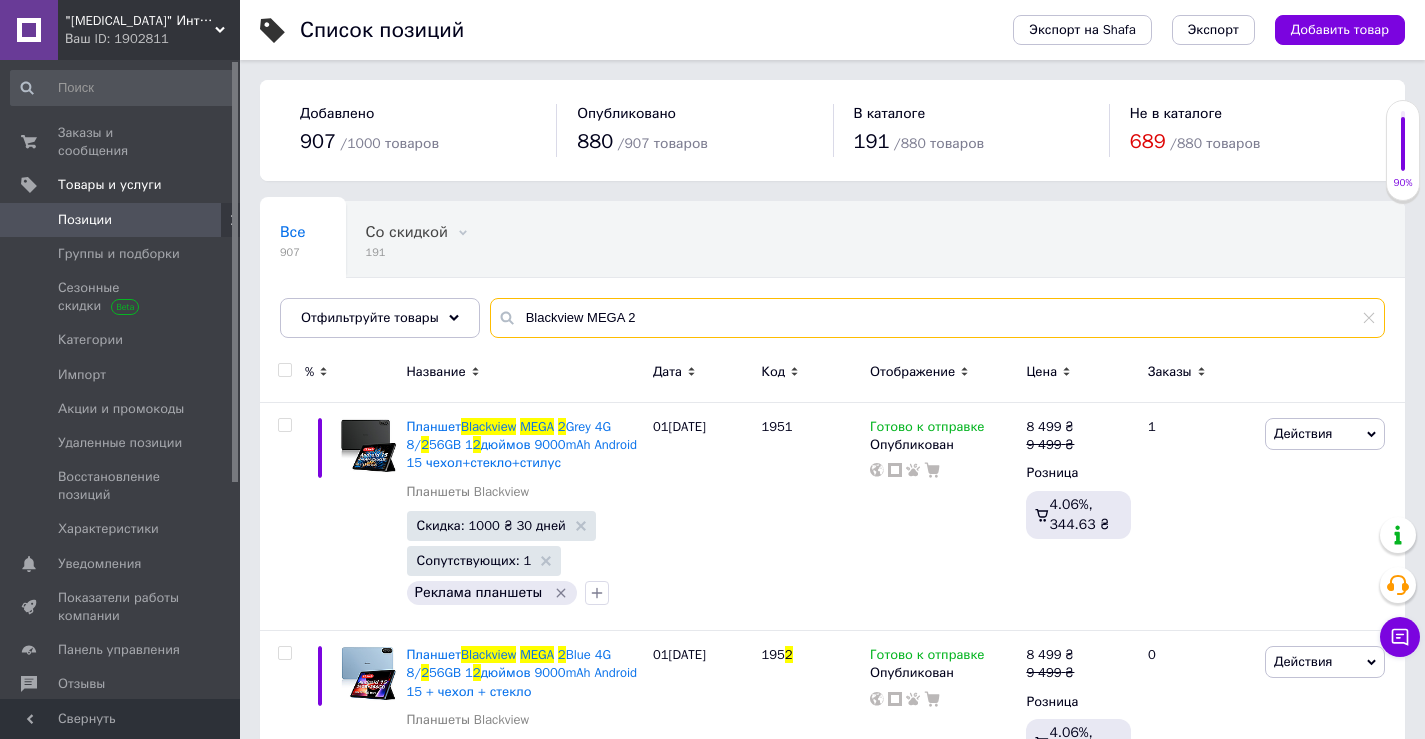 type on "Blackview MEGA 2" 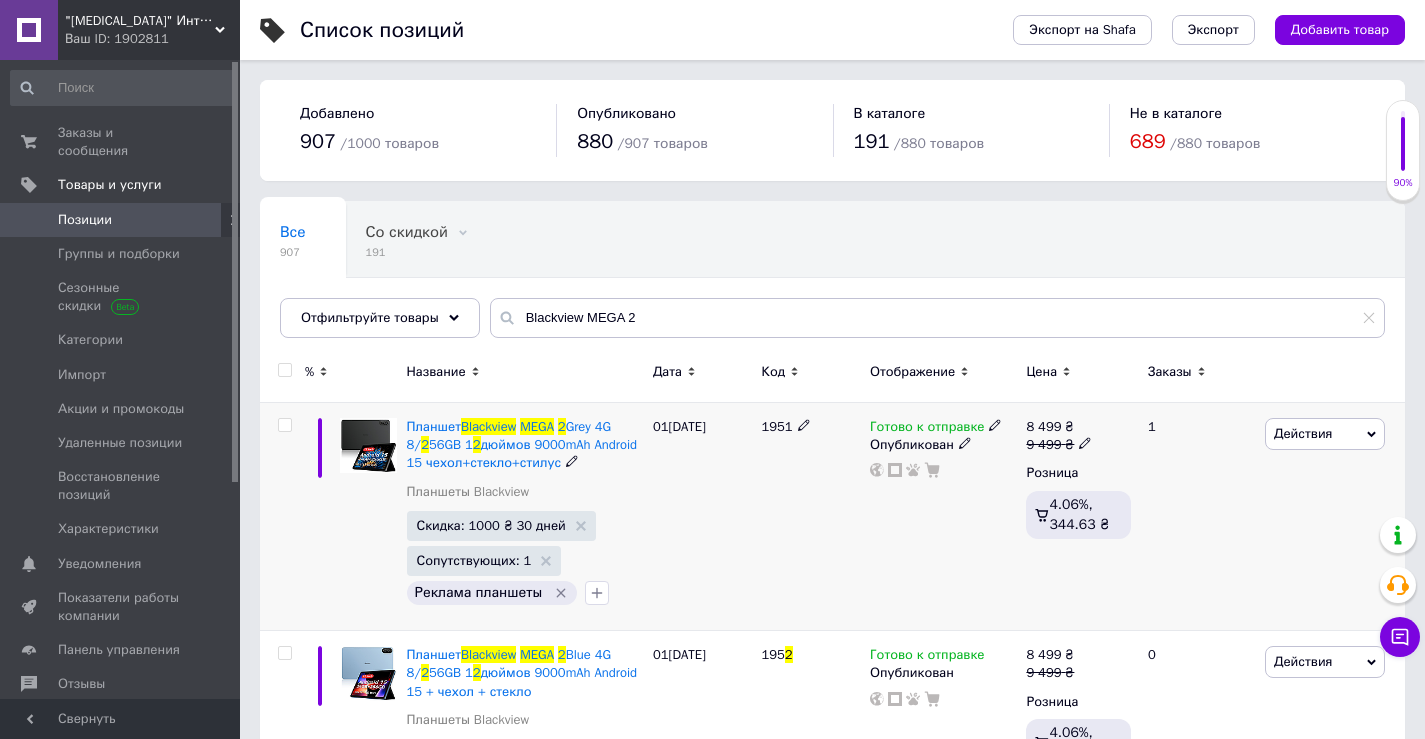 click 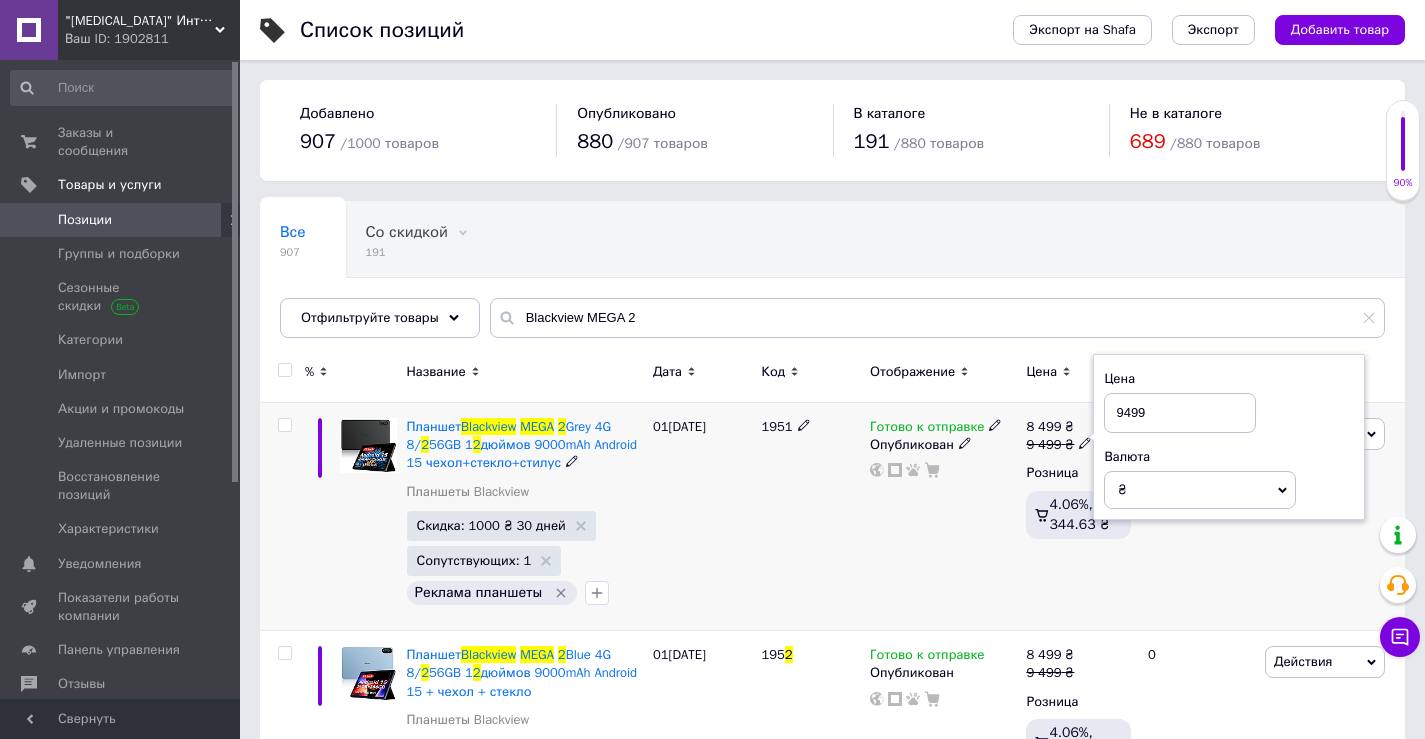 drag, startPoint x: 1122, startPoint y: 411, endPoint x: 1133, endPoint y: 404, distance: 13.038404 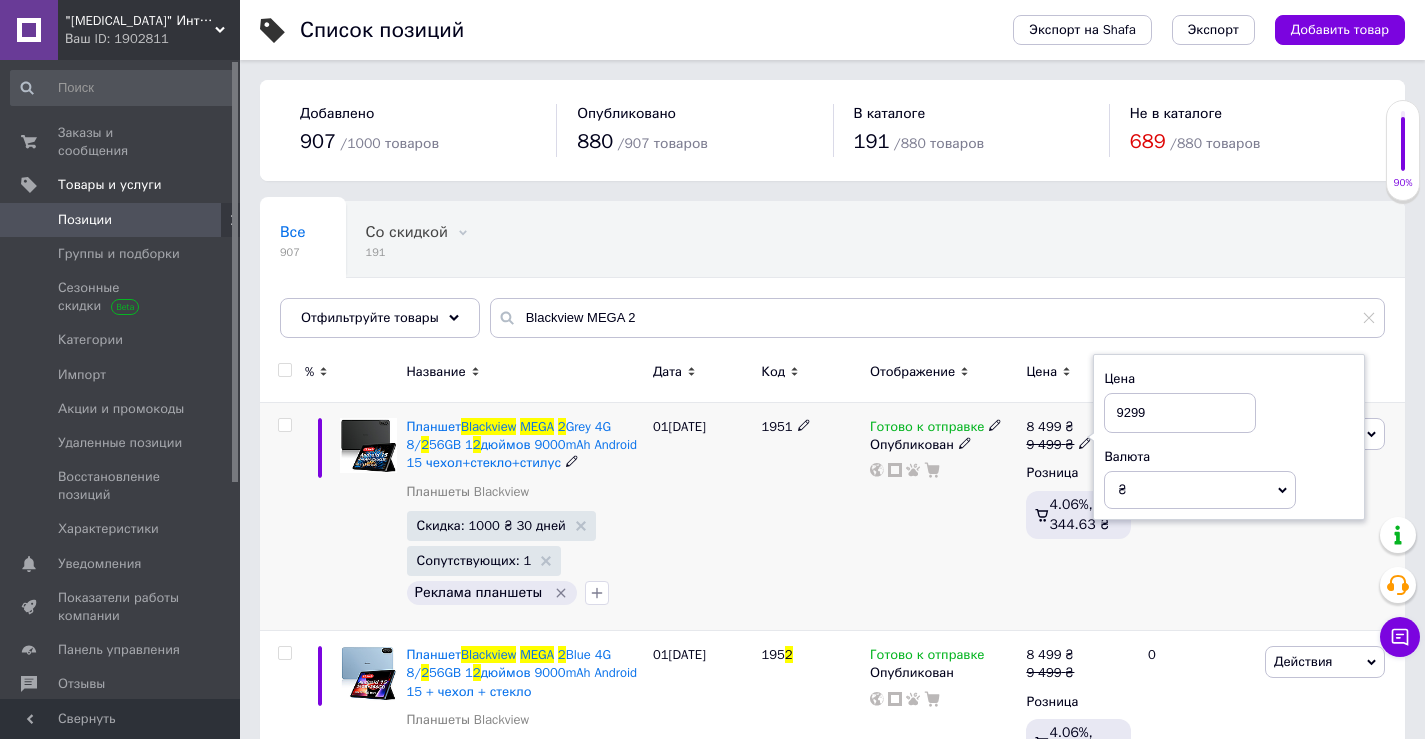 type on "9299" 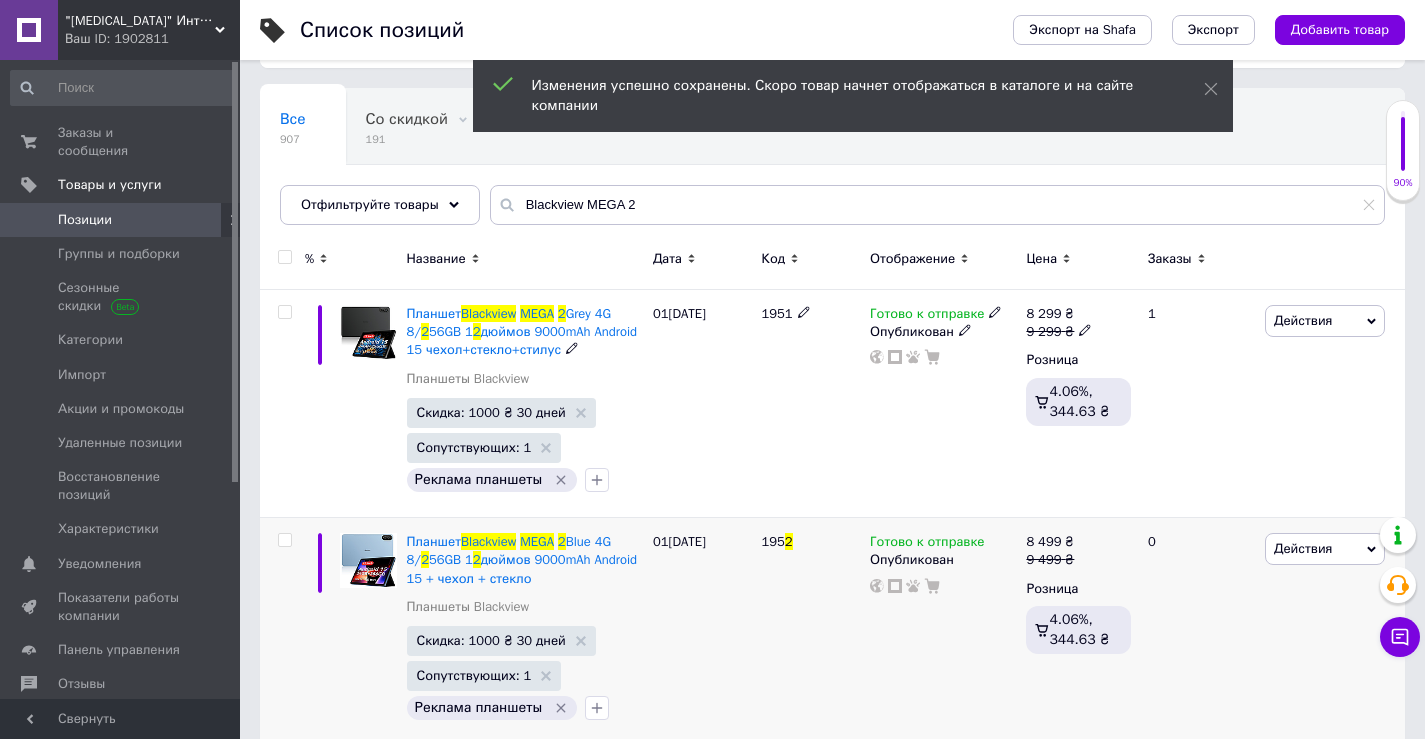 scroll, scrollTop: 200, scrollLeft: 0, axis: vertical 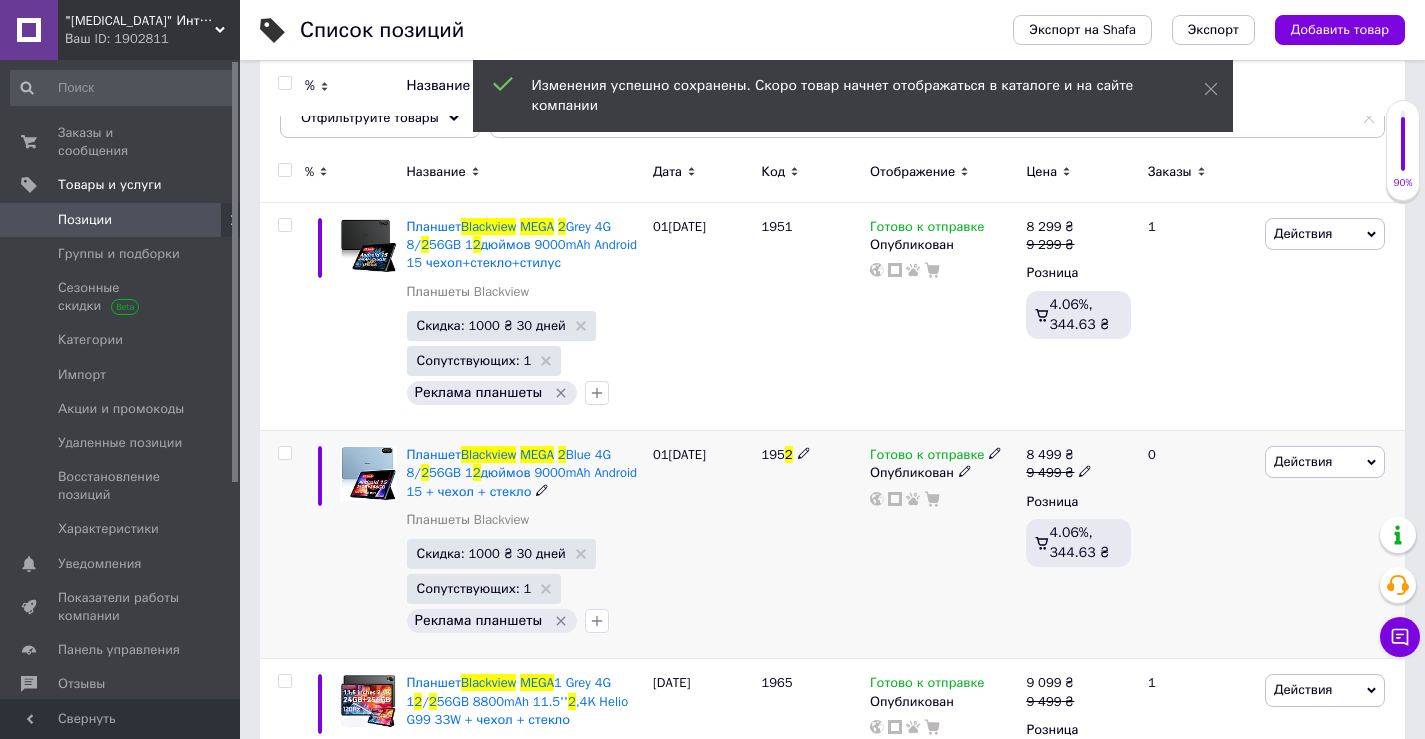 click 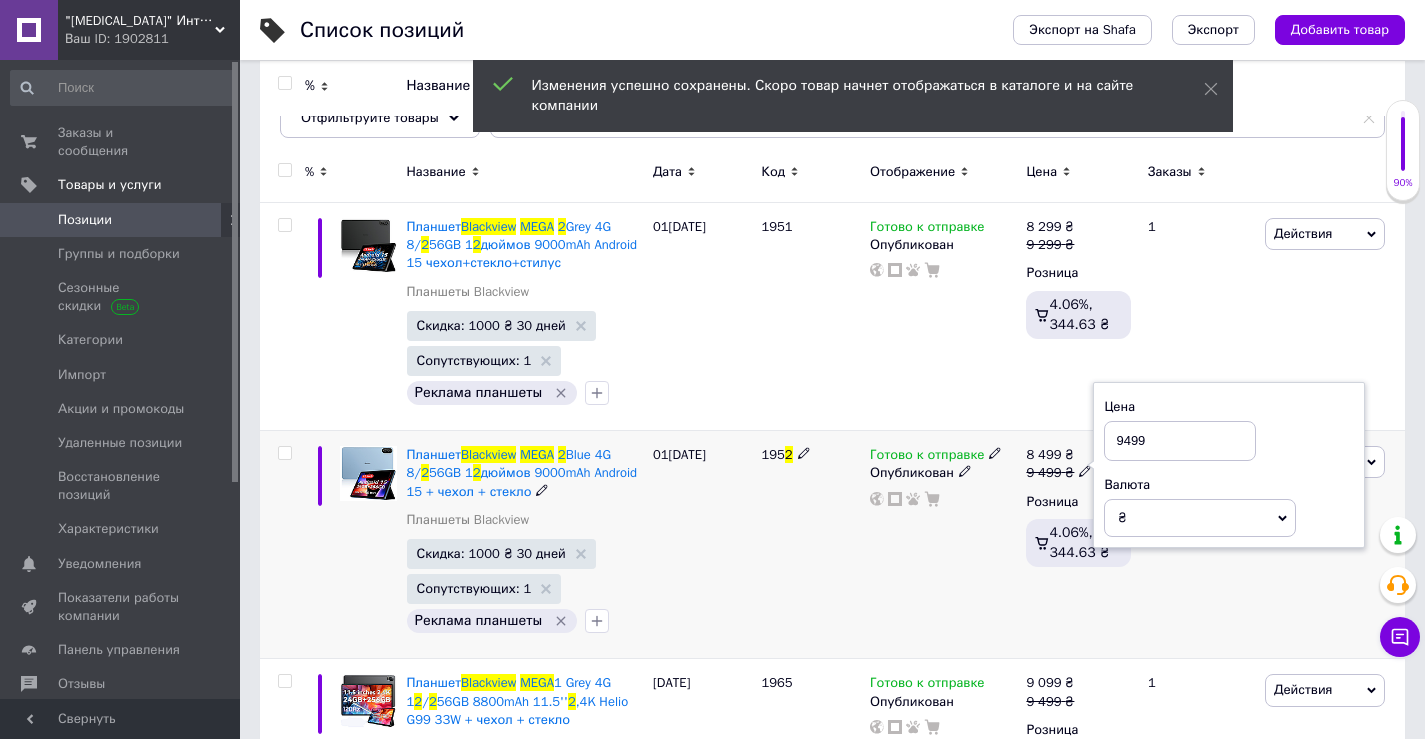 drag, startPoint x: 1122, startPoint y: 443, endPoint x: 1130, endPoint y: 436, distance: 10.630146 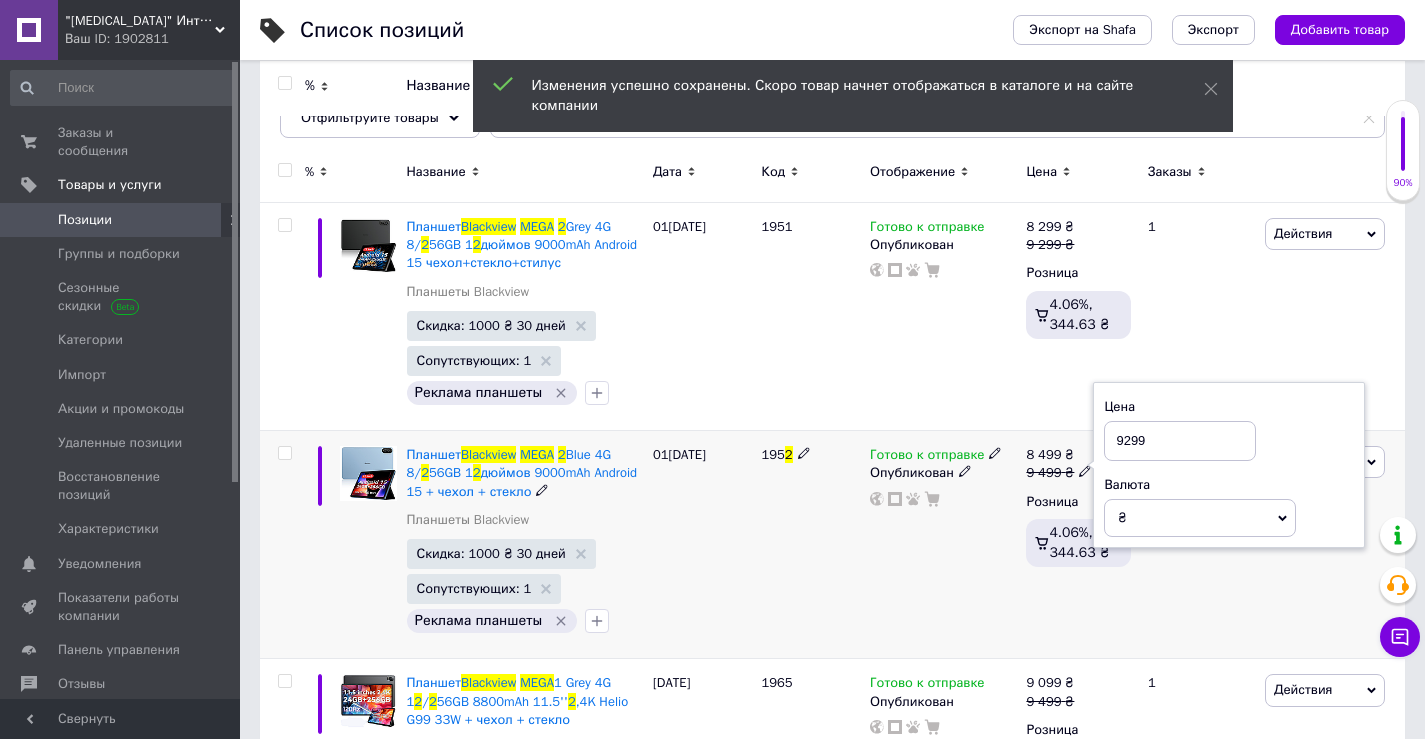 type on "9299" 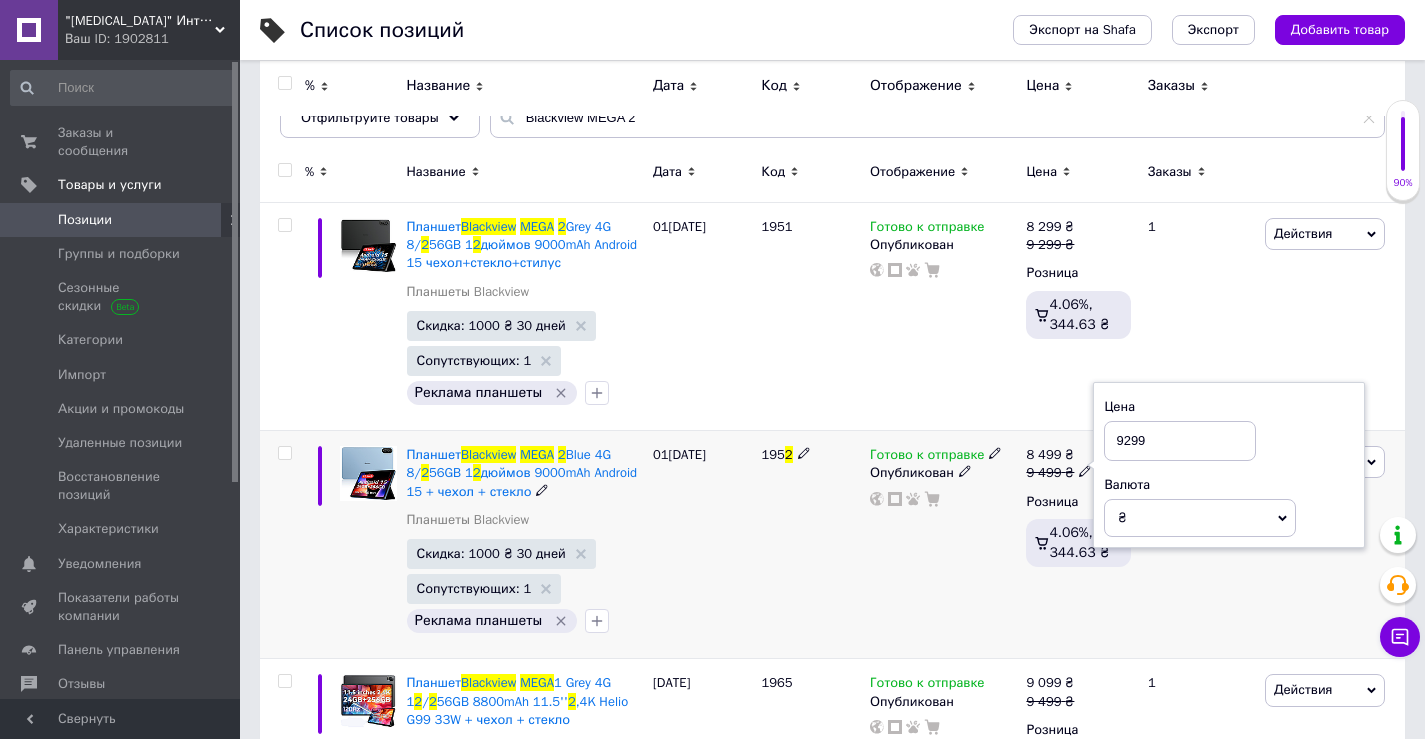 click on "195 2" at bounding box center (810, 545) 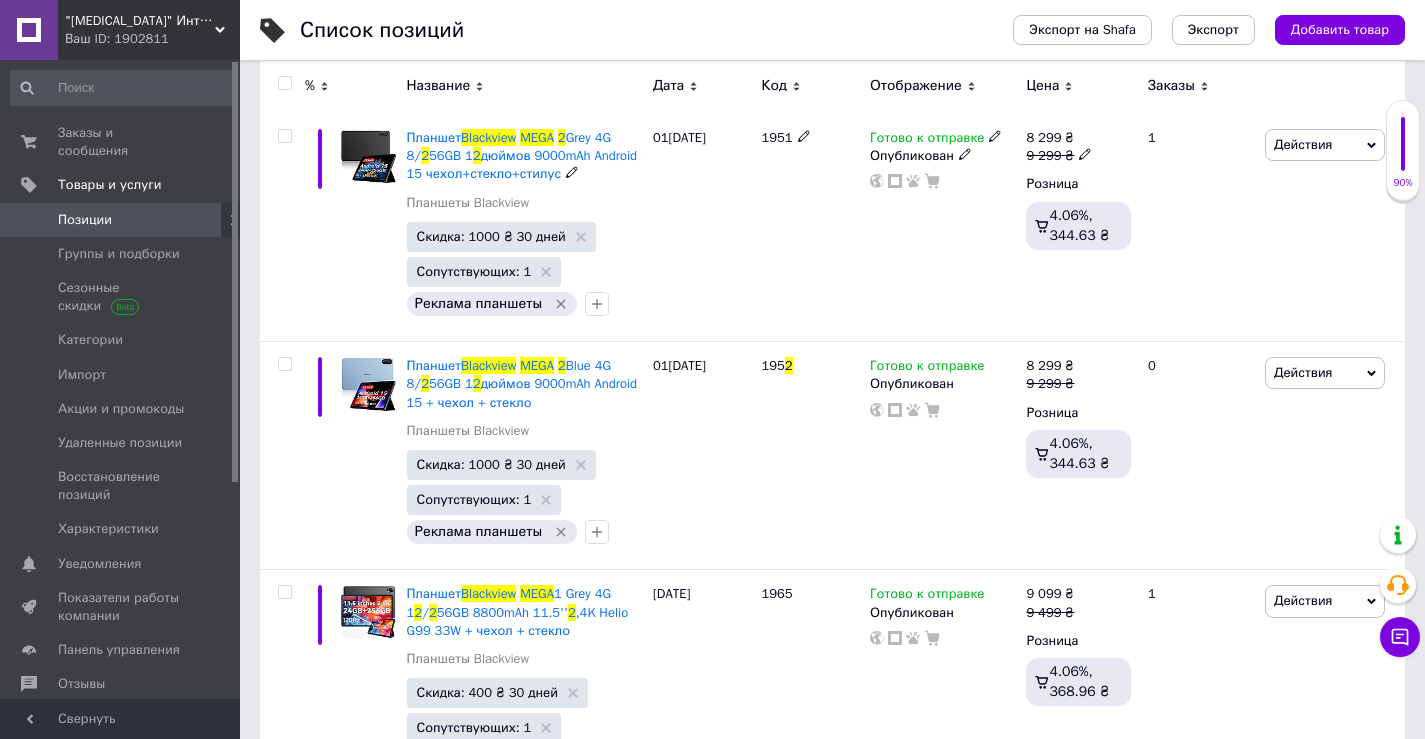 scroll, scrollTop: 0, scrollLeft: 0, axis: both 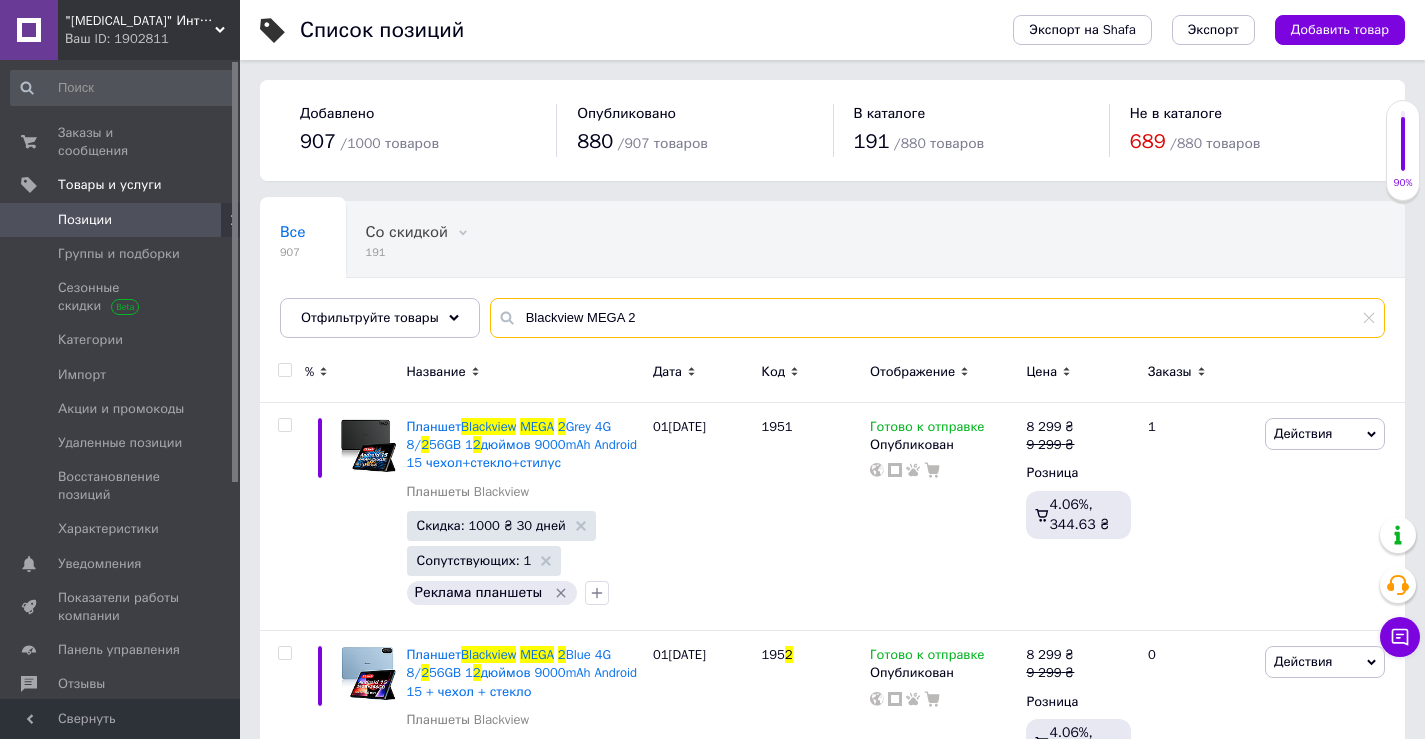 drag, startPoint x: 657, startPoint y: 315, endPoint x: 504, endPoint y: 318, distance: 153.0294 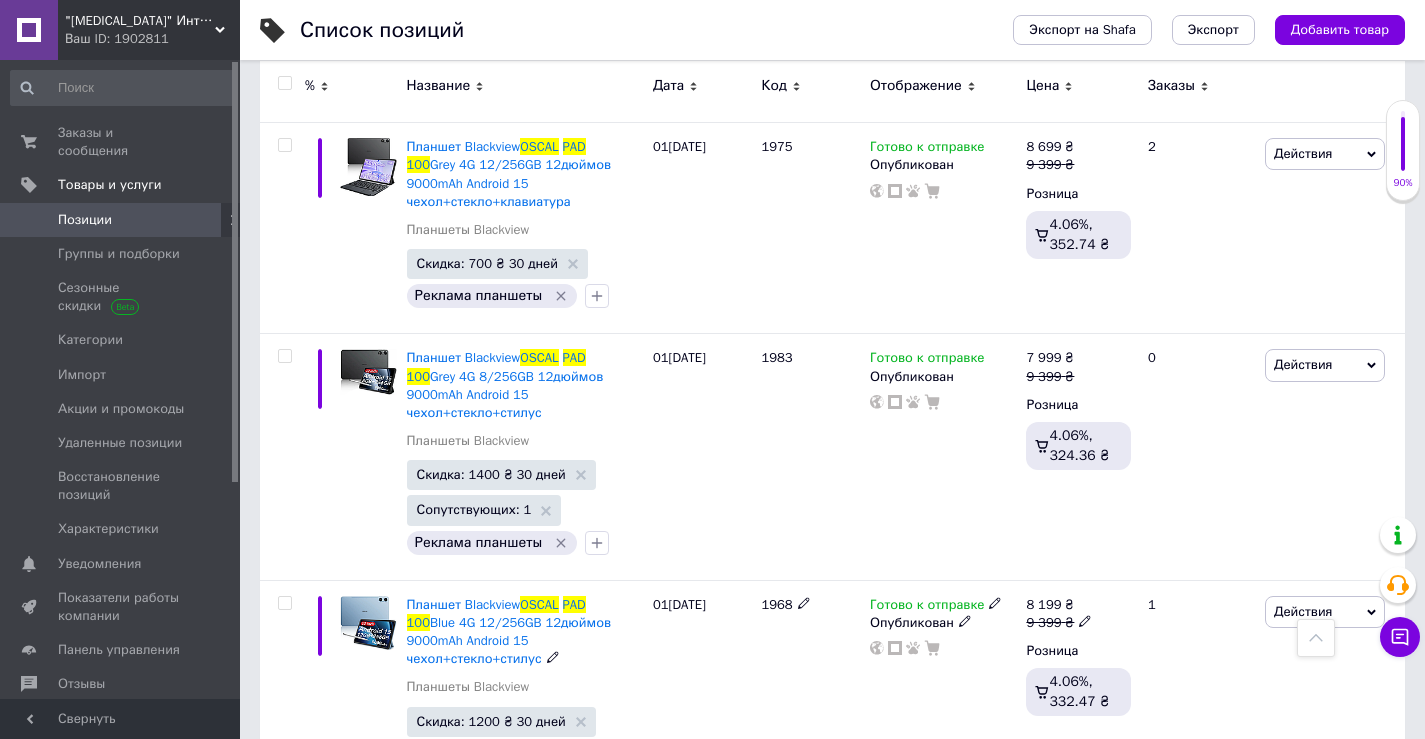scroll, scrollTop: 346, scrollLeft: 0, axis: vertical 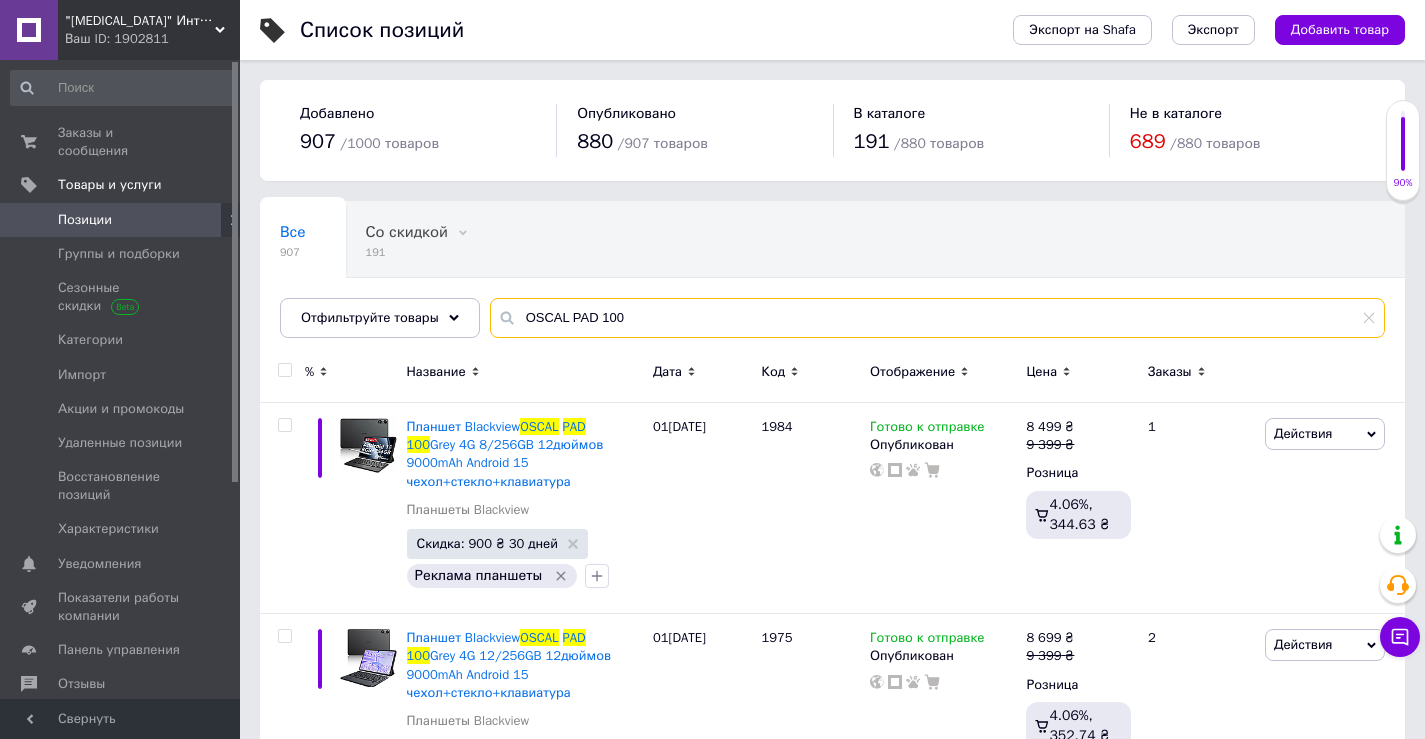 drag, startPoint x: 649, startPoint y: 330, endPoint x: 501, endPoint y: 326, distance: 148.05405 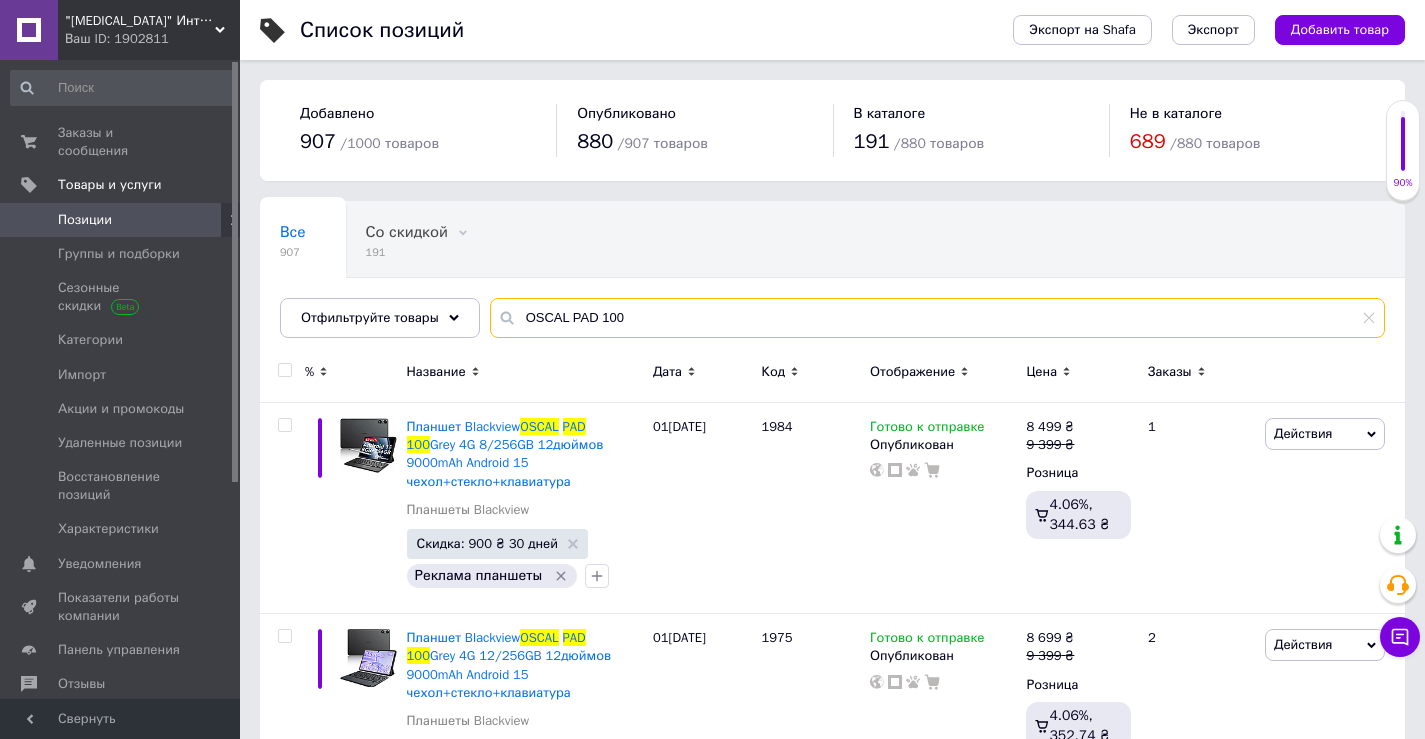 paste on "AGM PAD P2" 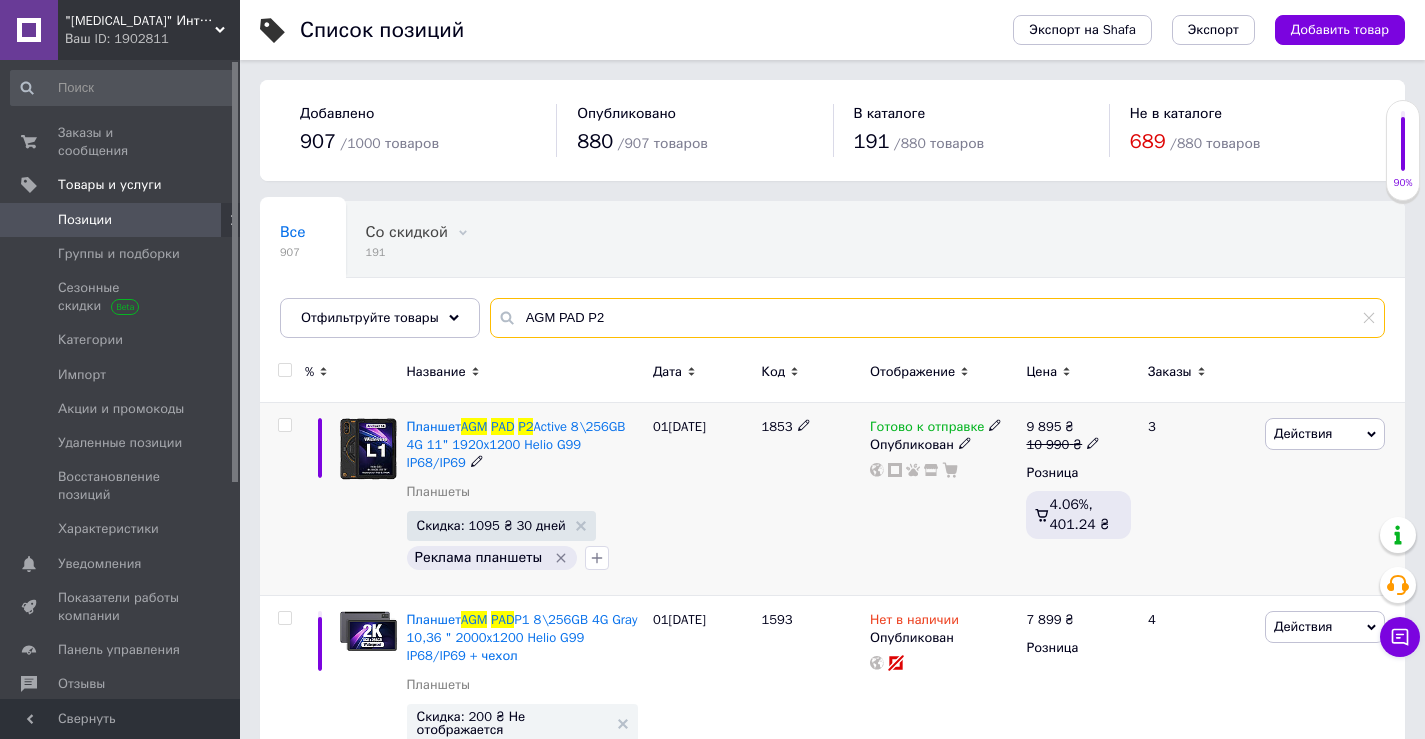 type on "AGM PAD P2" 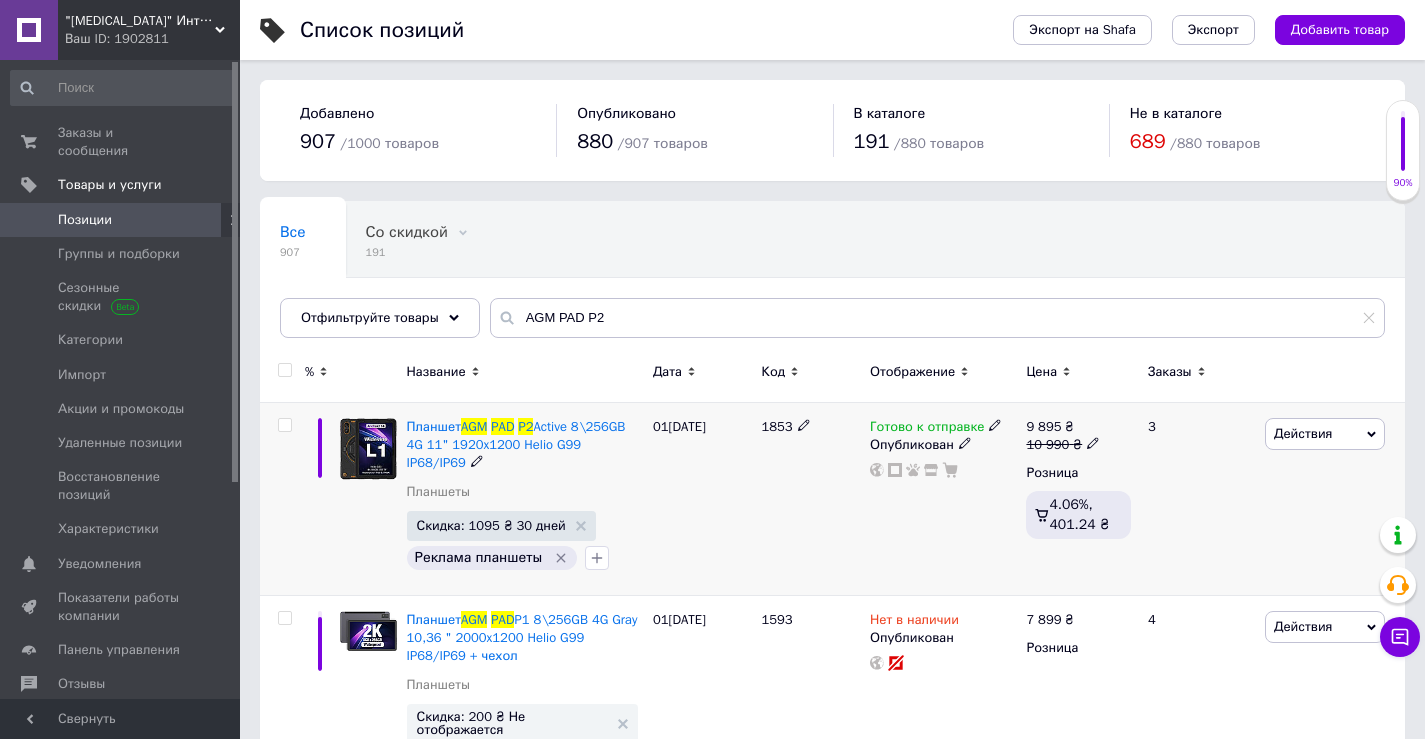 click 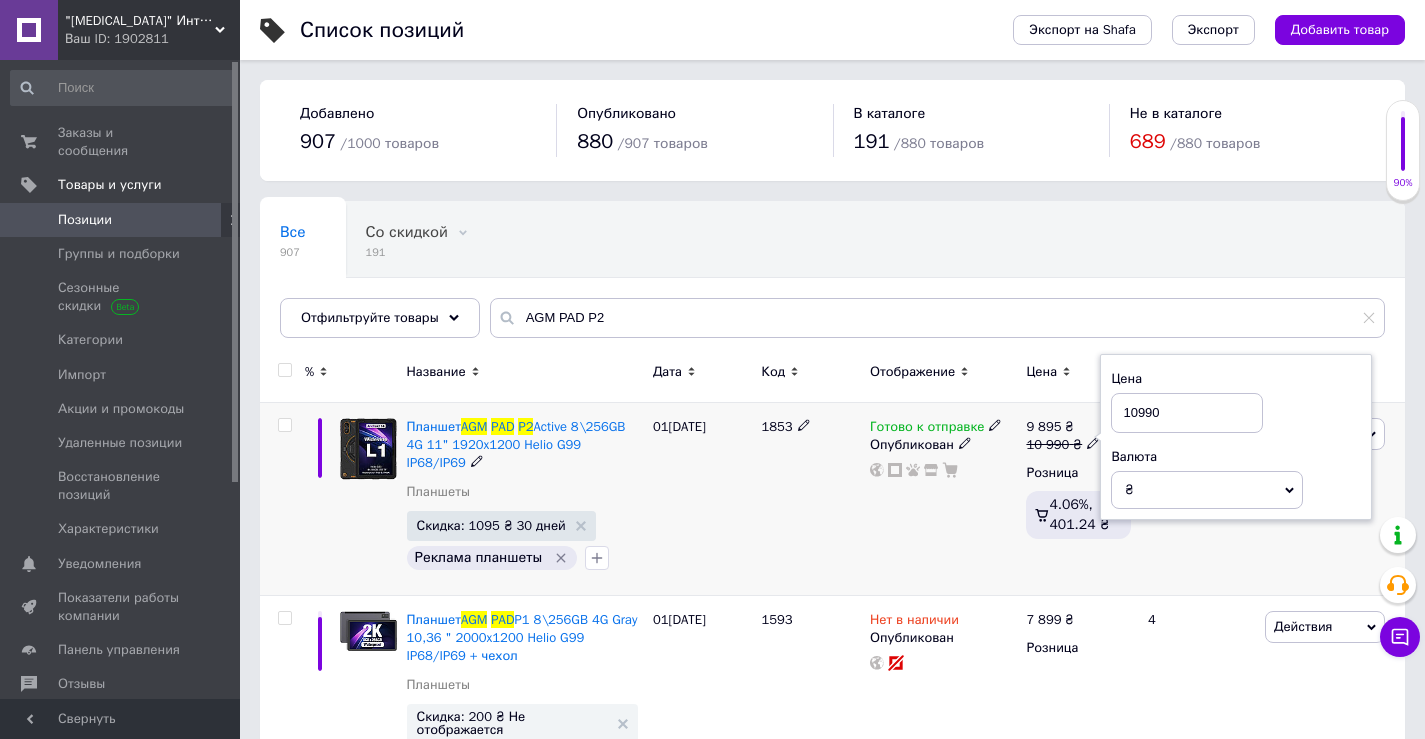 click on "10990" at bounding box center (1187, 413) 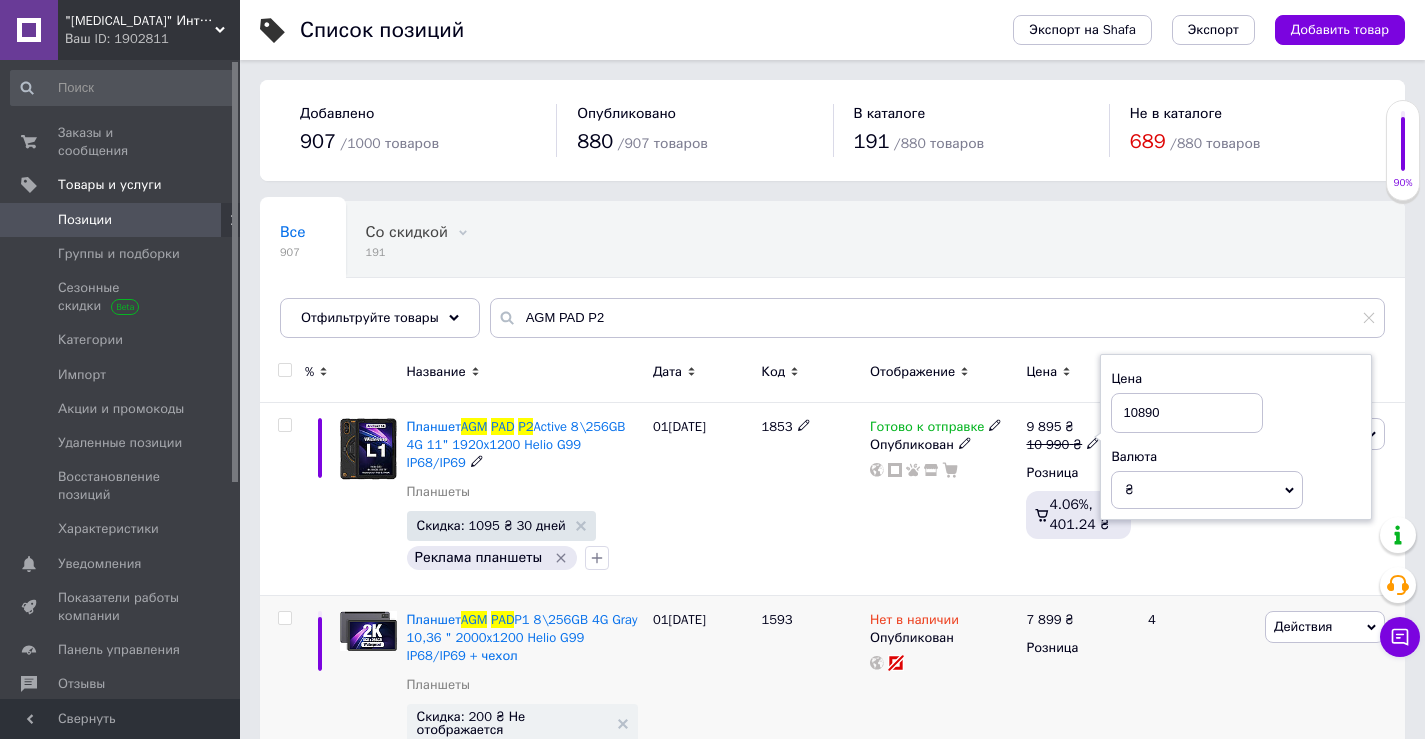 type on "10890" 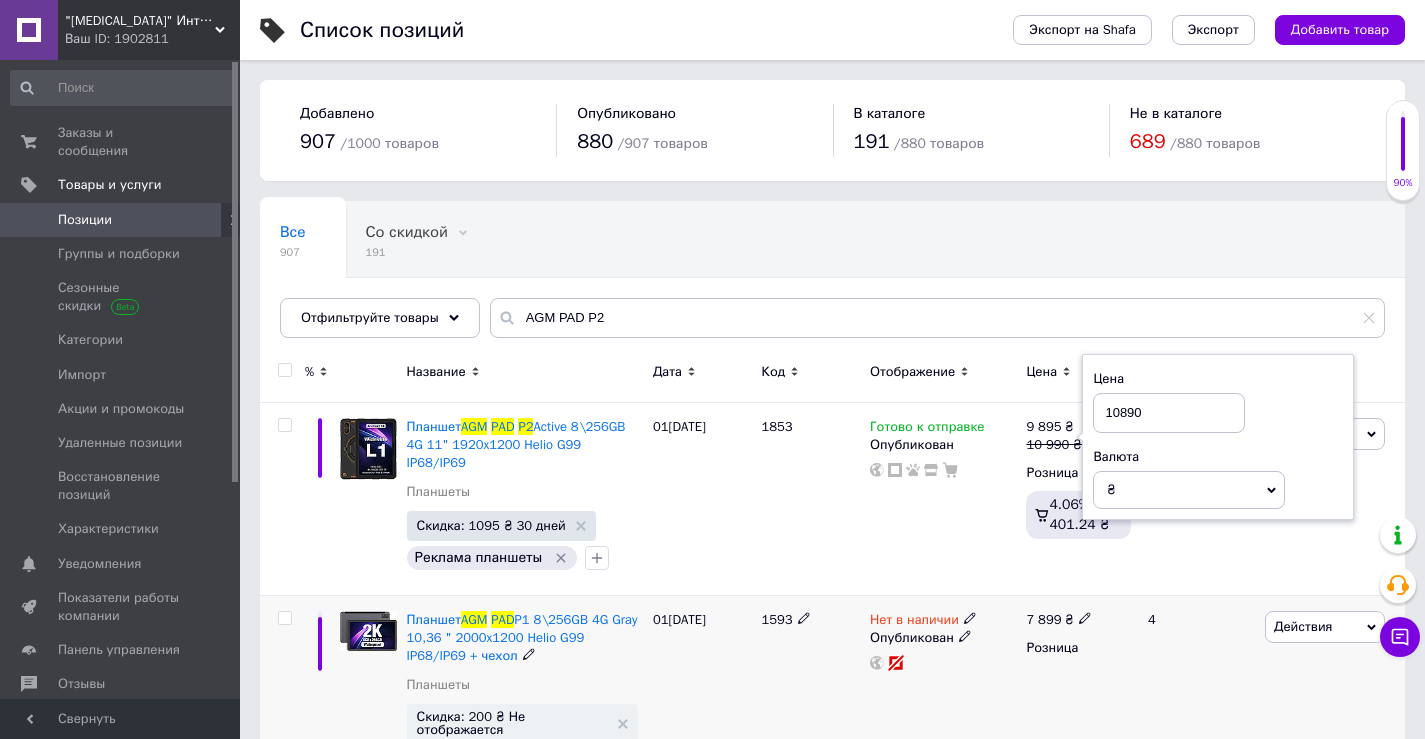 click on "1593" at bounding box center (810, 697) 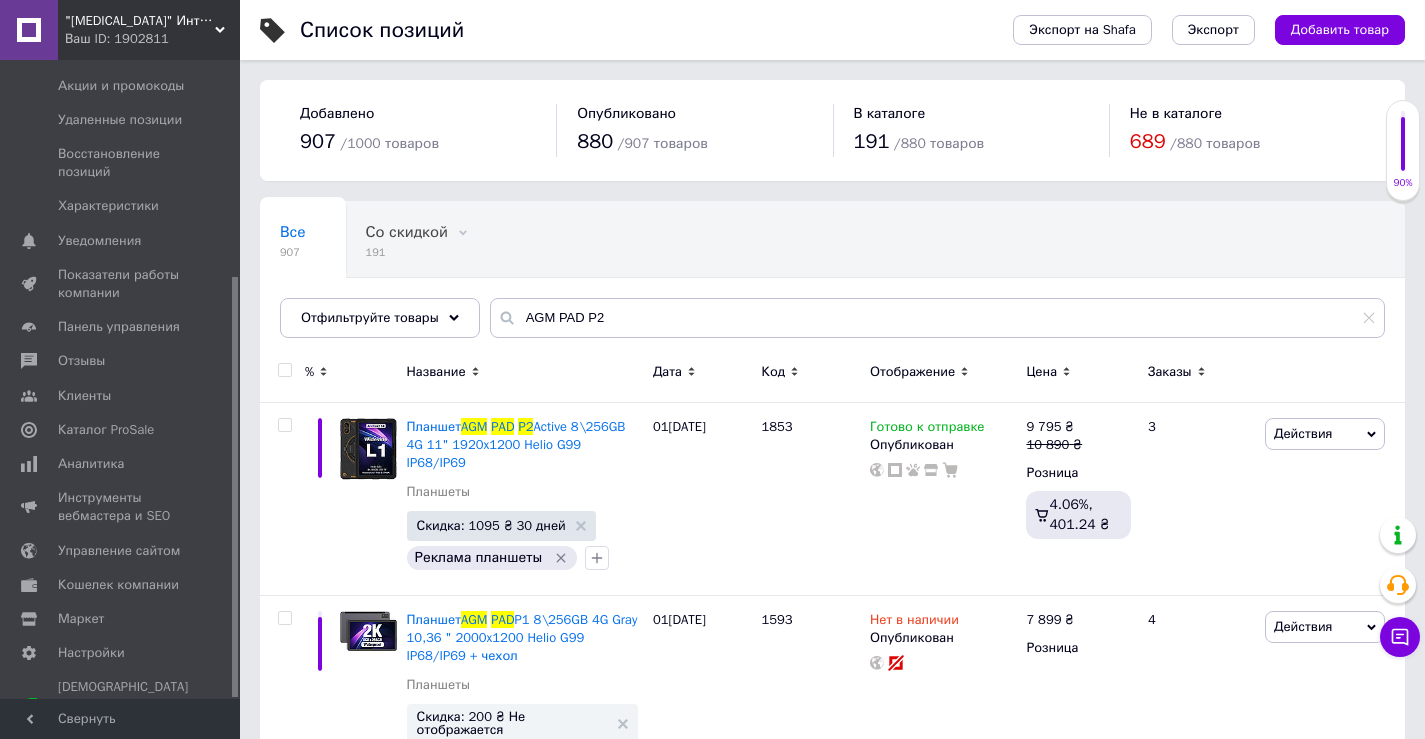 scroll, scrollTop: 328, scrollLeft: 0, axis: vertical 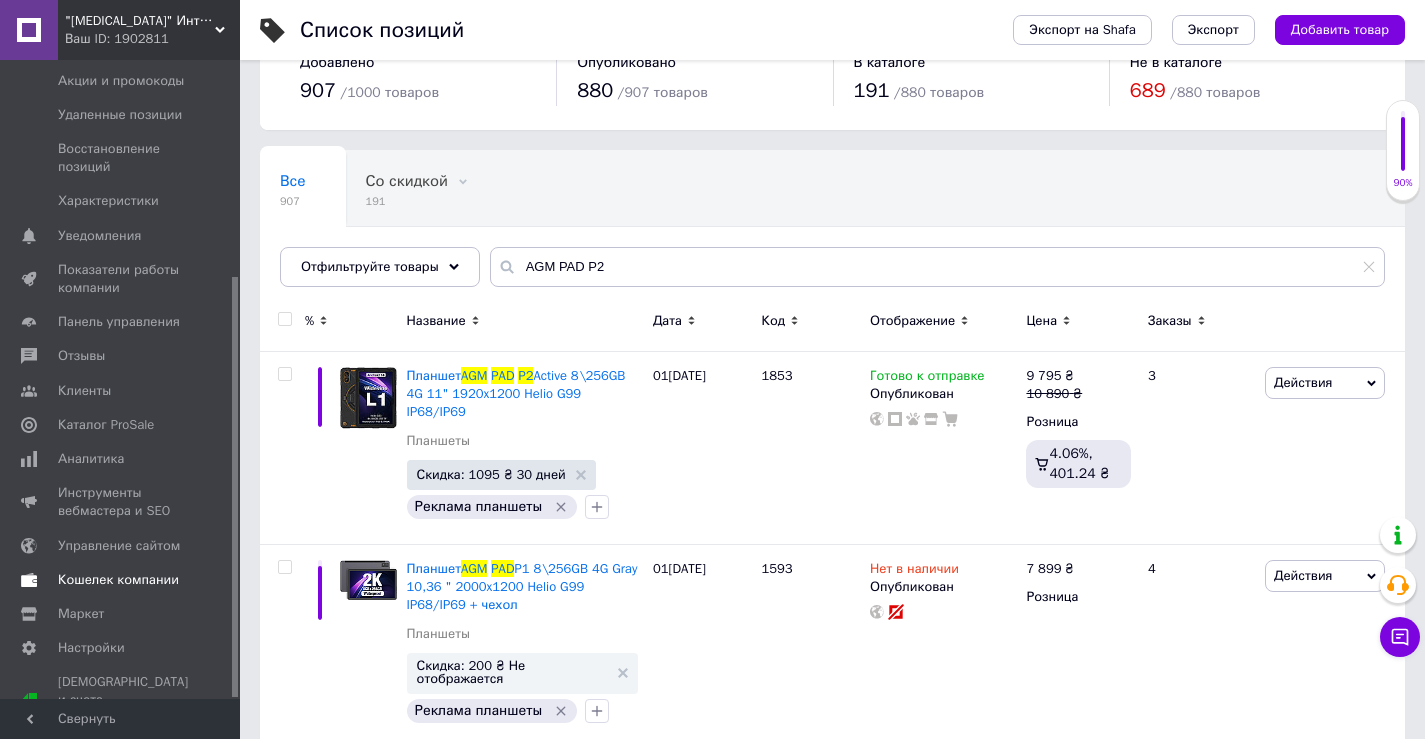 click on "Кошелек компании" at bounding box center (118, 580) 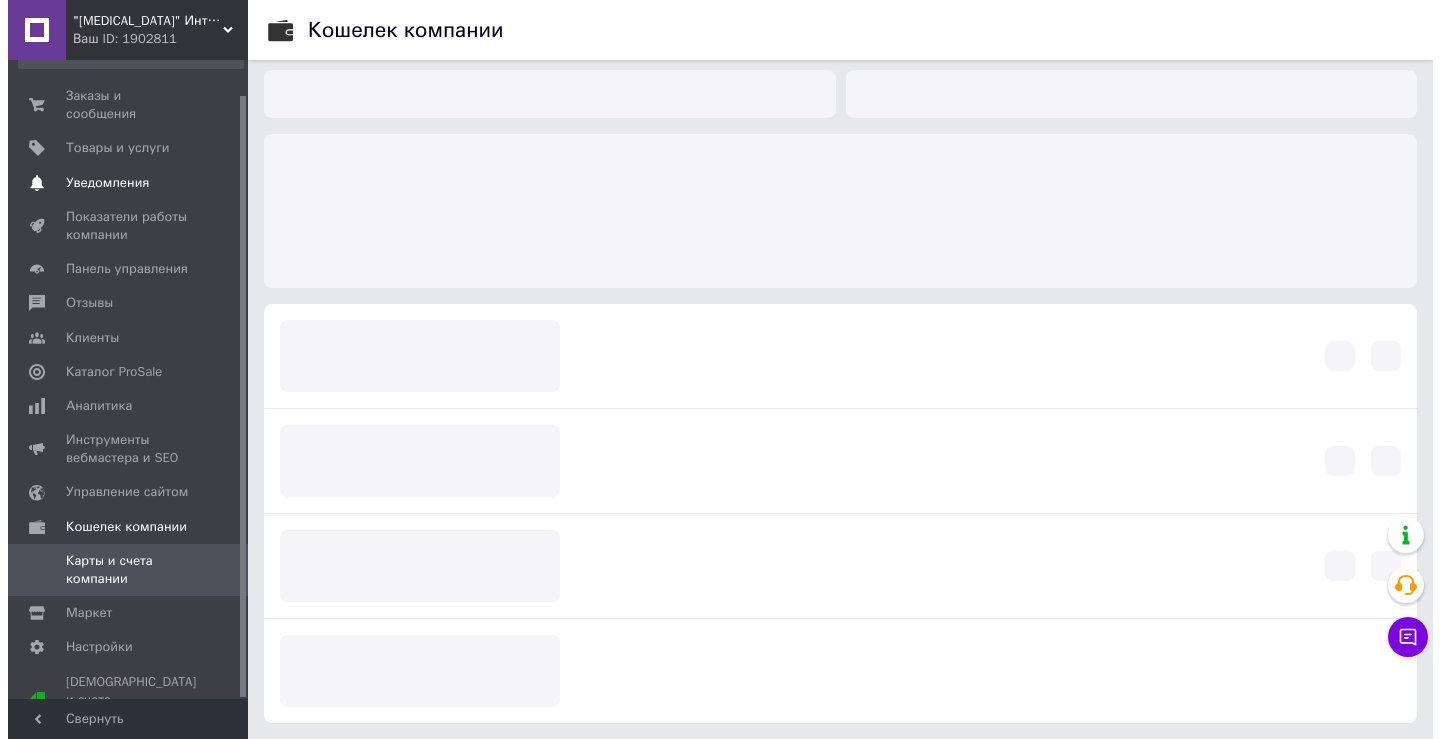 scroll, scrollTop: 0, scrollLeft: 0, axis: both 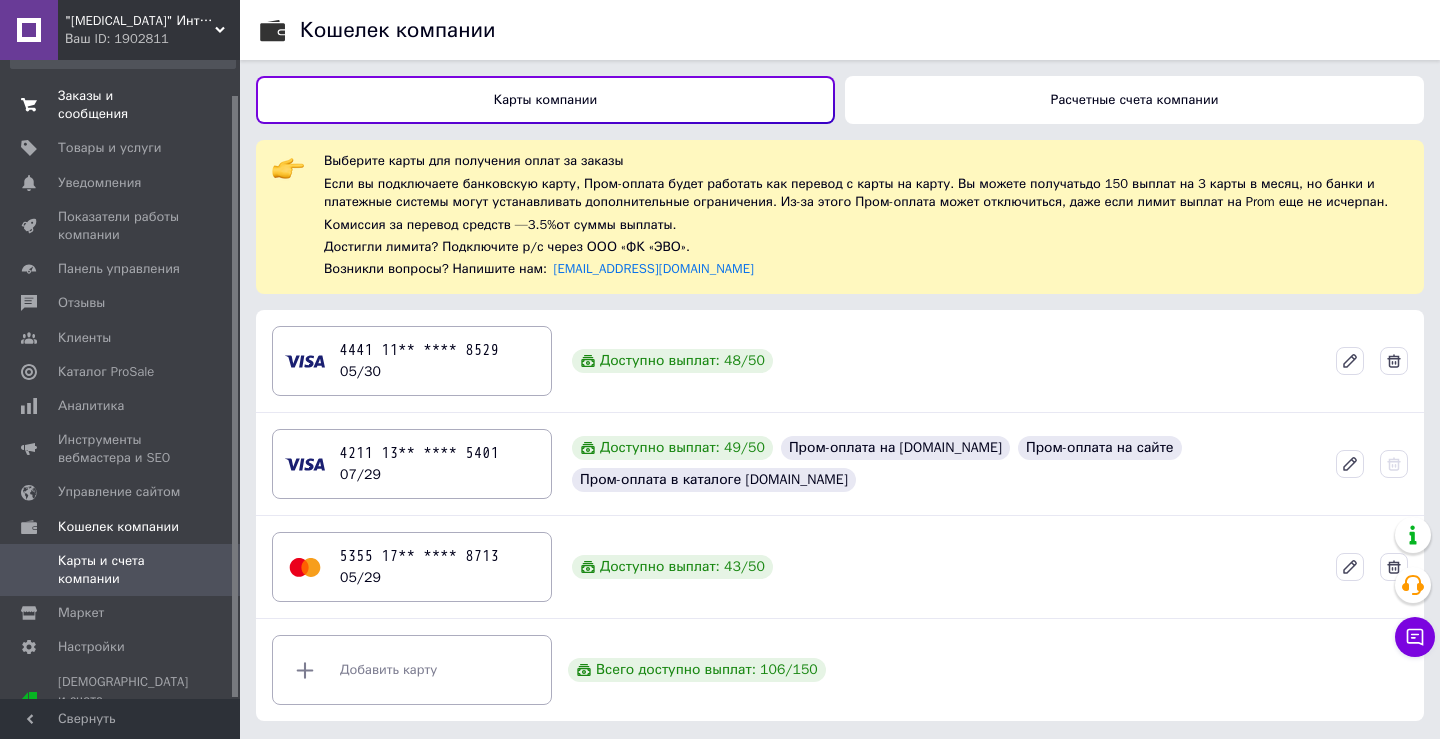 click on "Заказы и сообщения" at bounding box center [121, 105] 